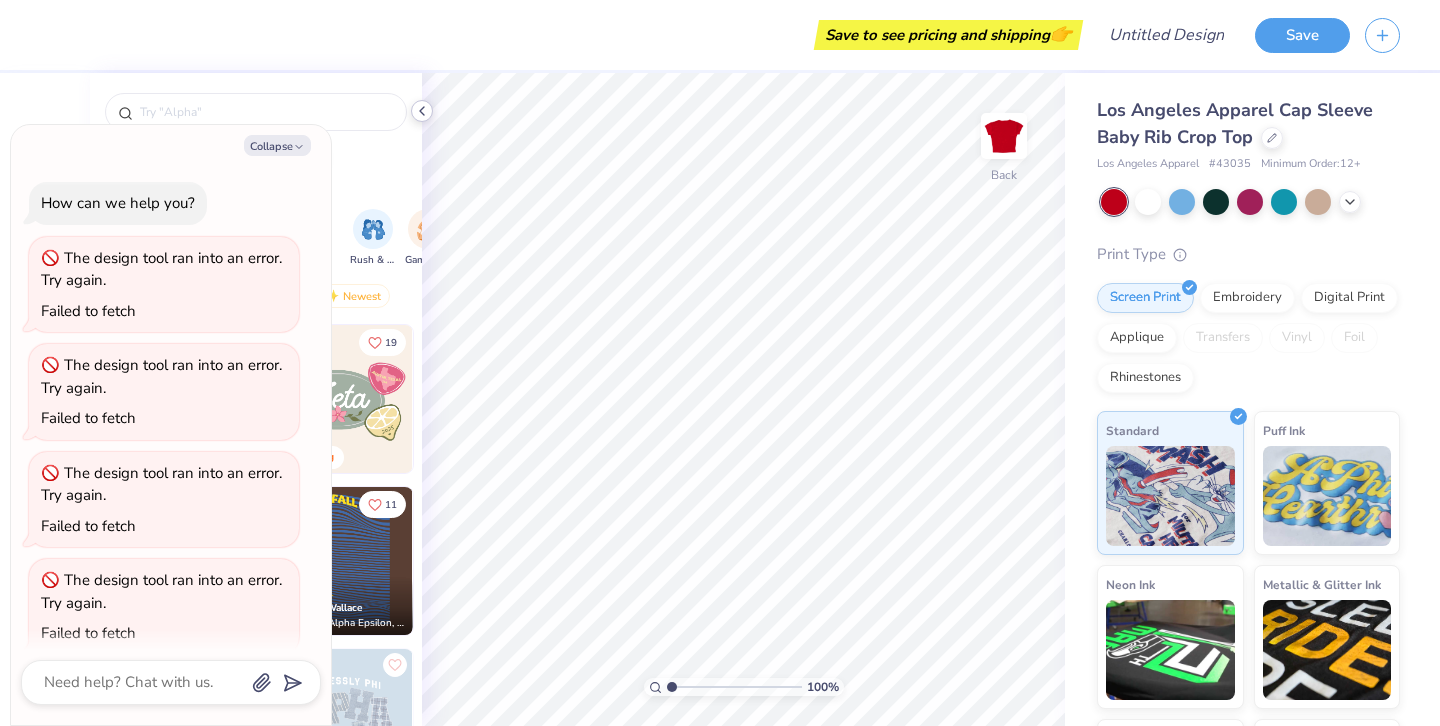 scroll, scrollTop: 0, scrollLeft: 0, axis: both 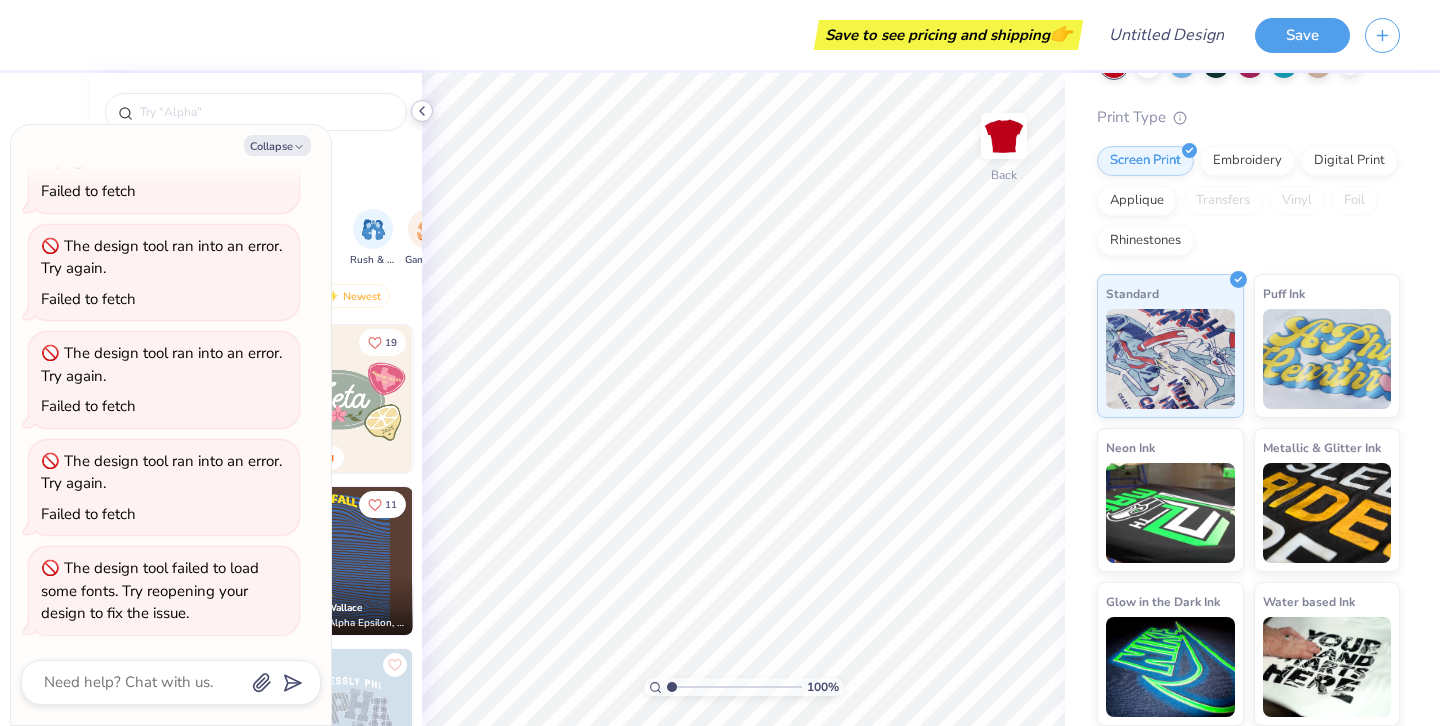 click 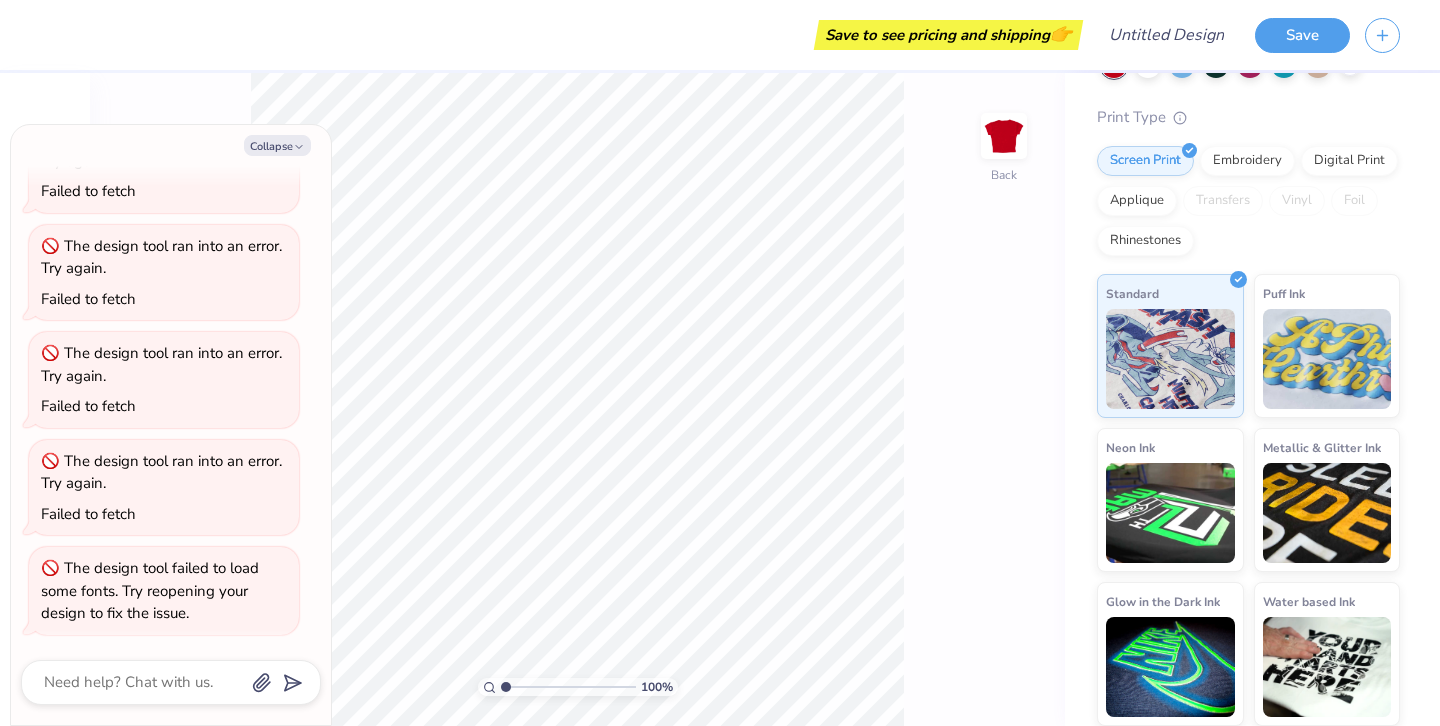 type on "x" 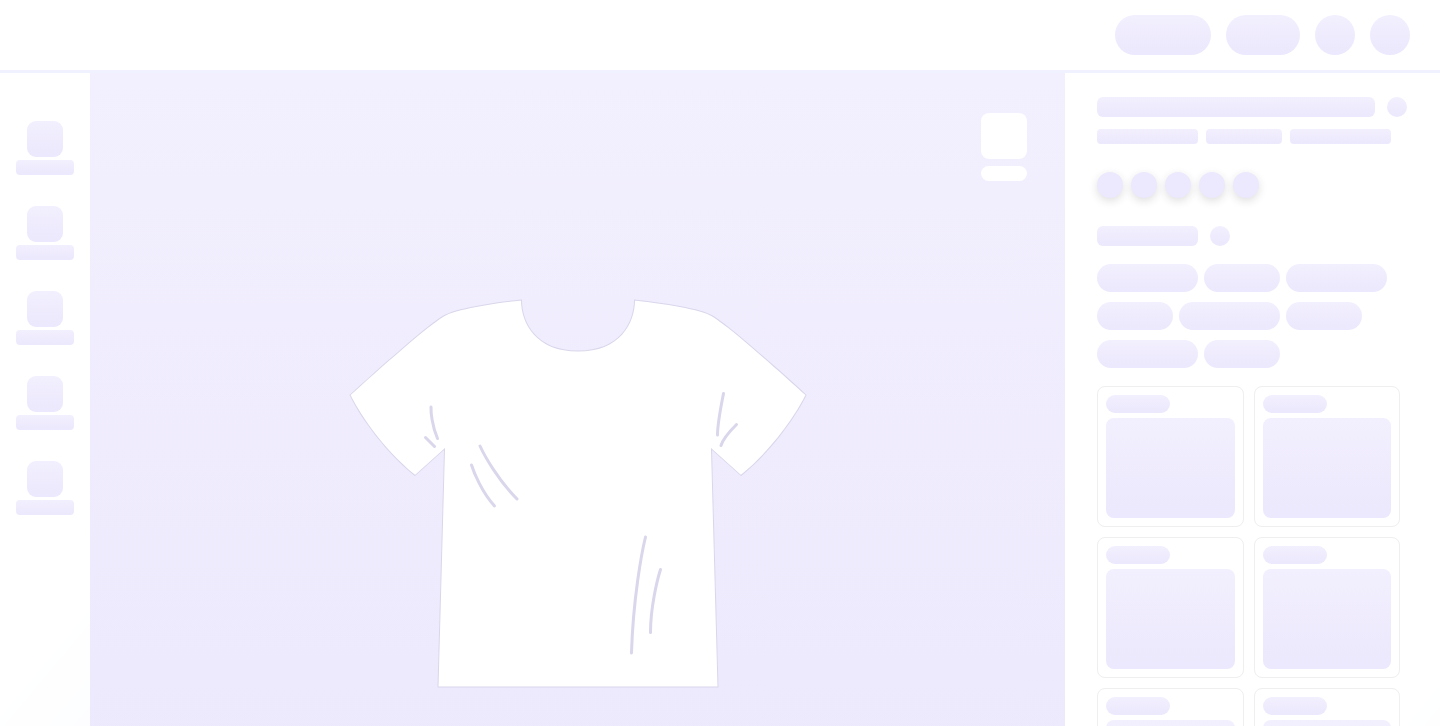 scroll, scrollTop: 0, scrollLeft: 0, axis: both 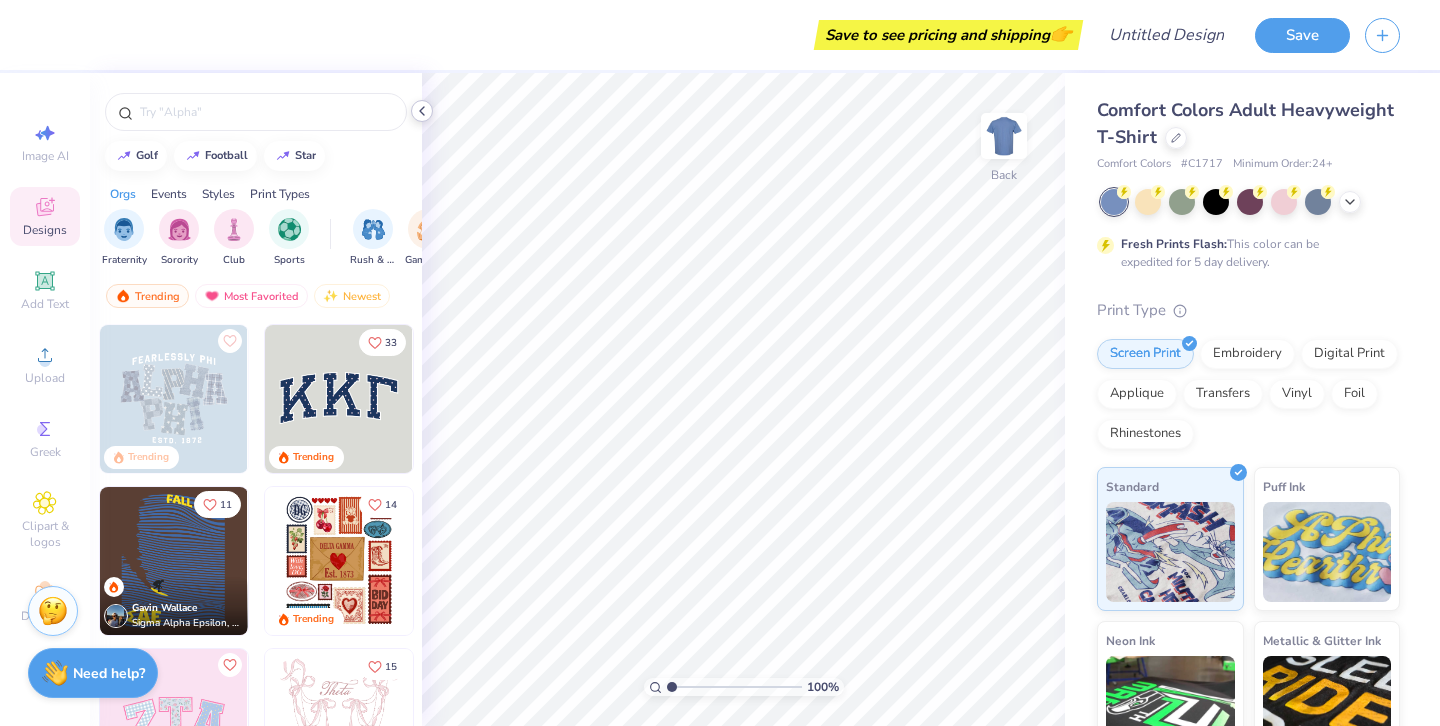 click 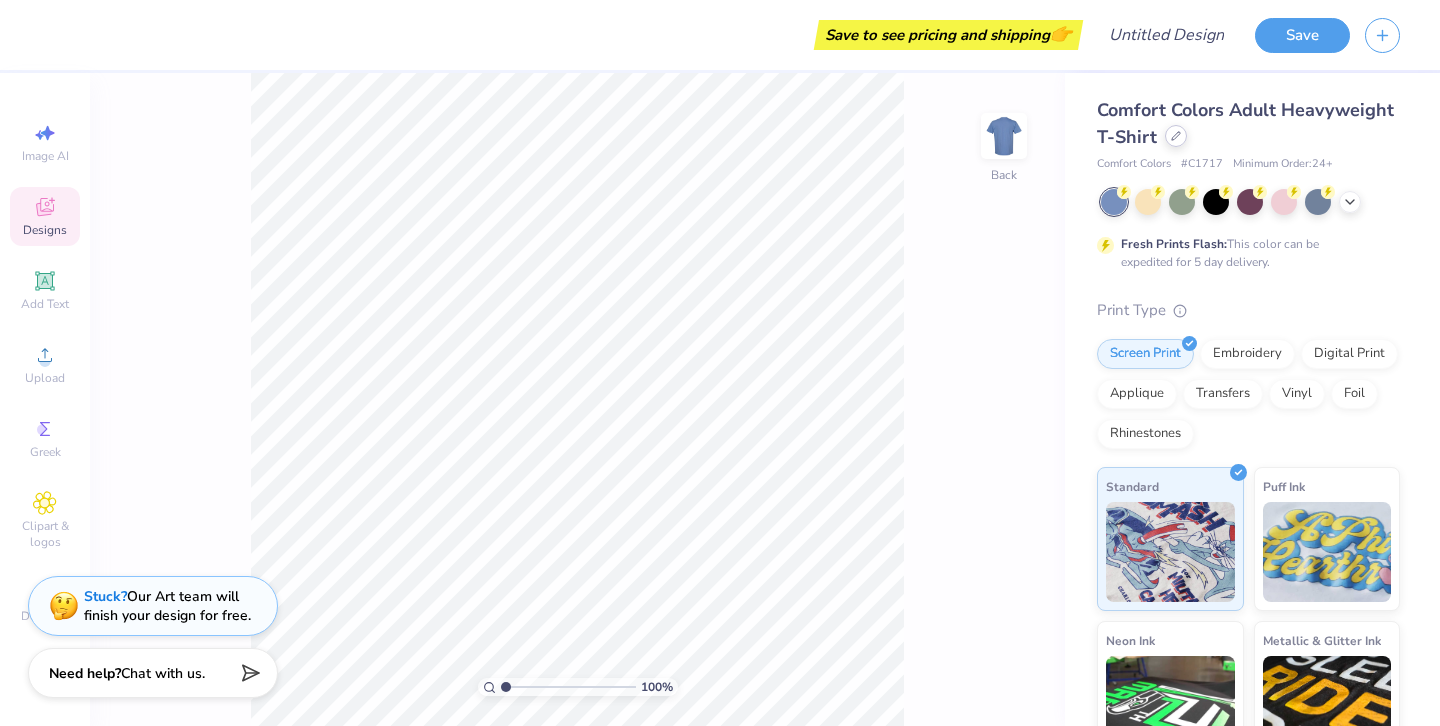 click at bounding box center [1176, 136] 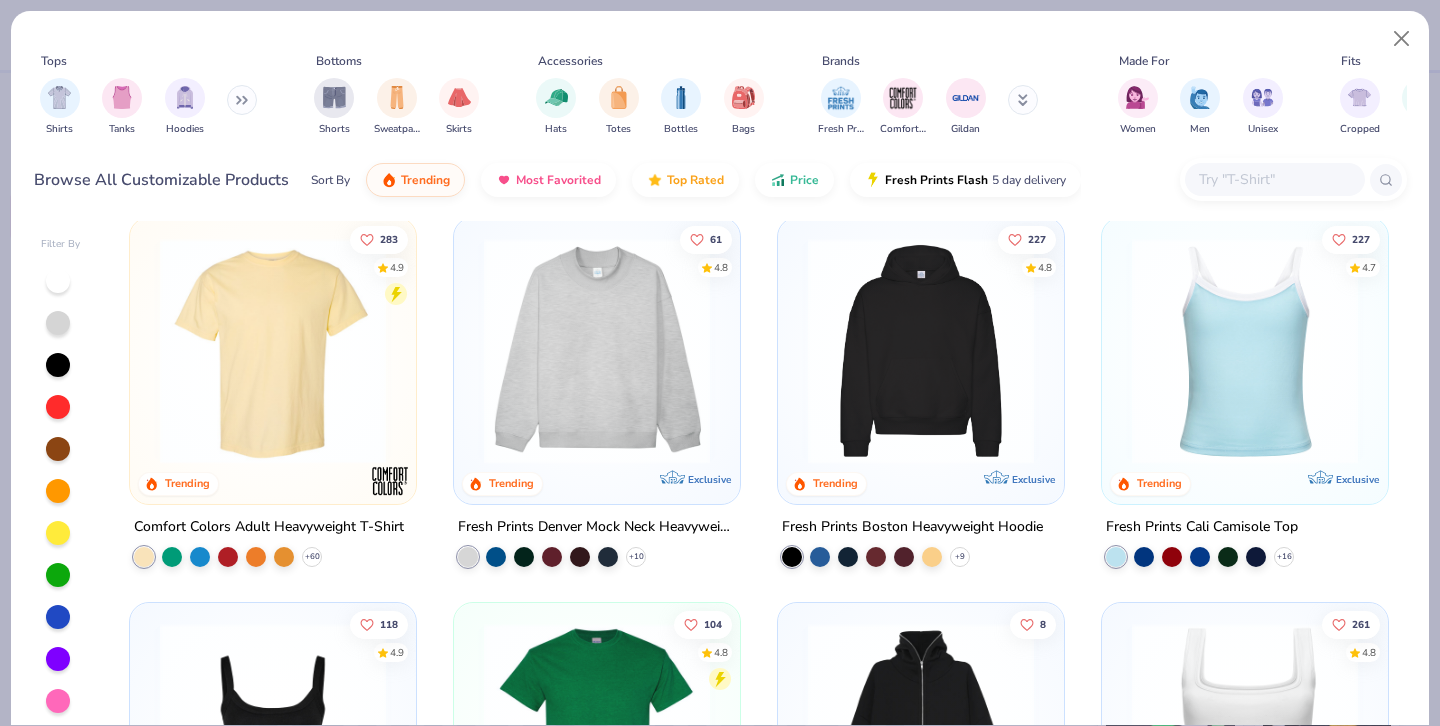 scroll, scrollTop: 21, scrollLeft: 0, axis: vertical 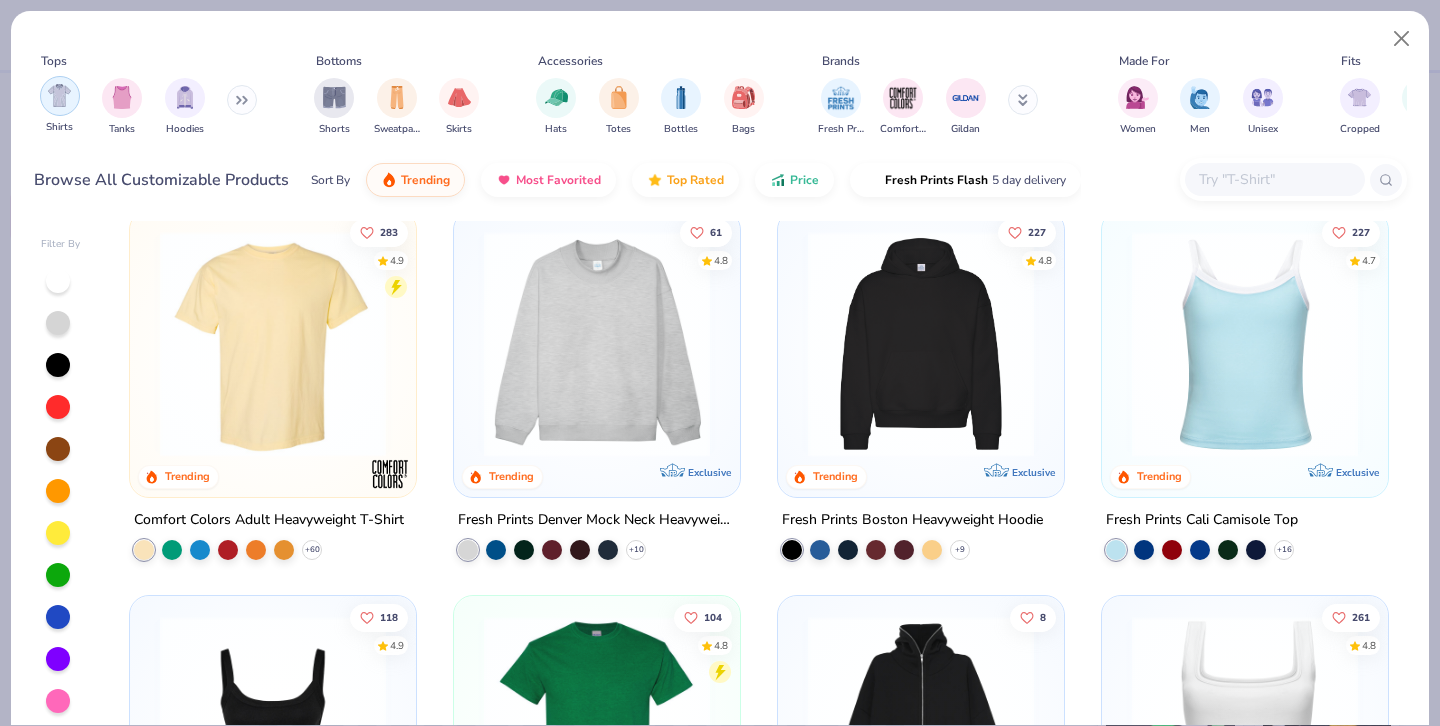 click at bounding box center (59, 95) 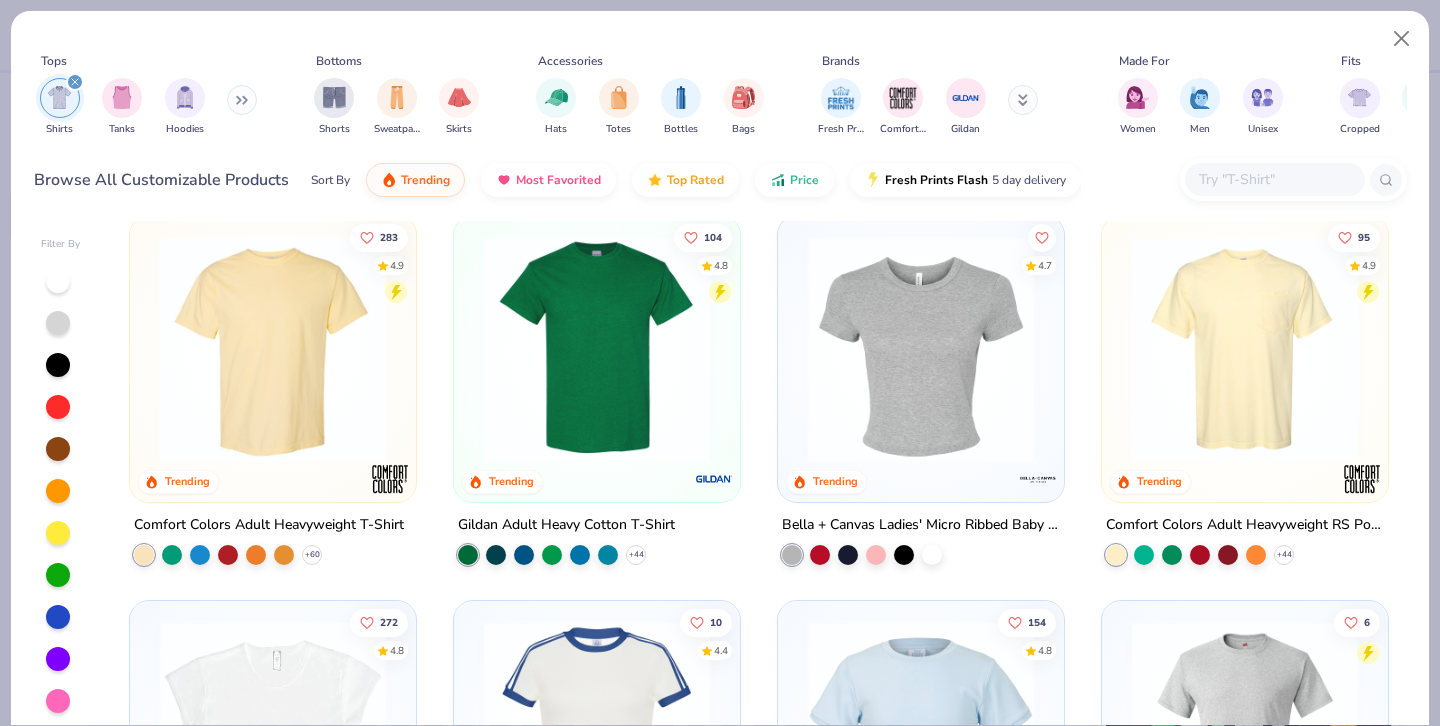 scroll, scrollTop: 0, scrollLeft: 0, axis: both 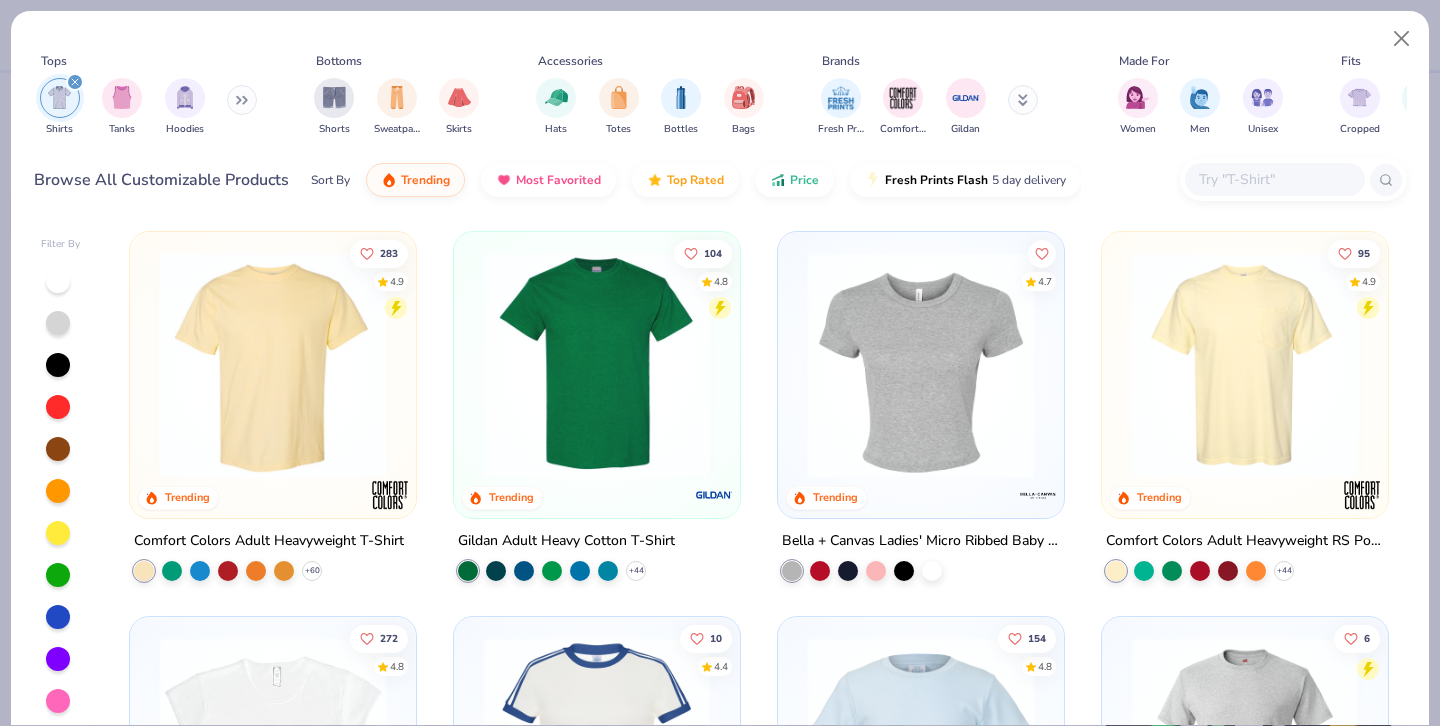 click at bounding box center (921, 365) 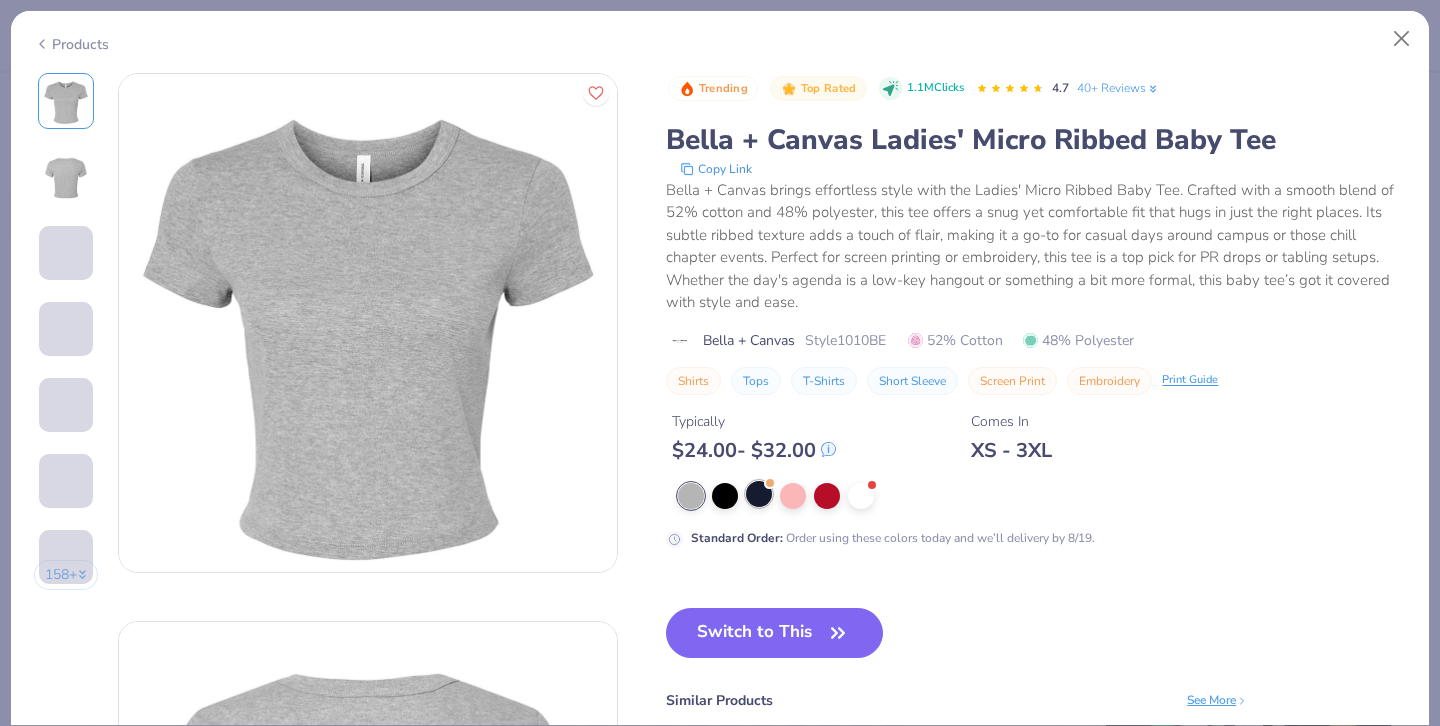 click at bounding box center [759, 494] 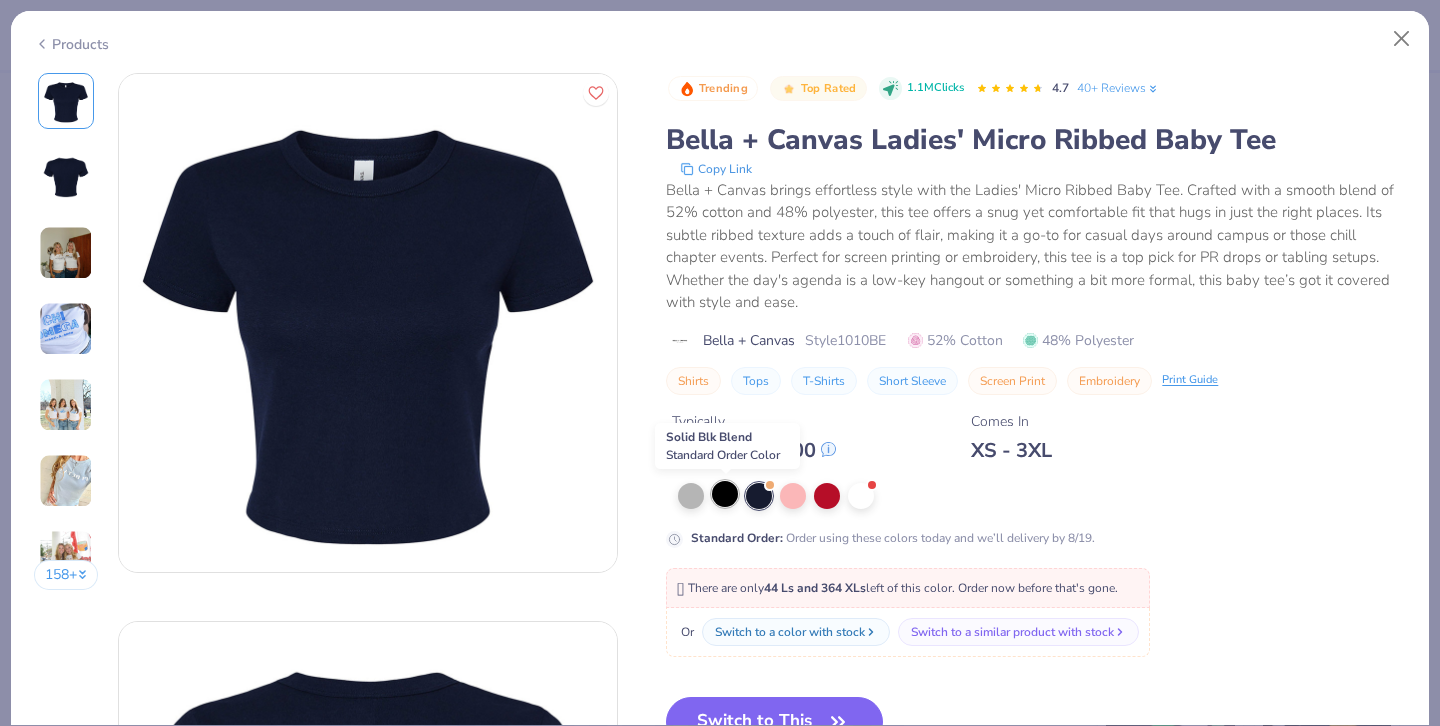 click at bounding box center [725, 494] 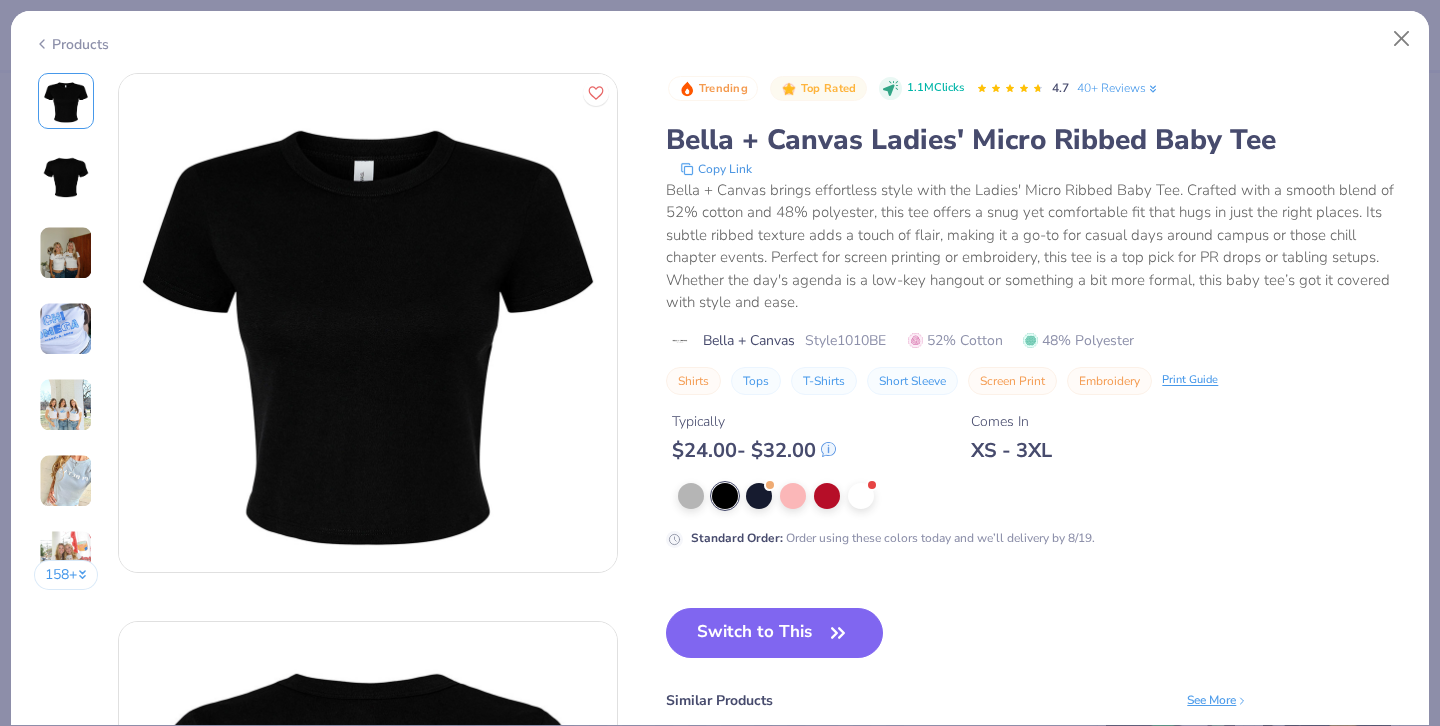 click at bounding box center (66, 253) 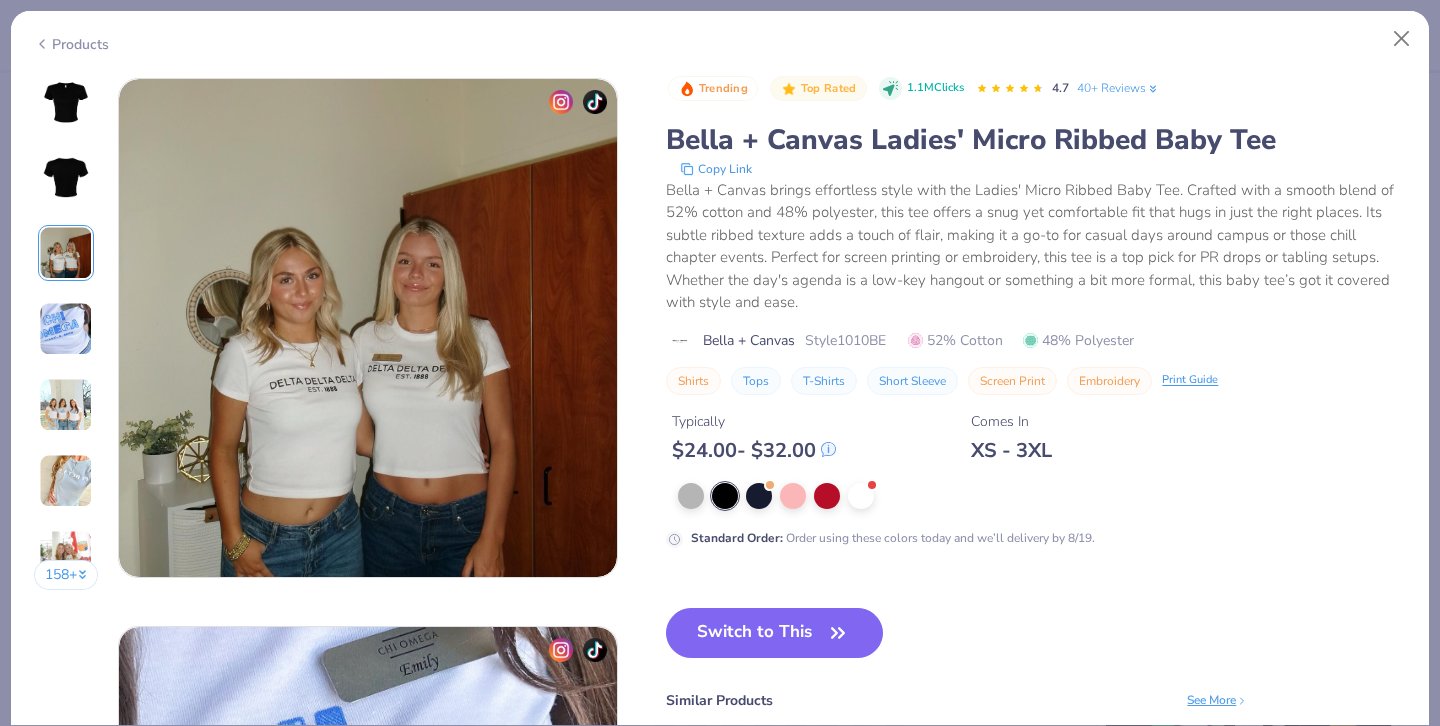 scroll, scrollTop: 1096, scrollLeft: 0, axis: vertical 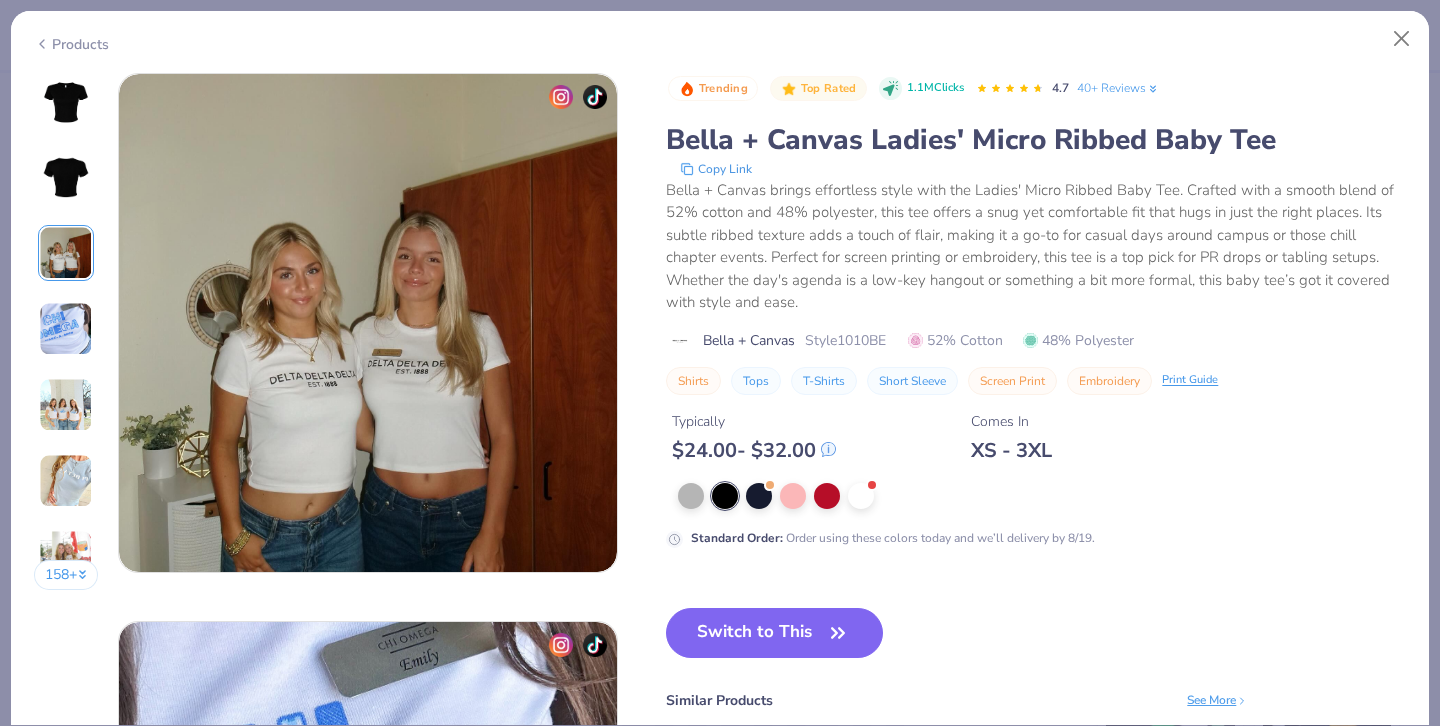 click at bounding box center [66, 177] 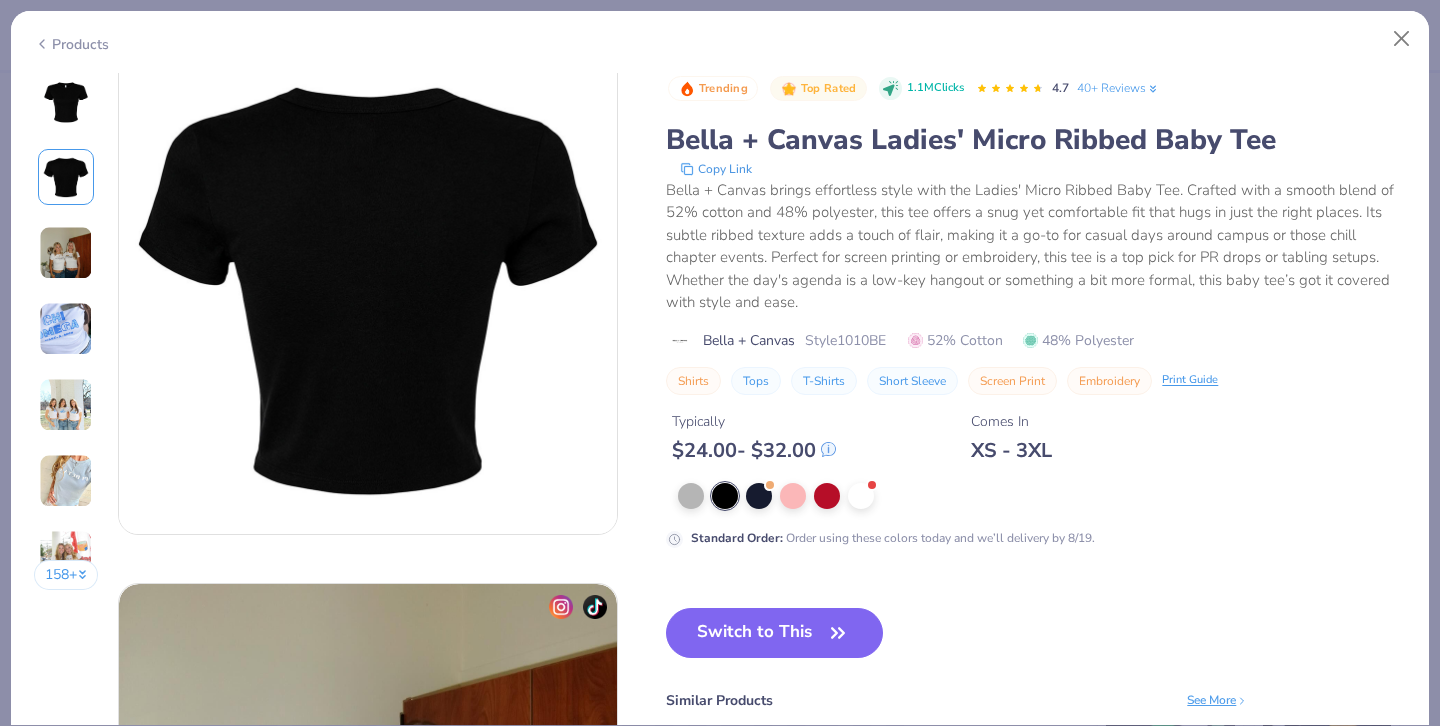 scroll, scrollTop: 548, scrollLeft: 0, axis: vertical 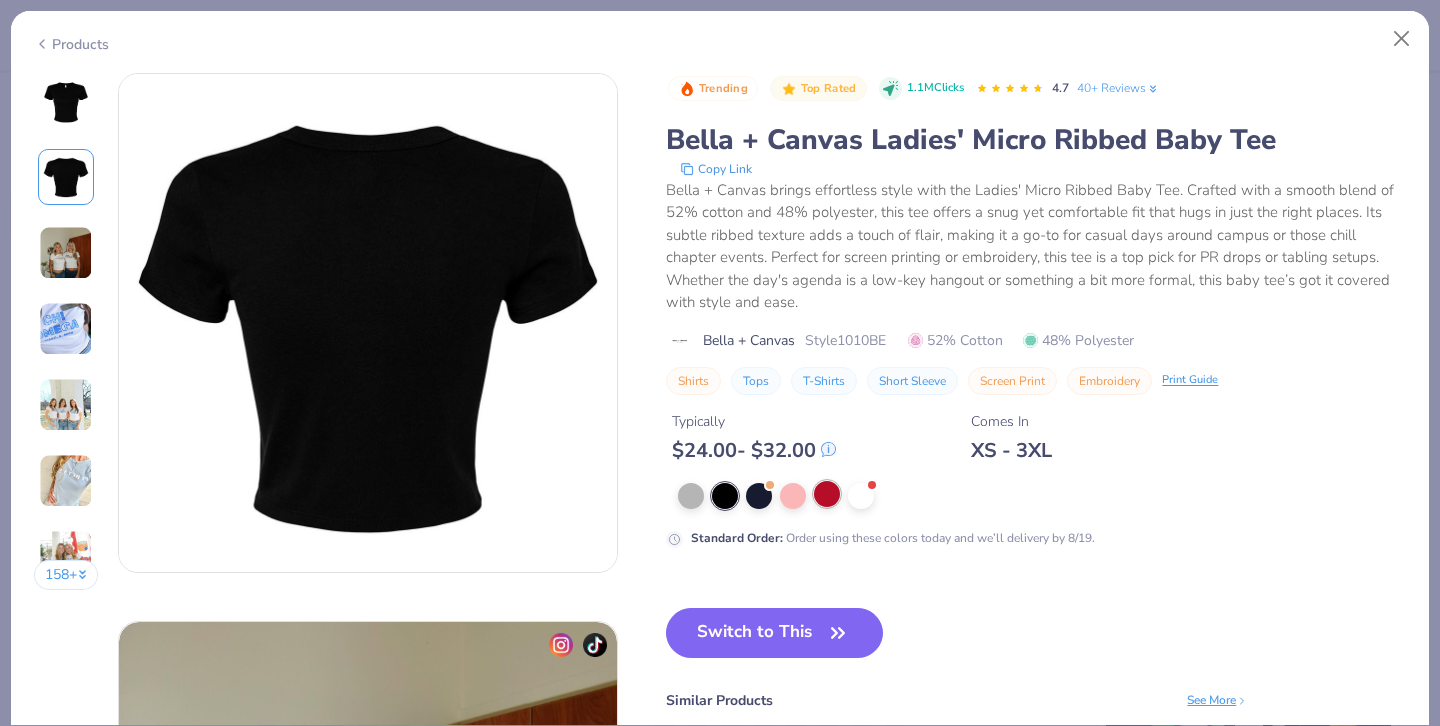 click at bounding box center [827, 494] 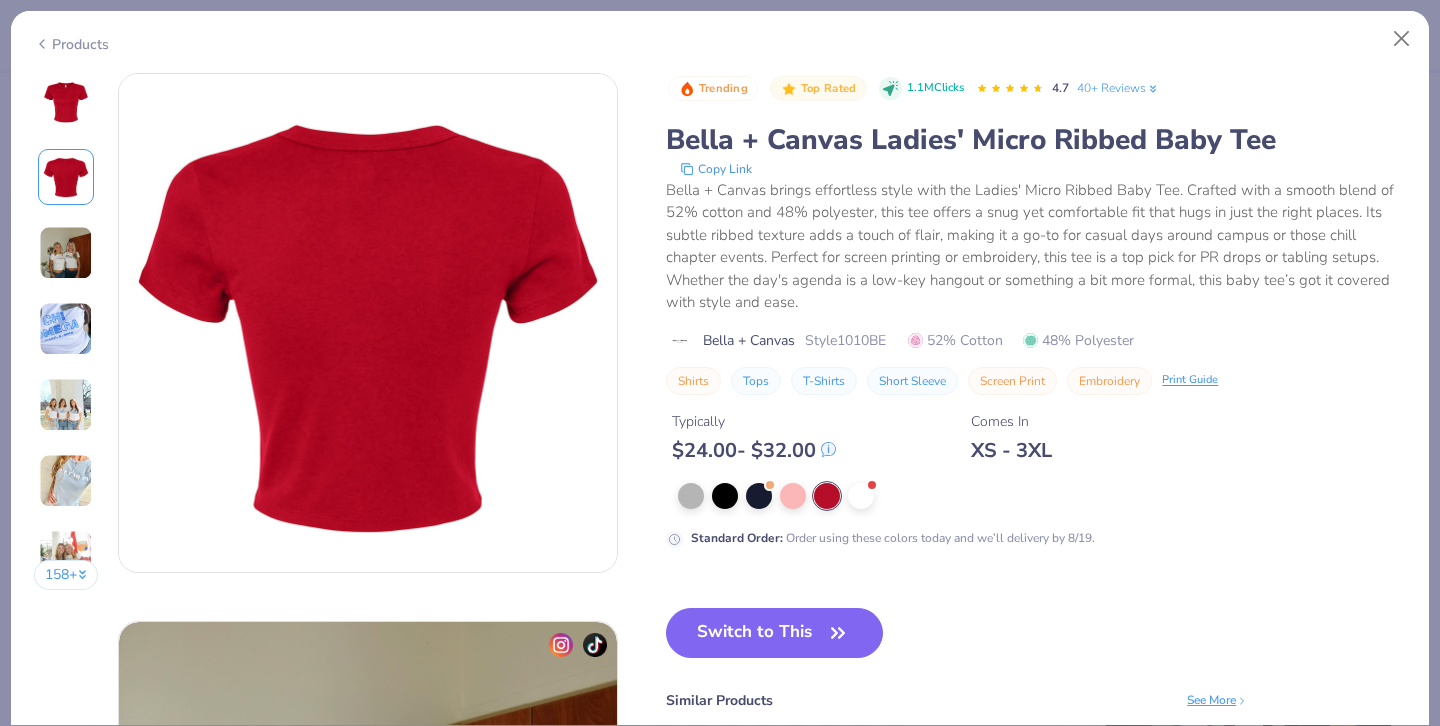 click at bounding box center [66, 101] 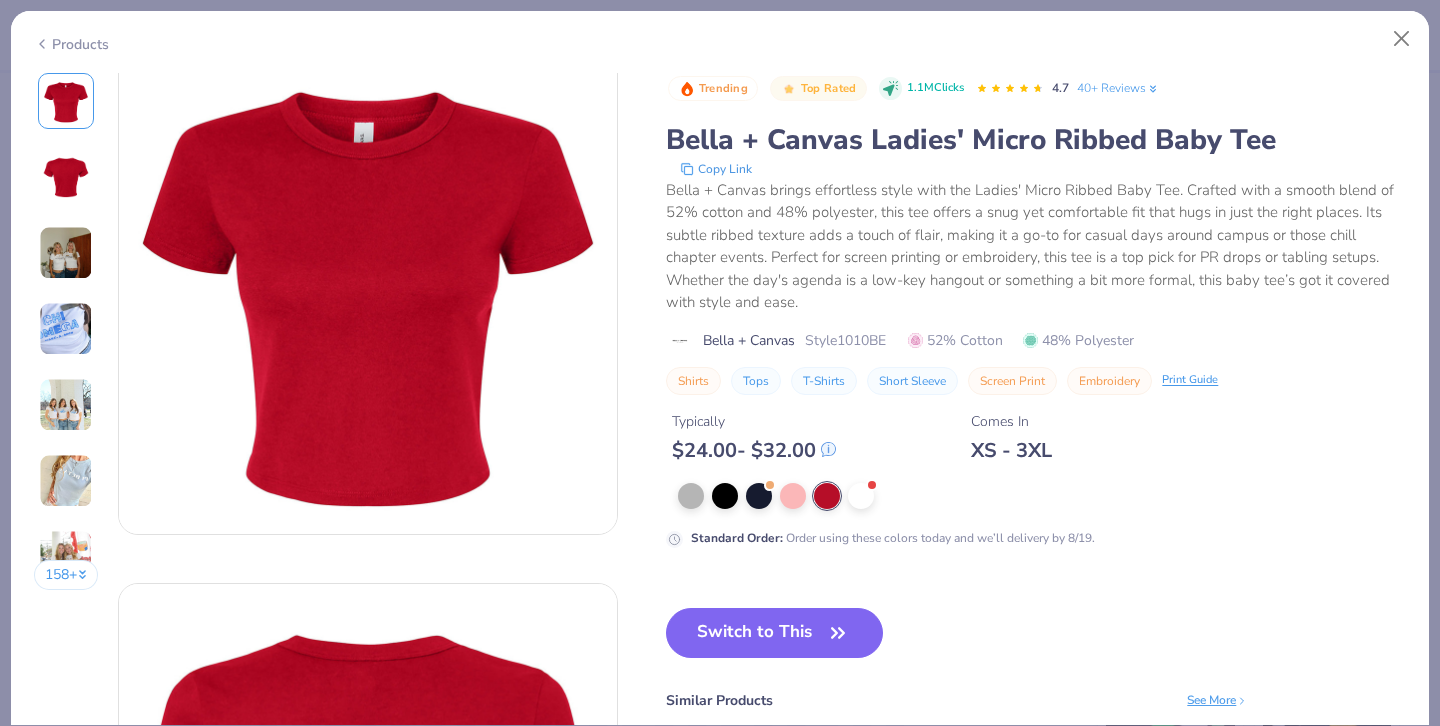 scroll, scrollTop: 0, scrollLeft: 0, axis: both 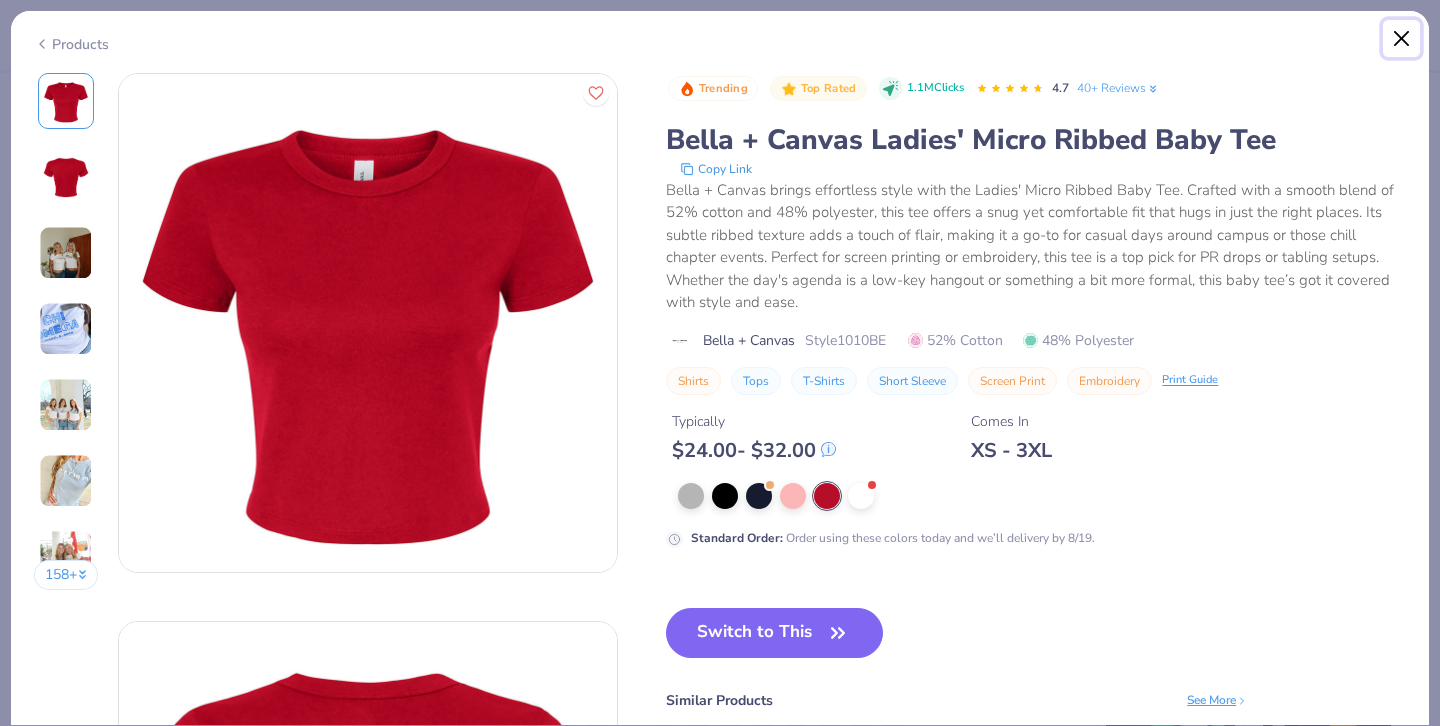 click at bounding box center (1402, 39) 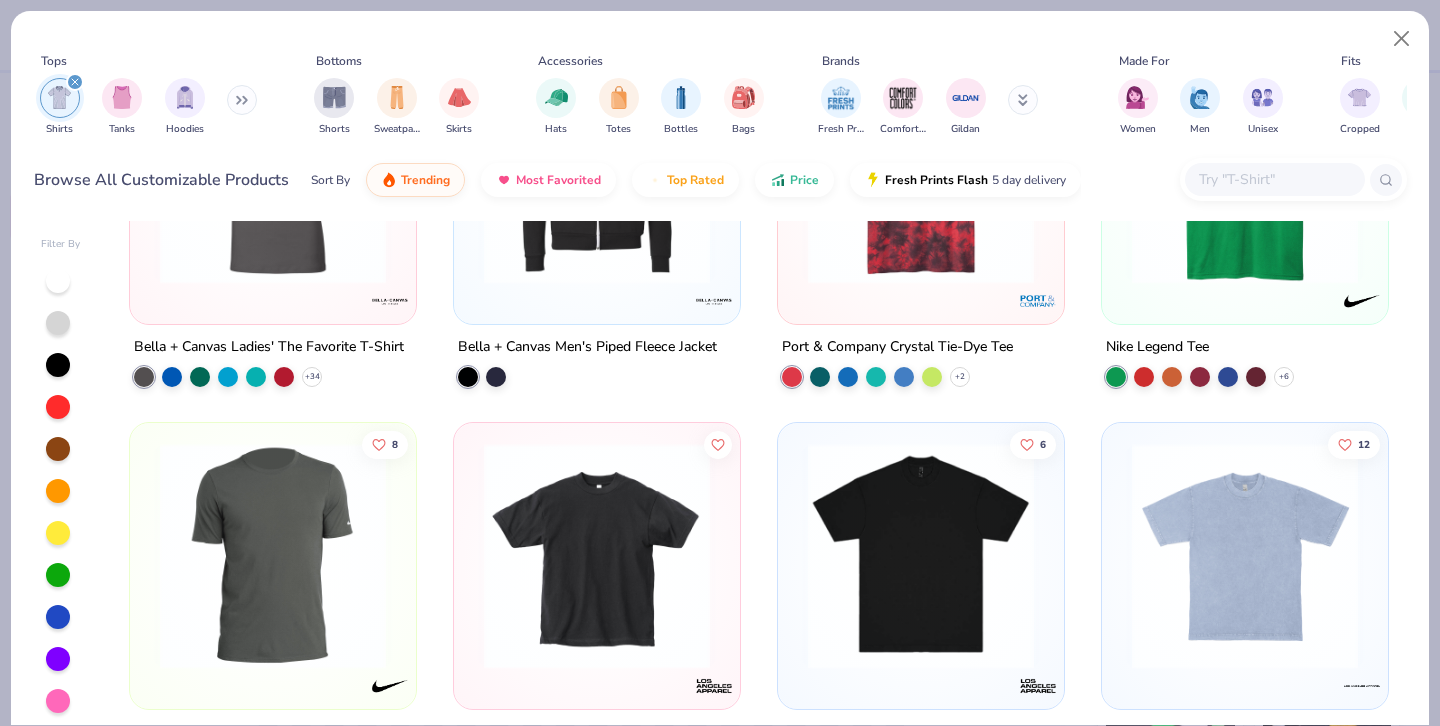 scroll, scrollTop: 7632, scrollLeft: 0, axis: vertical 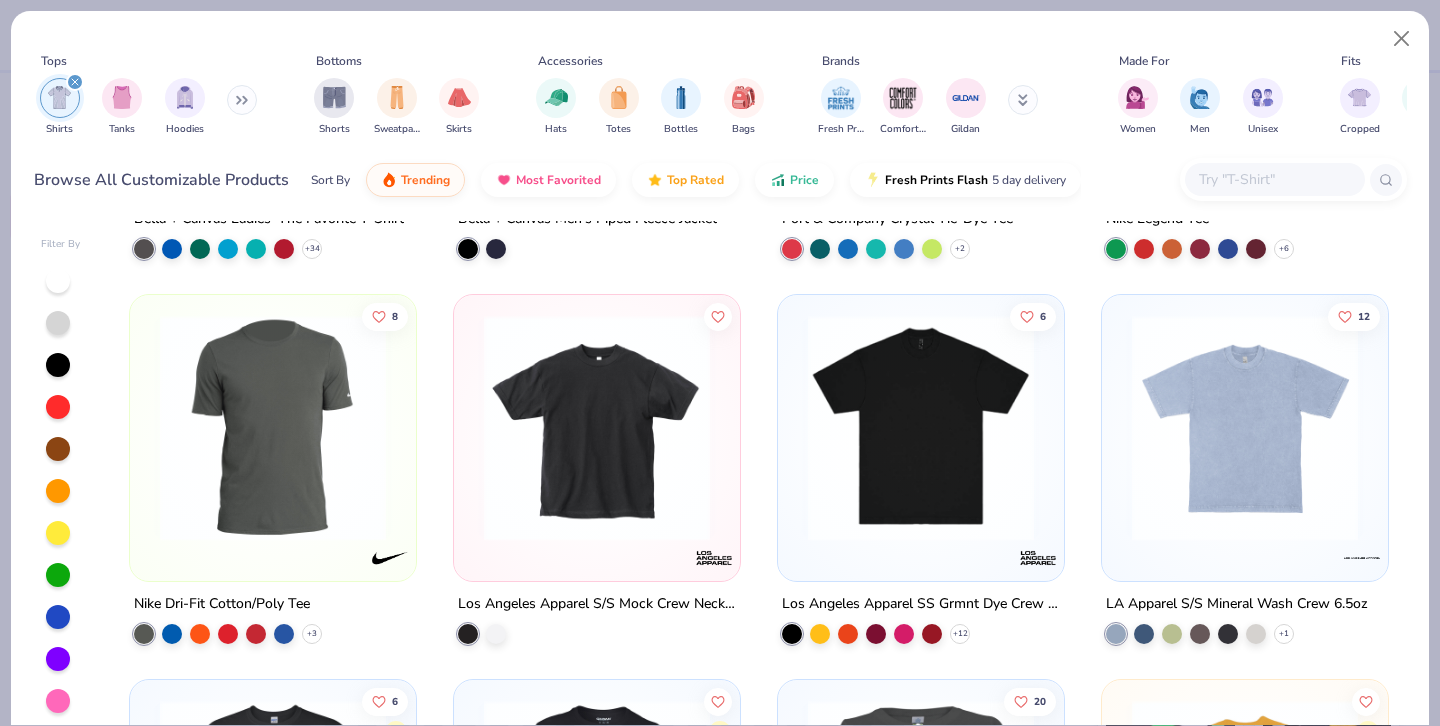 click 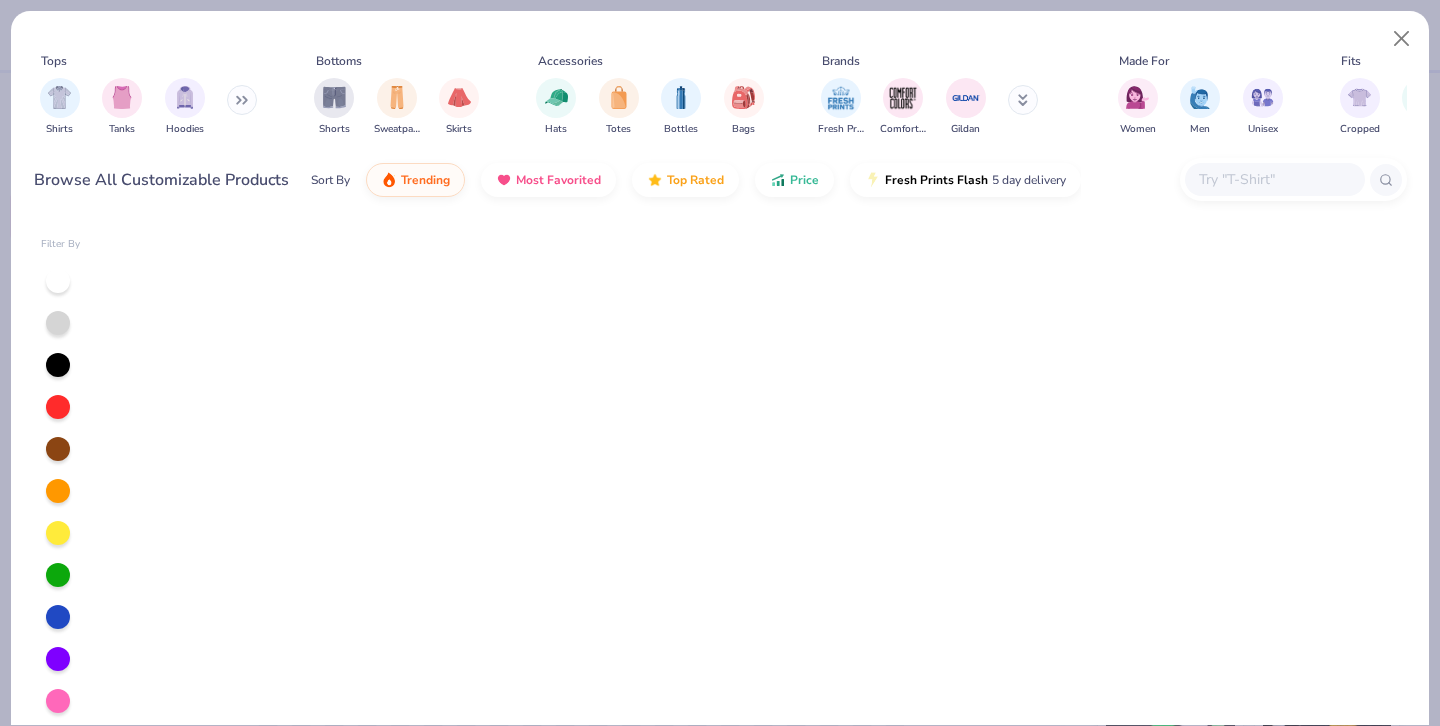 scroll, scrollTop: 0, scrollLeft: 0, axis: both 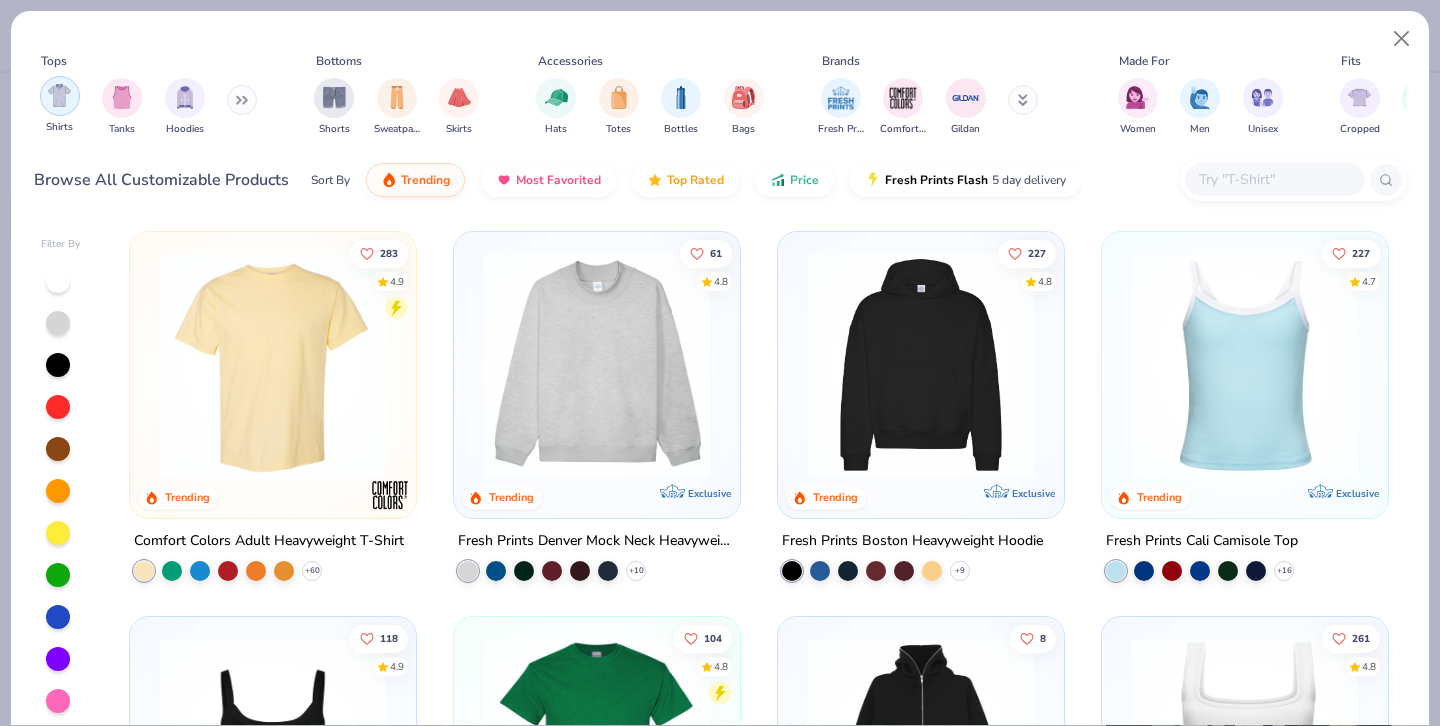 click at bounding box center [59, 95] 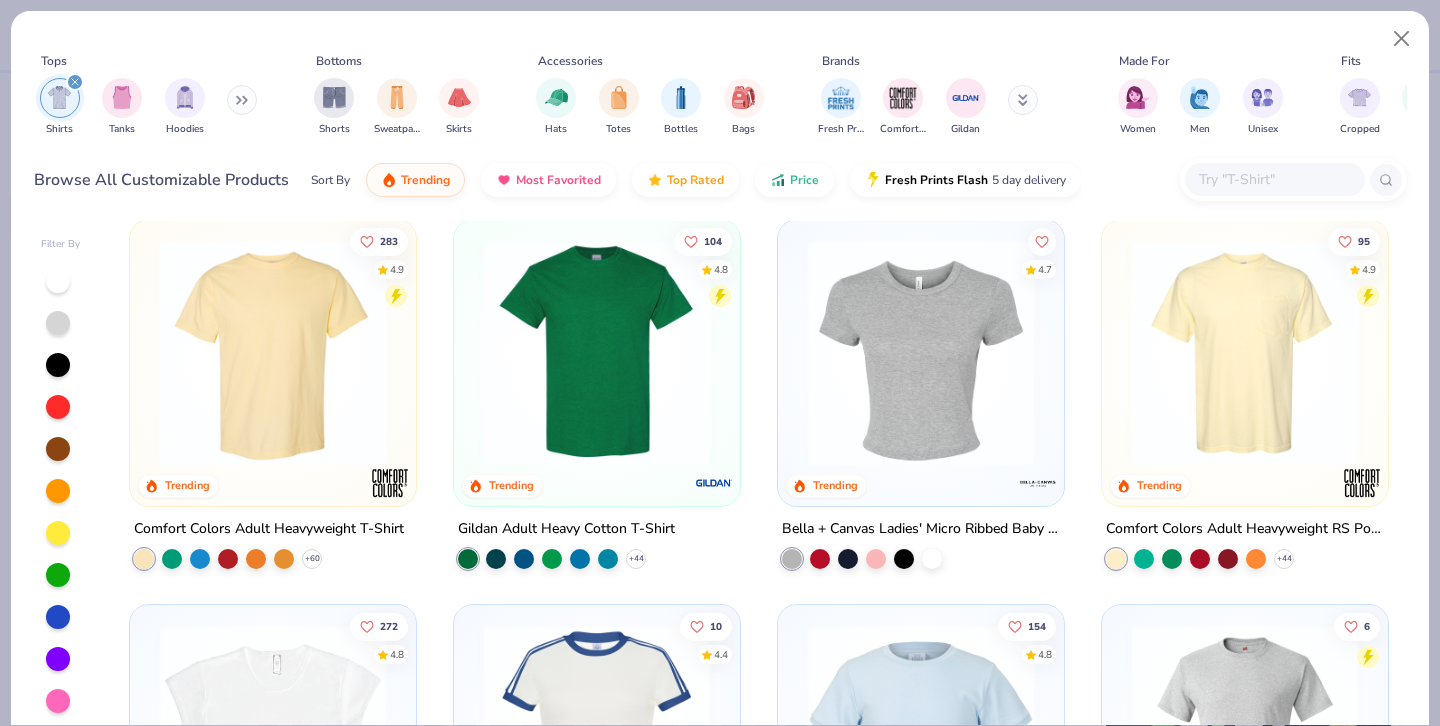 scroll, scrollTop: 0, scrollLeft: 0, axis: both 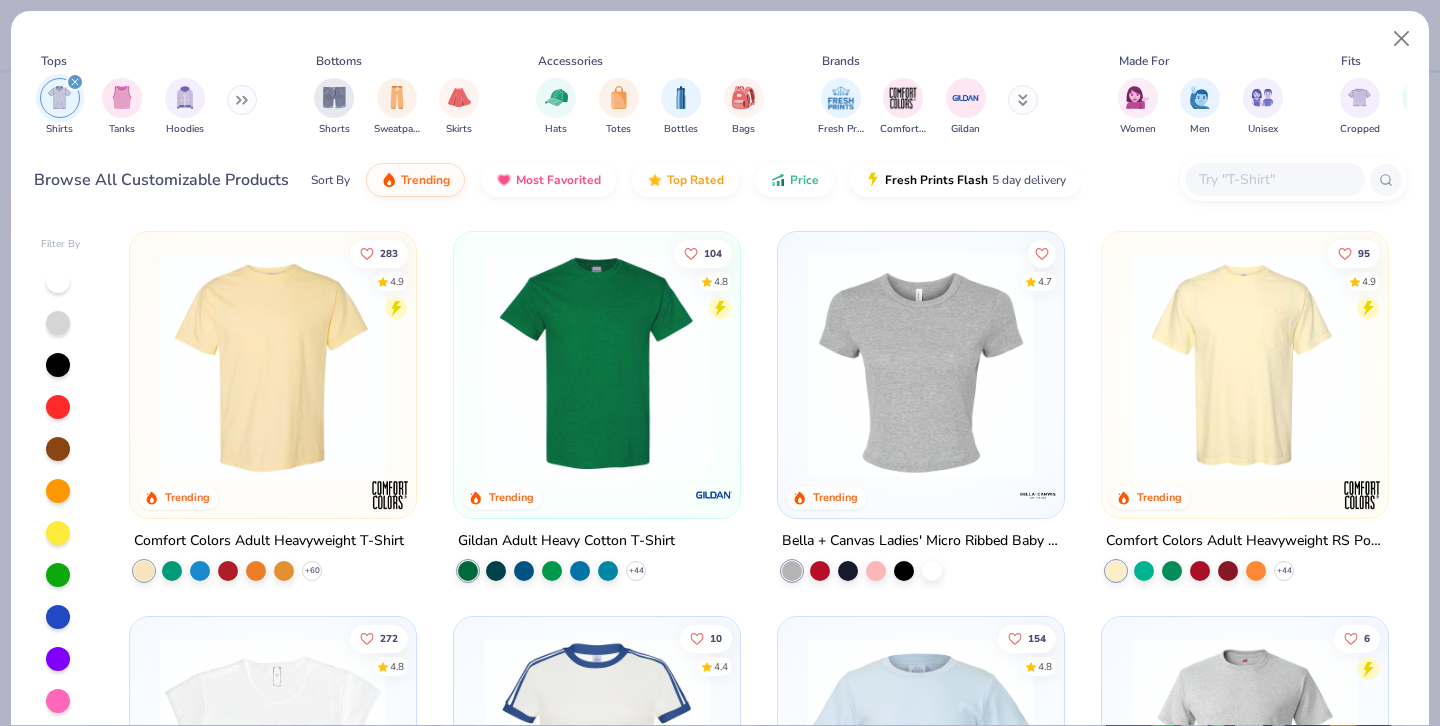 click at bounding box center (921, 365) 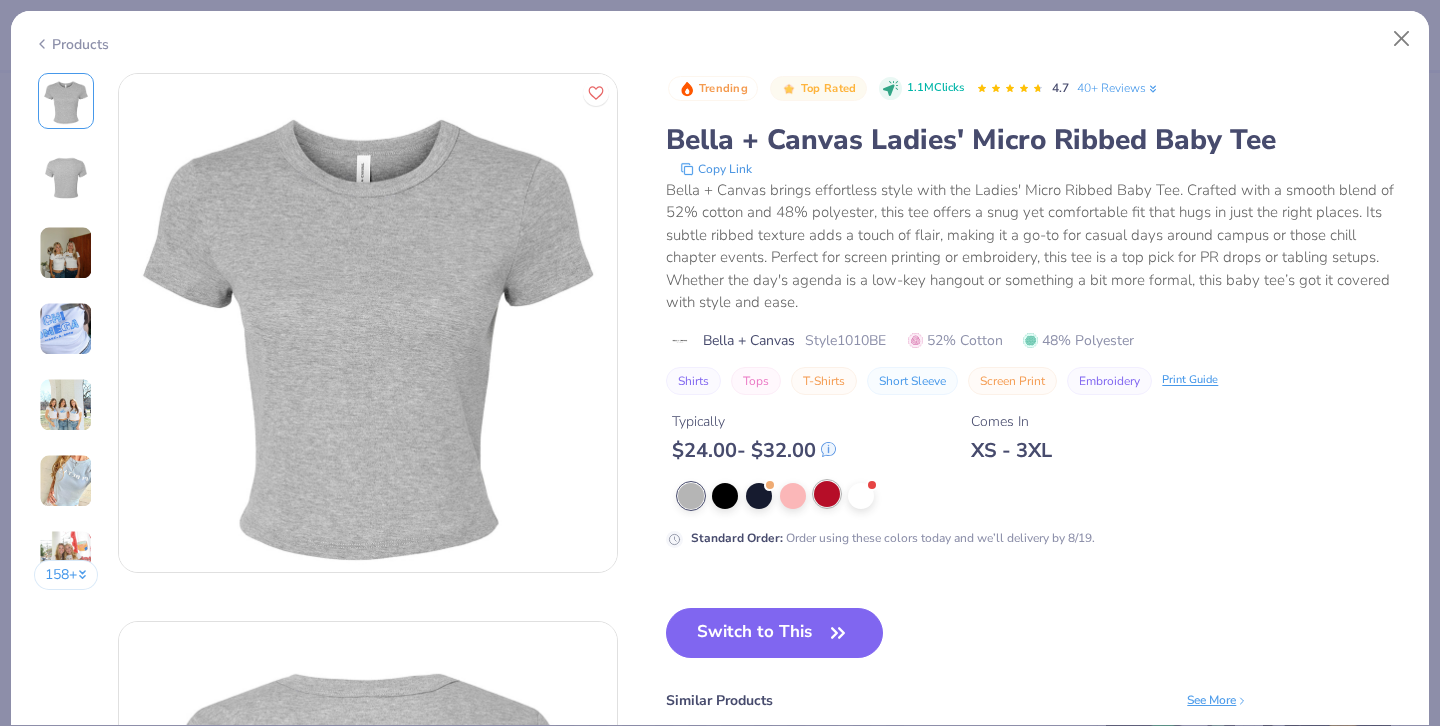click at bounding box center [827, 494] 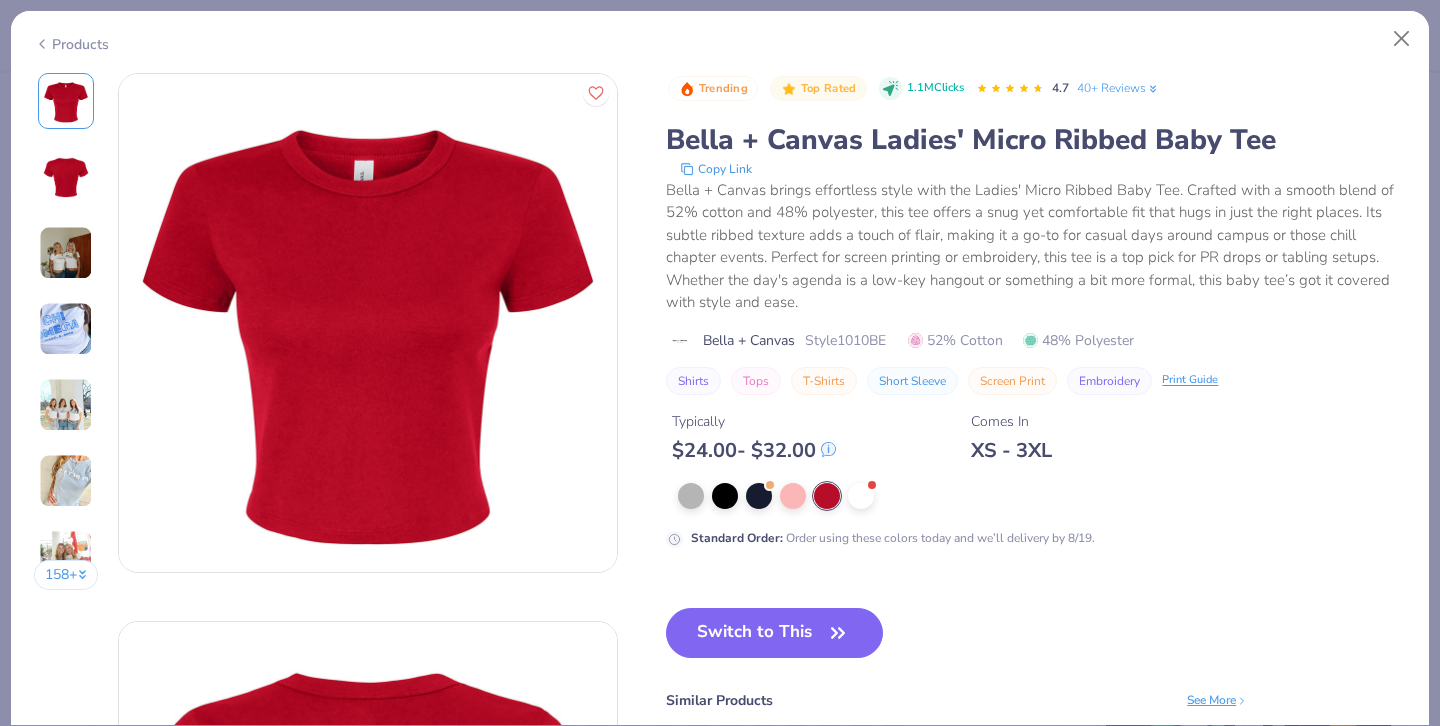 click on "158 +" at bounding box center [66, 575] 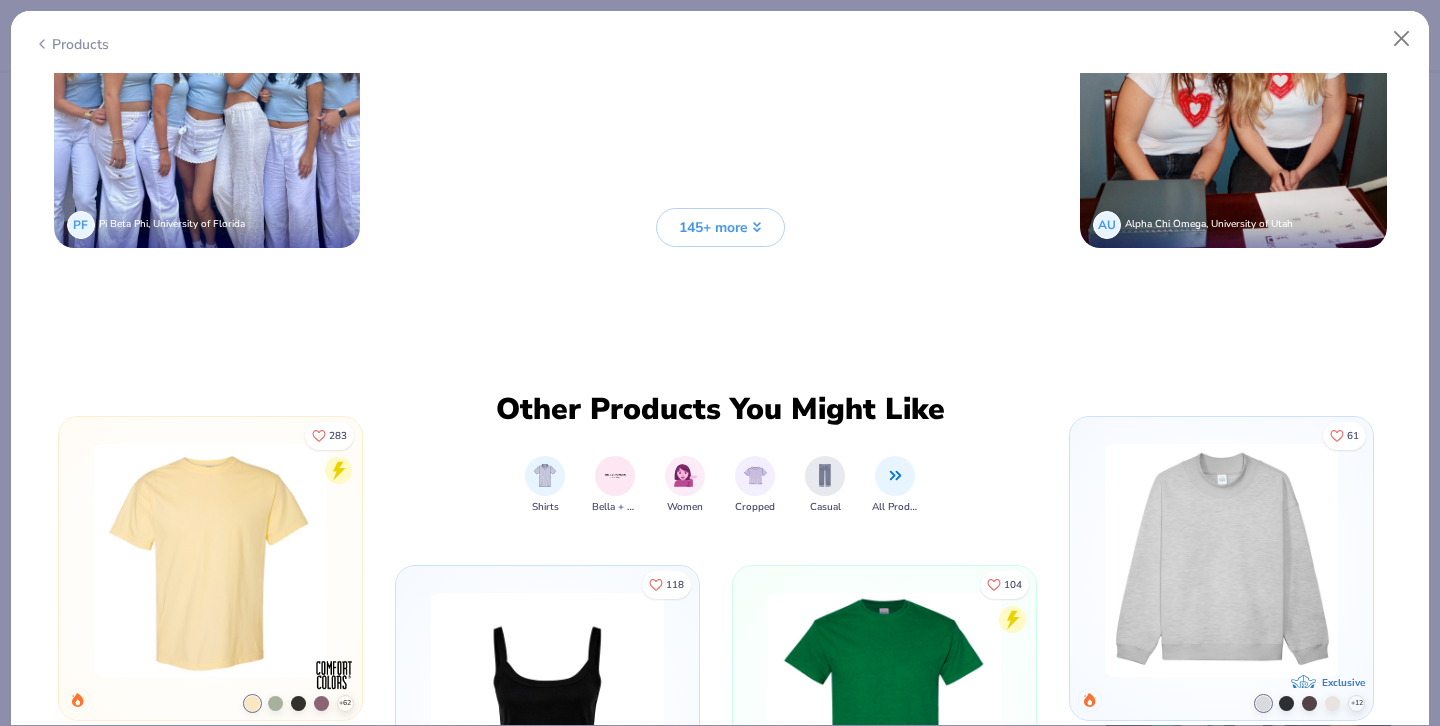 scroll, scrollTop: 5706, scrollLeft: 0, axis: vertical 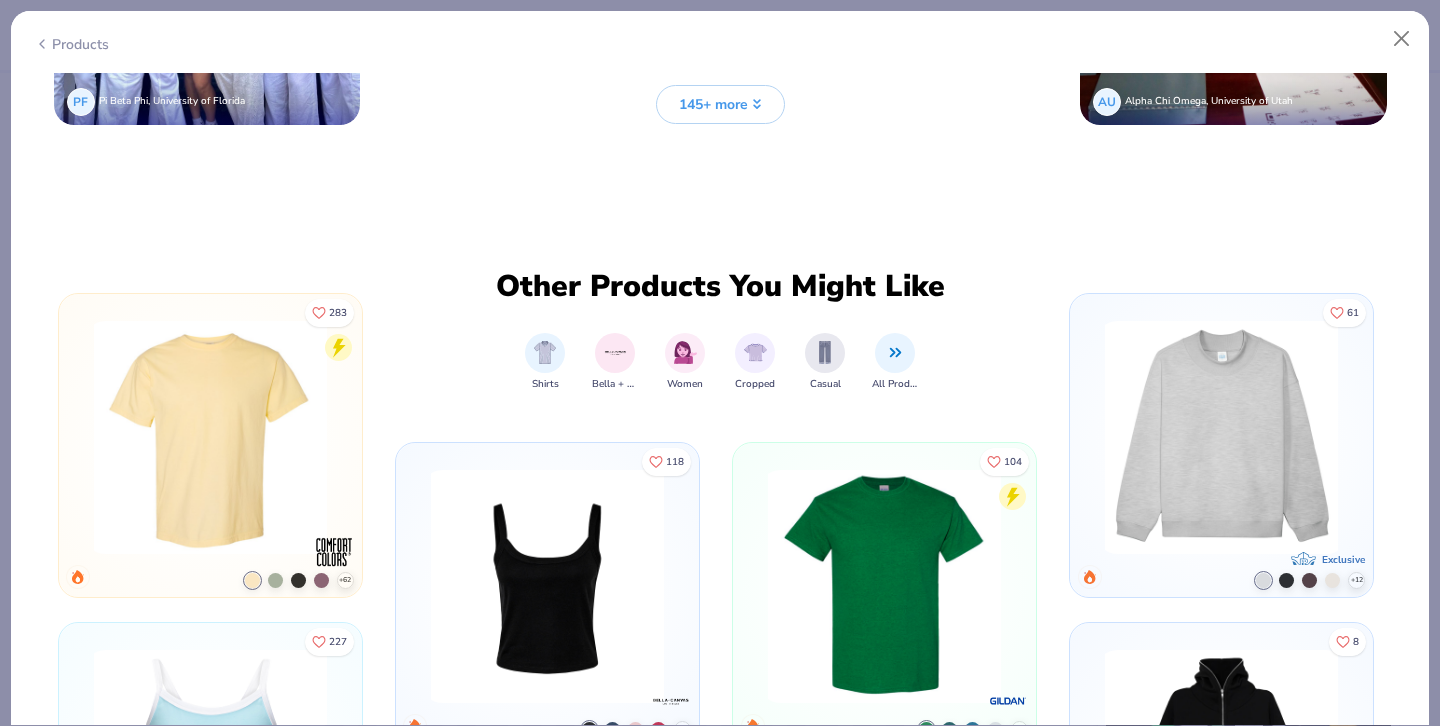click 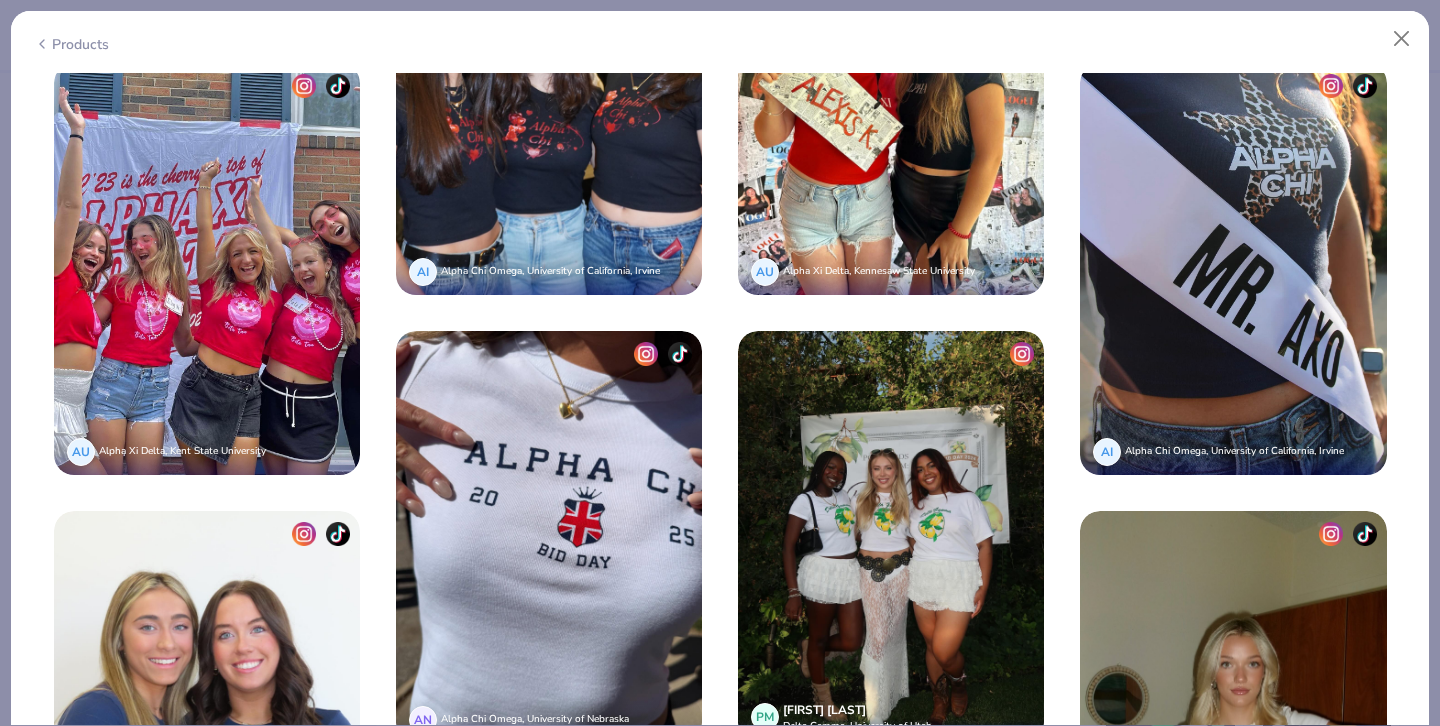 scroll, scrollTop: 5797, scrollLeft: 0, axis: vertical 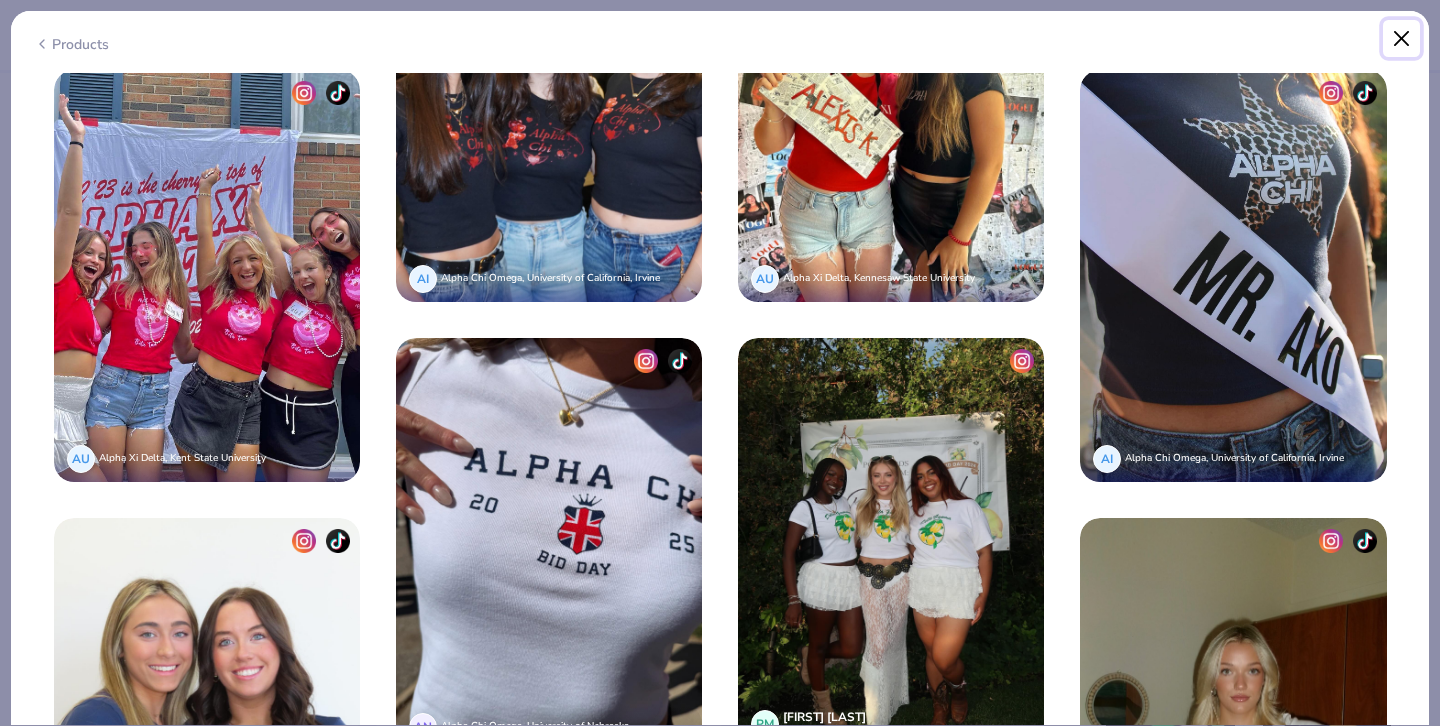 click at bounding box center [1402, 39] 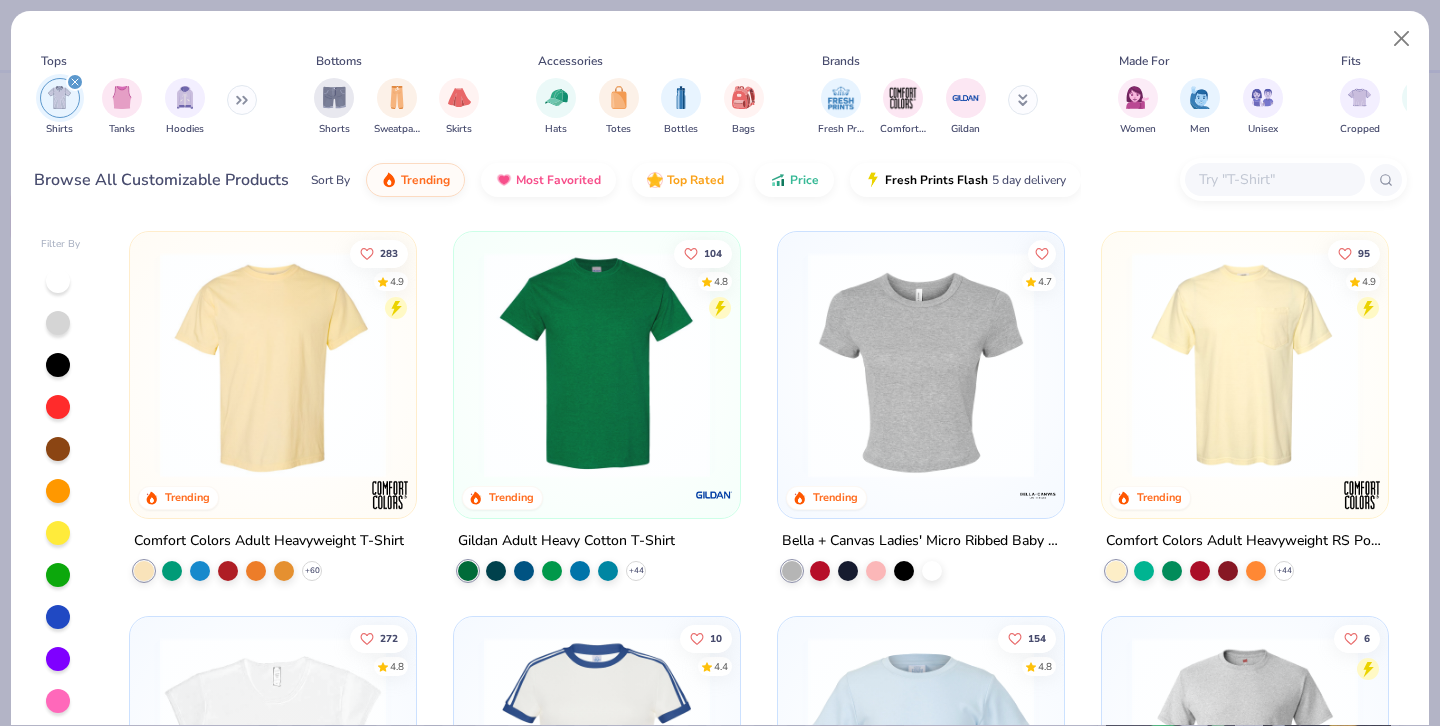 click at bounding box center [921, 365] 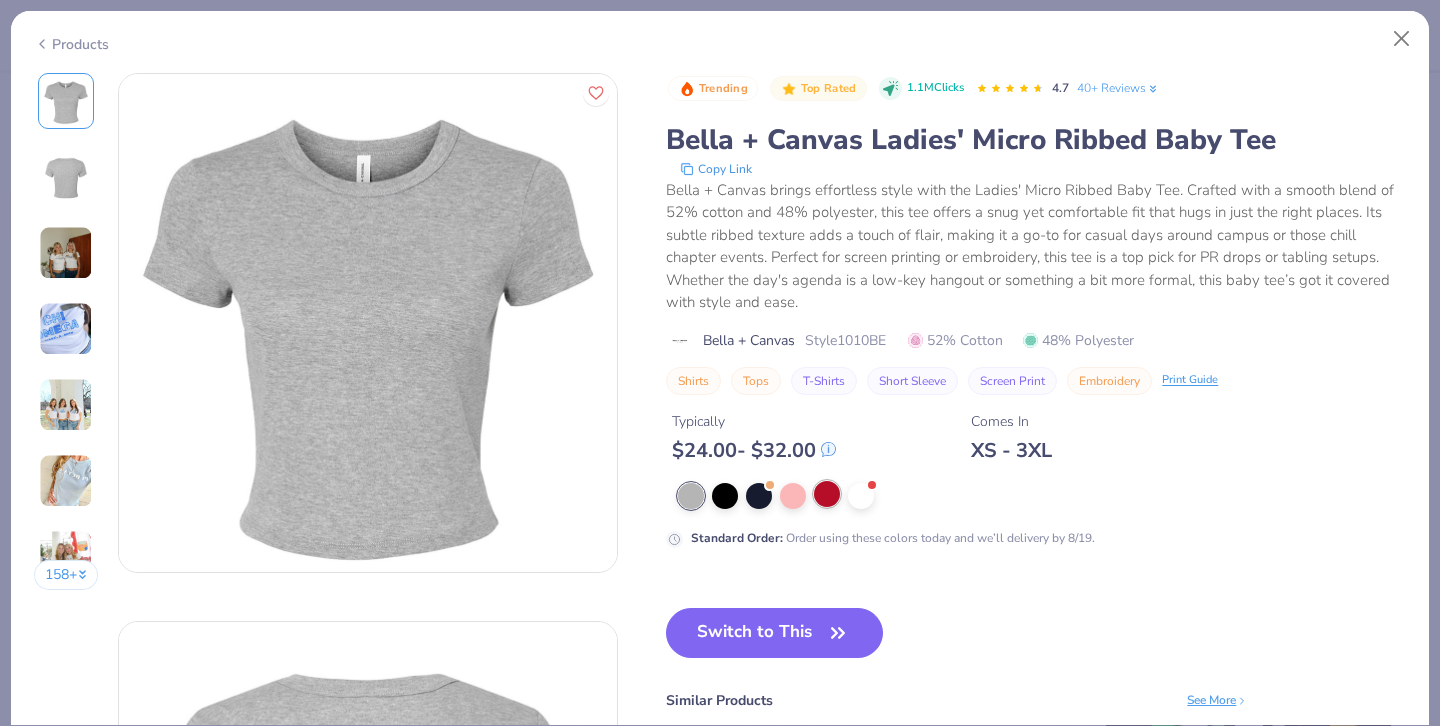 click at bounding box center (827, 494) 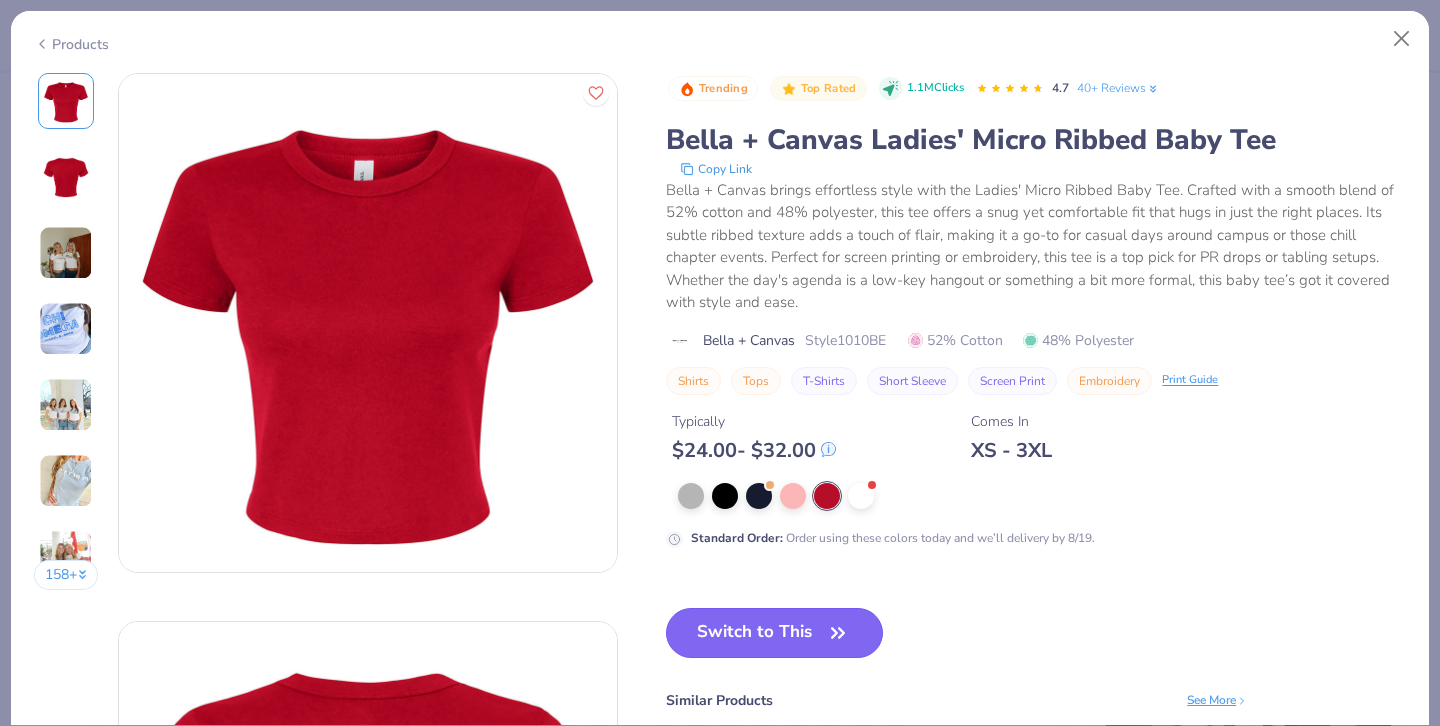 click on "Switch to This" at bounding box center (774, 633) 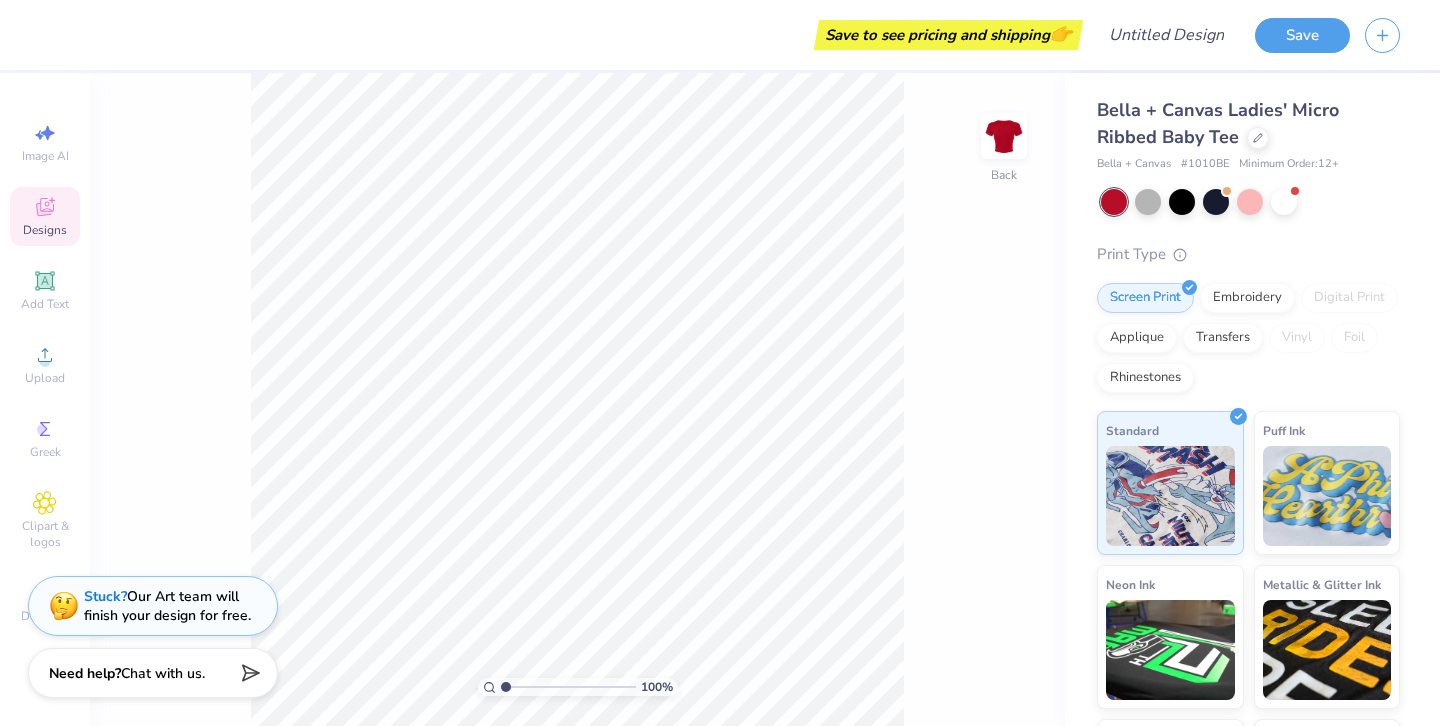 click on "100  % Back" at bounding box center (577, 399) 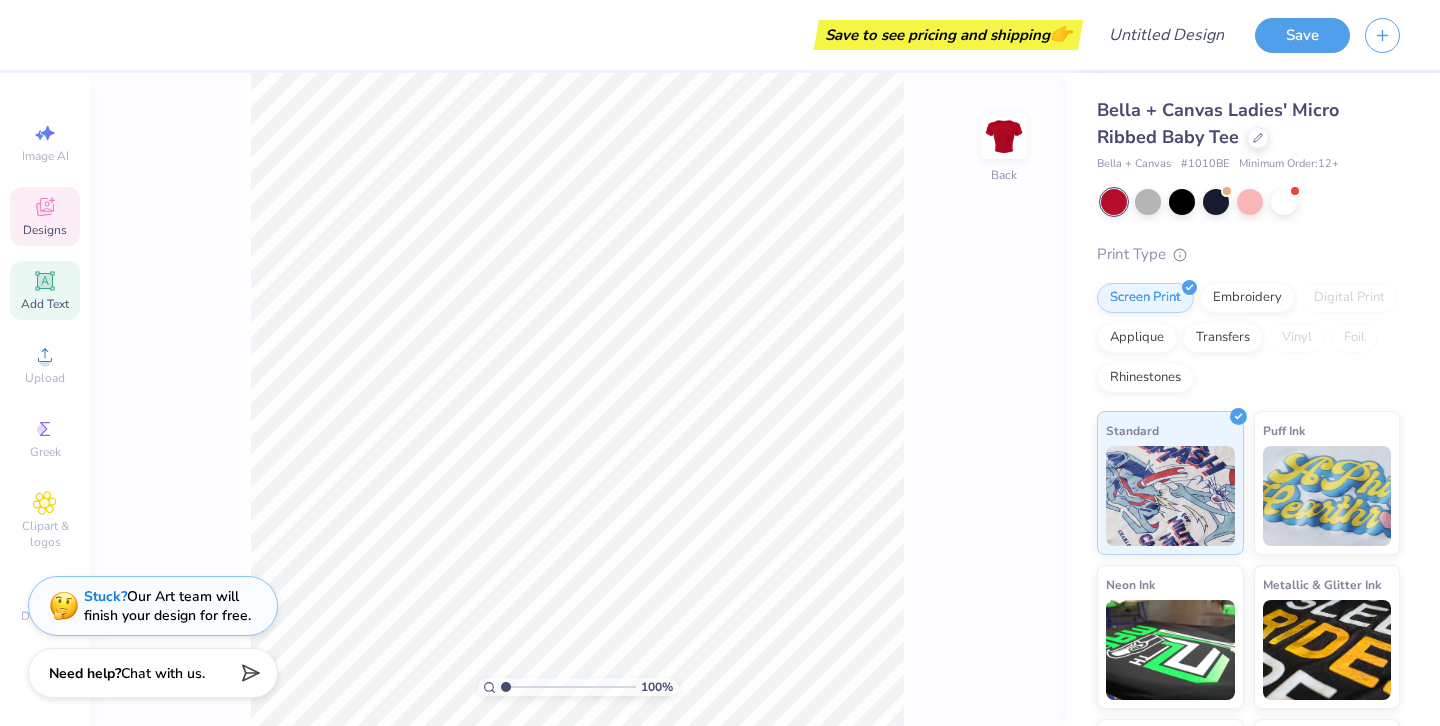click on "Add Text" at bounding box center (45, 290) 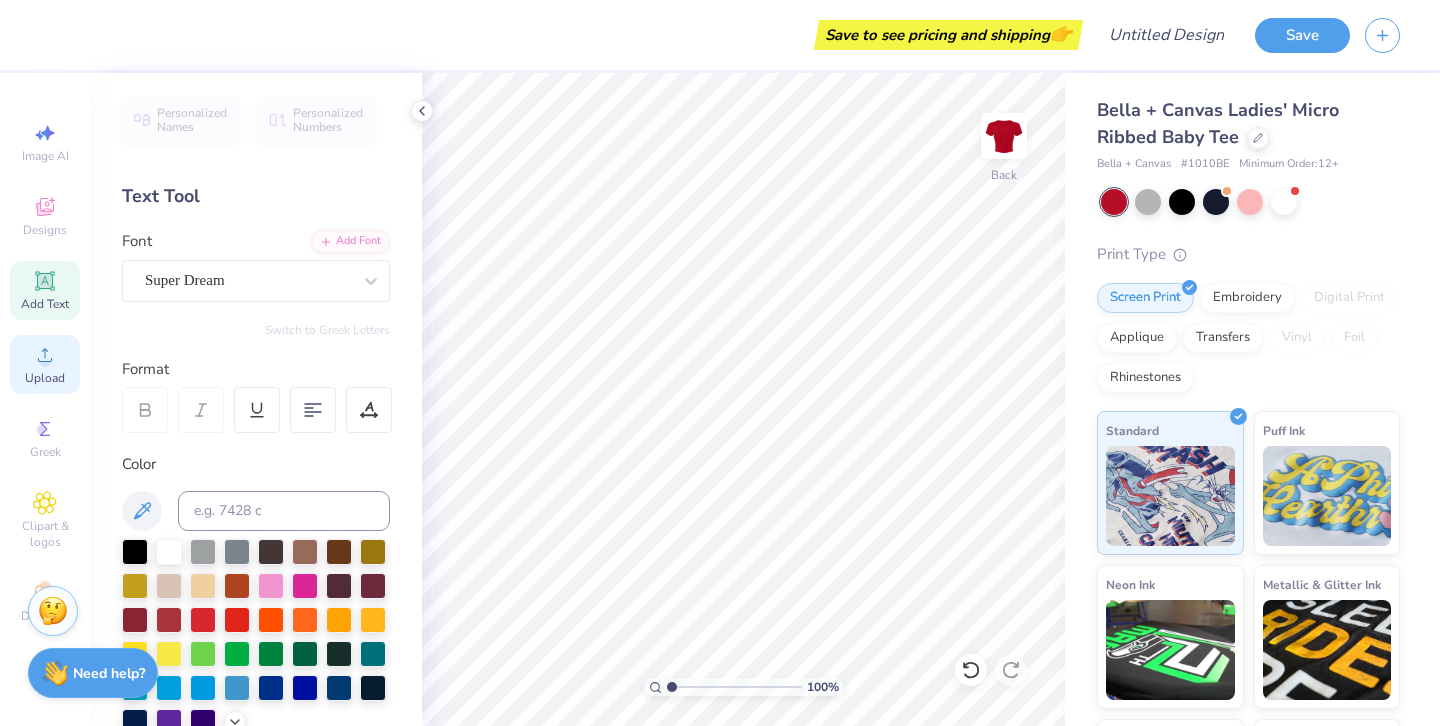 click 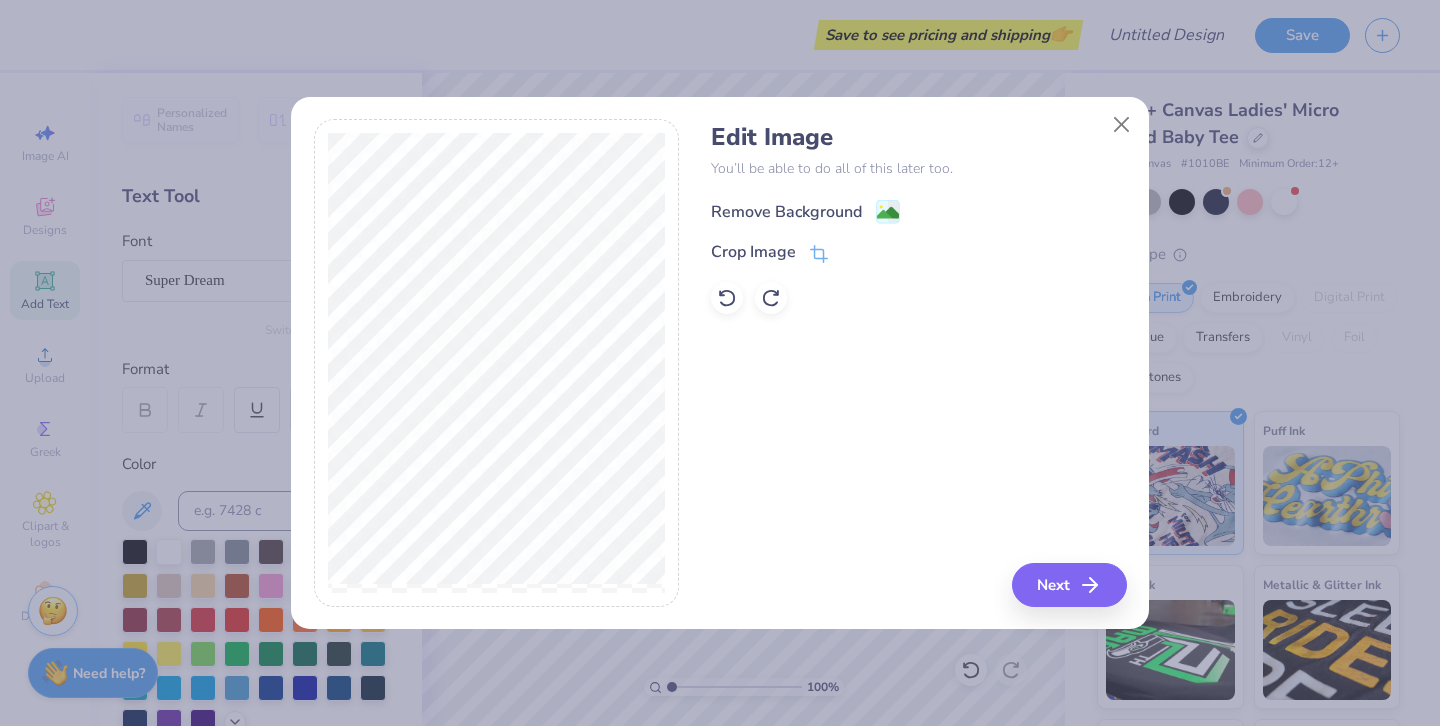 click on "Remove Background" at bounding box center [786, 212] 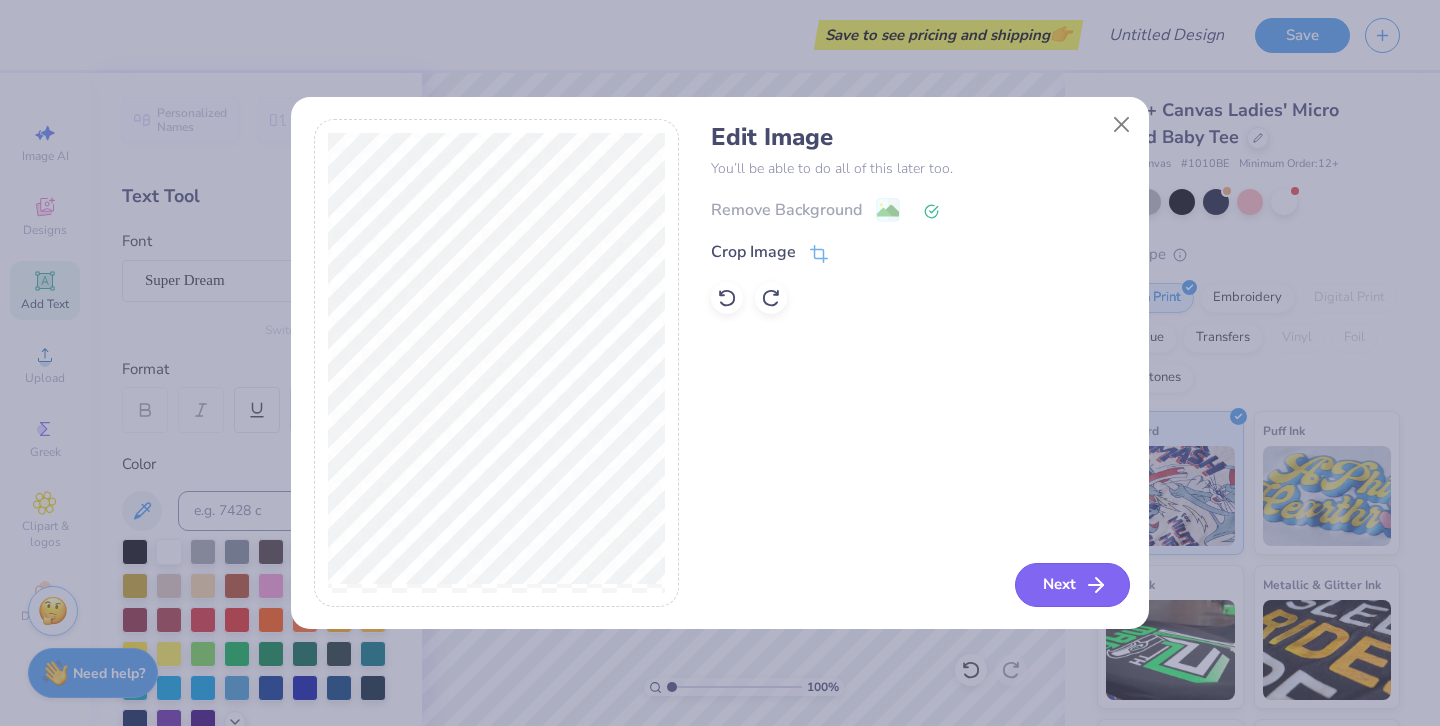 click 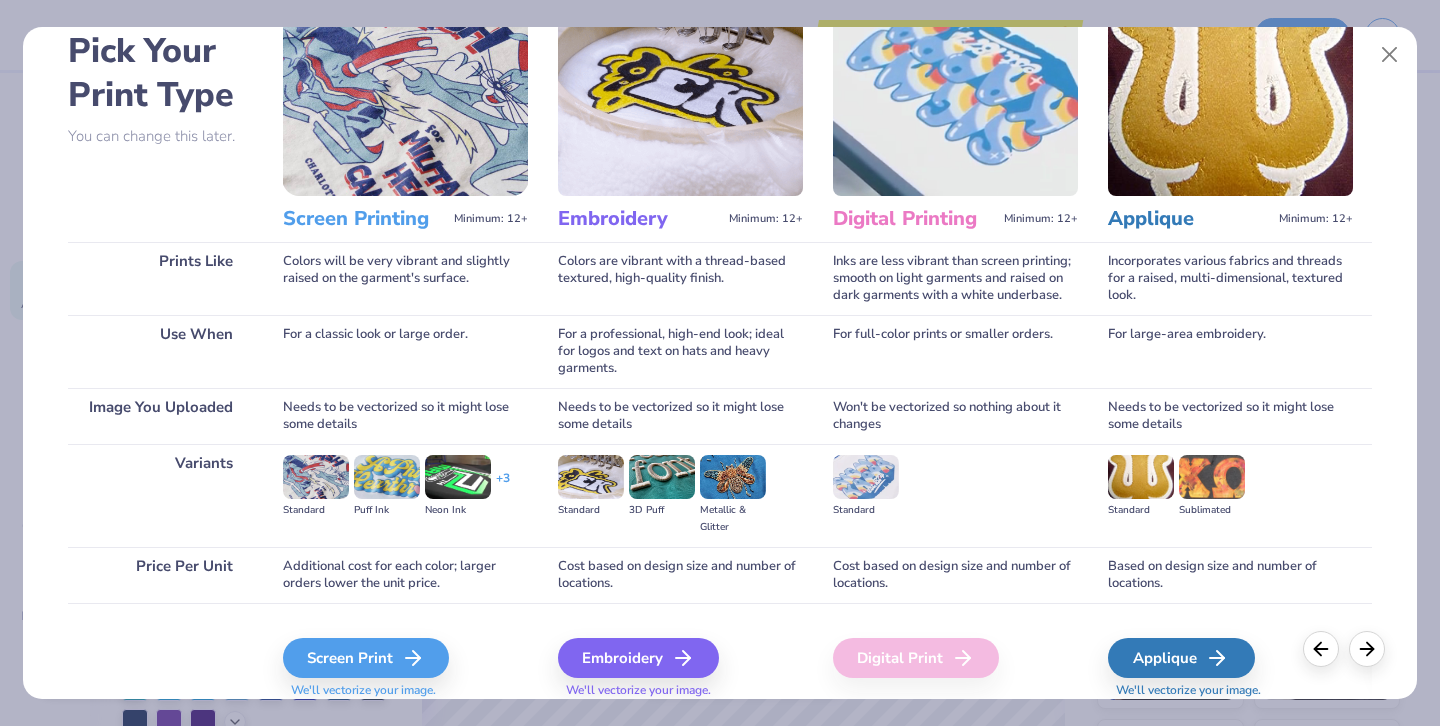 scroll, scrollTop: 106, scrollLeft: 0, axis: vertical 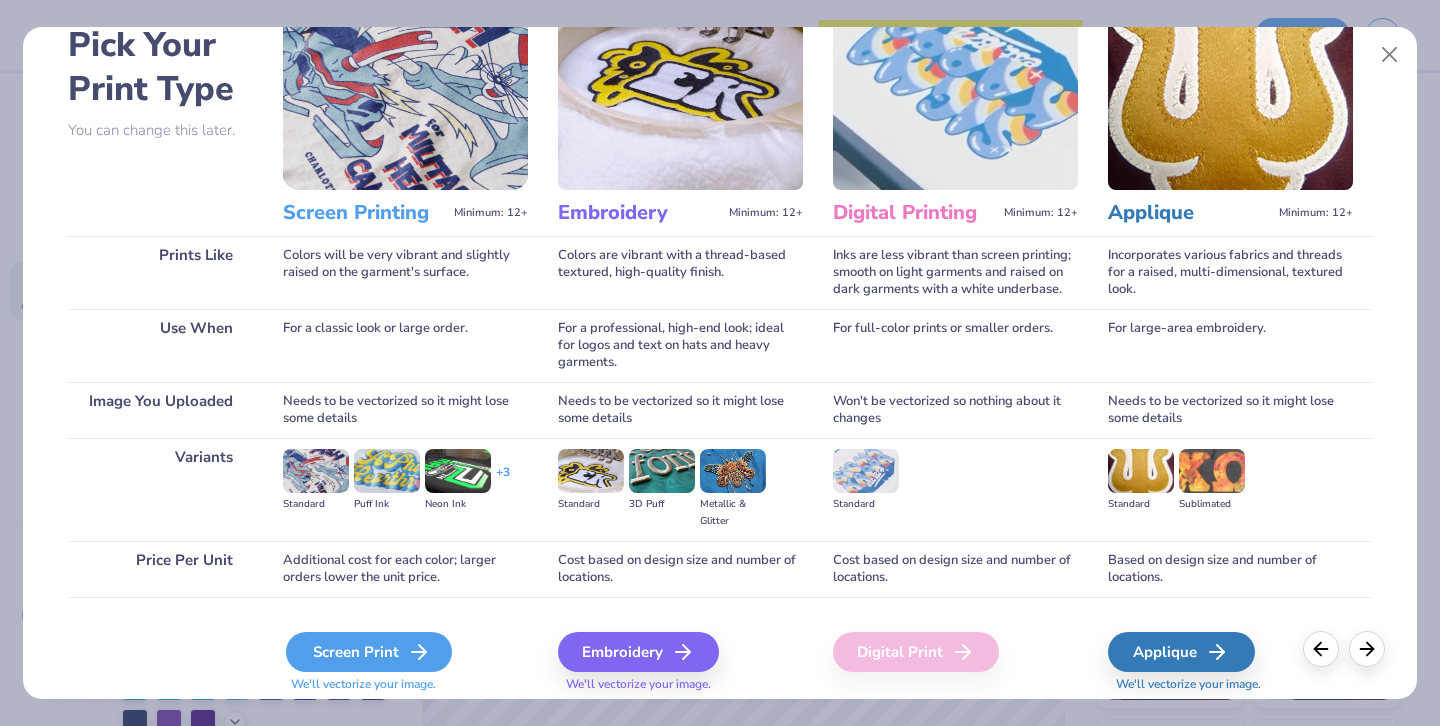 click 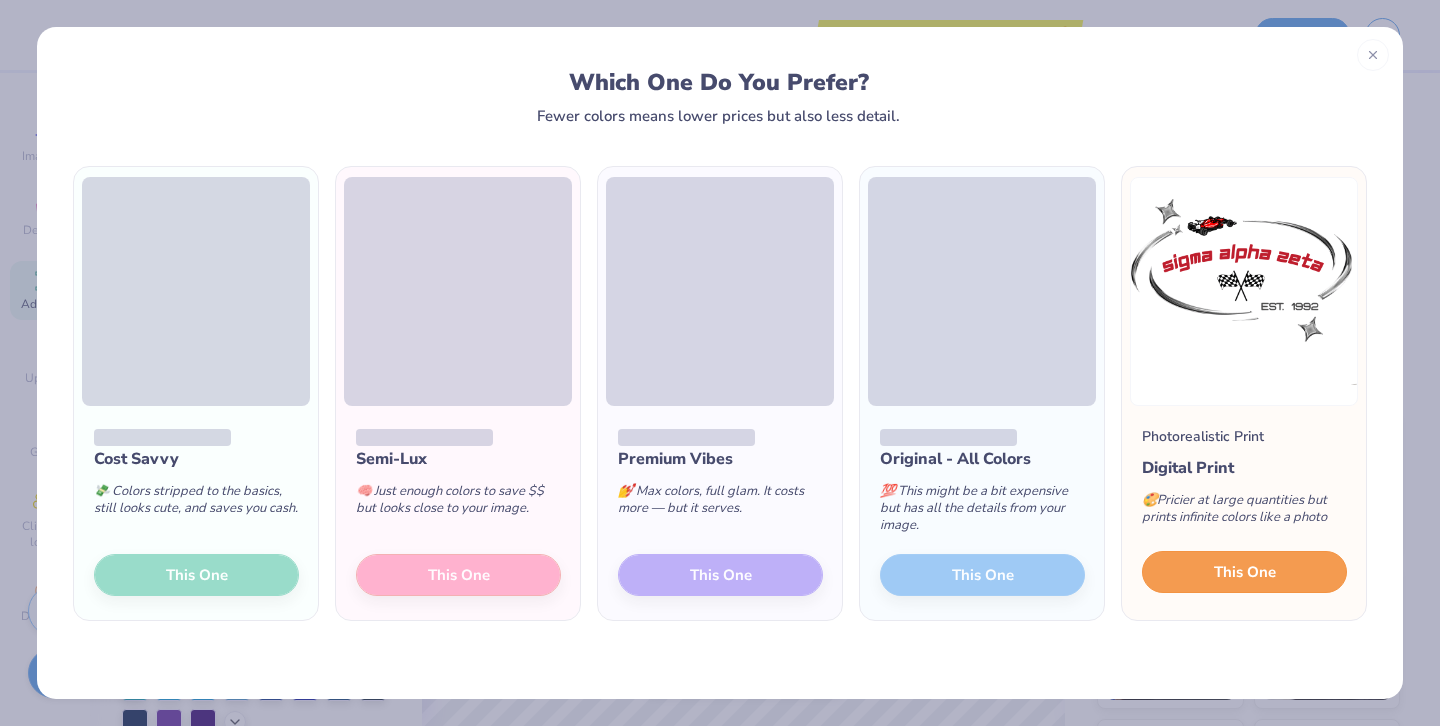 click on "This One" at bounding box center (1245, 572) 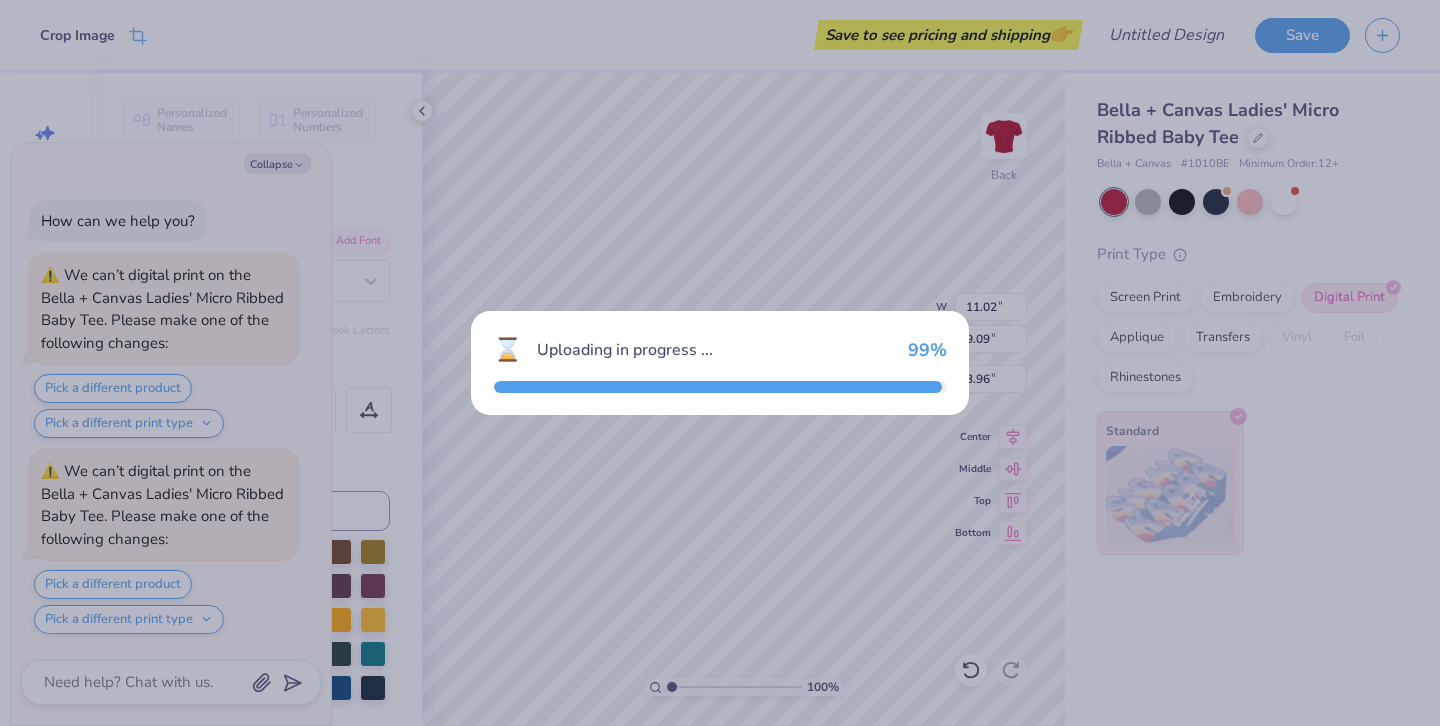 scroll, scrollTop: 178, scrollLeft: 0, axis: vertical 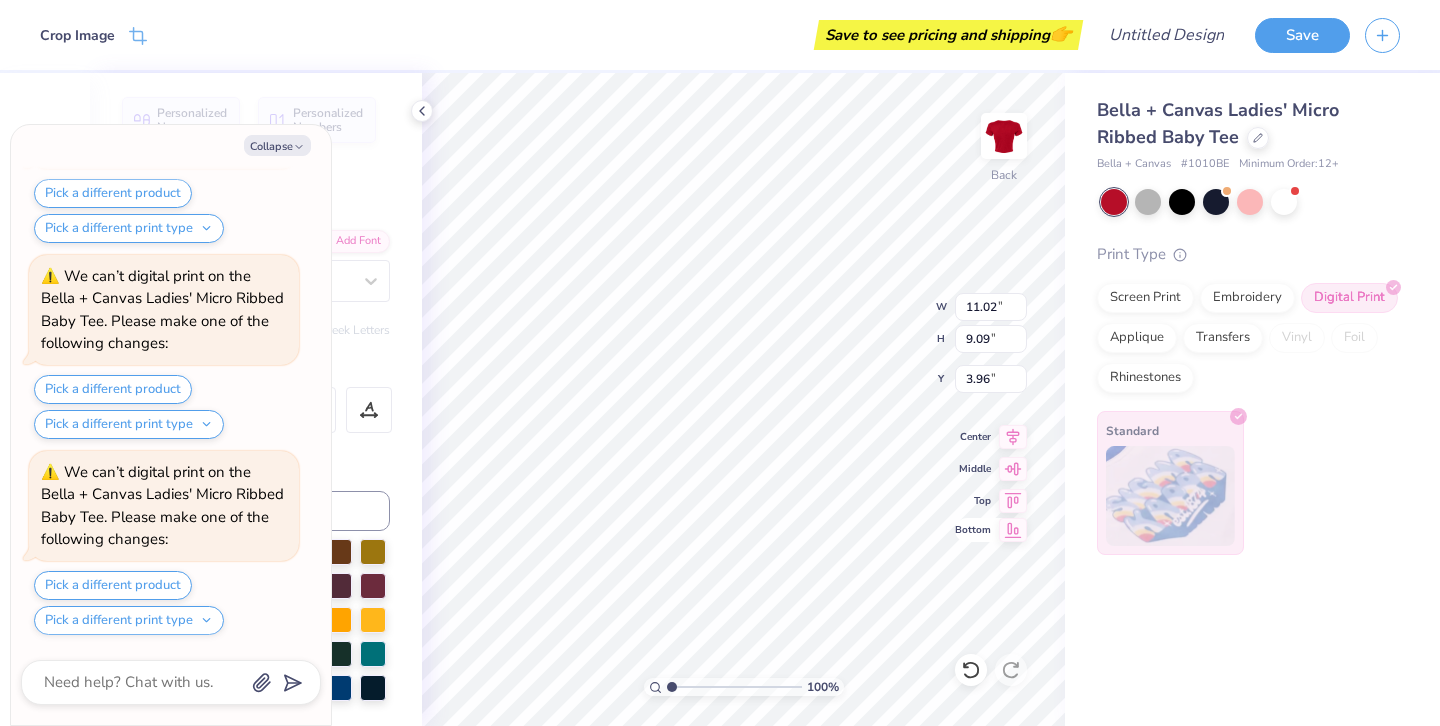 type on "x" 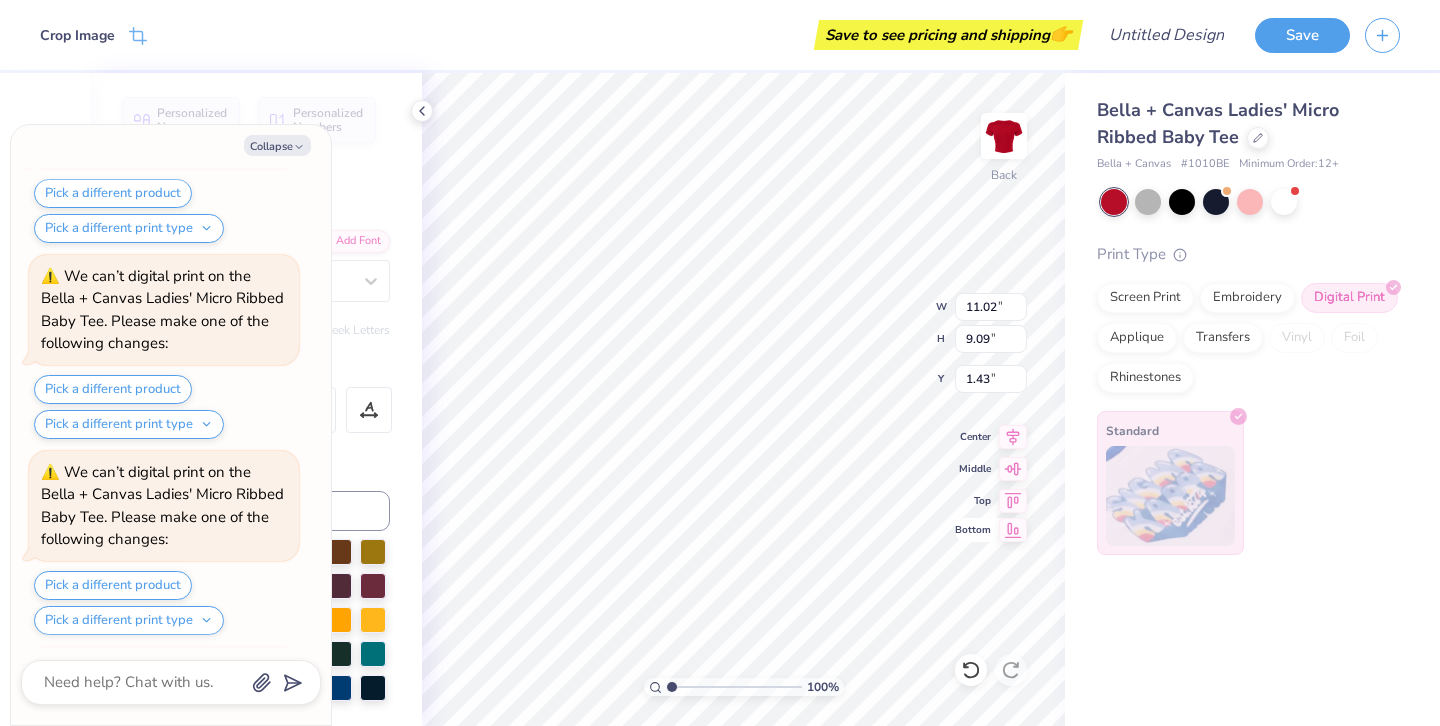 scroll, scrollTop: 374, scrollLeft: 0, axis: vertical 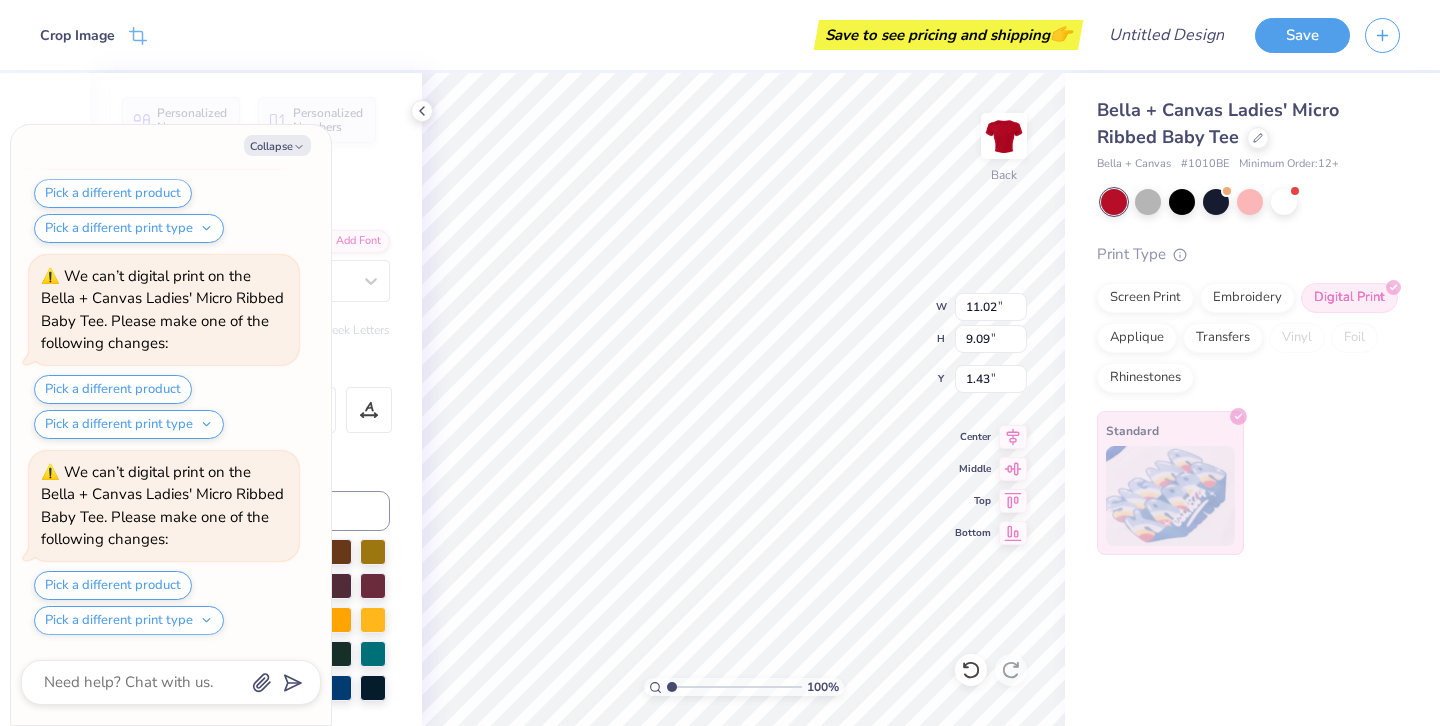 type on "x" 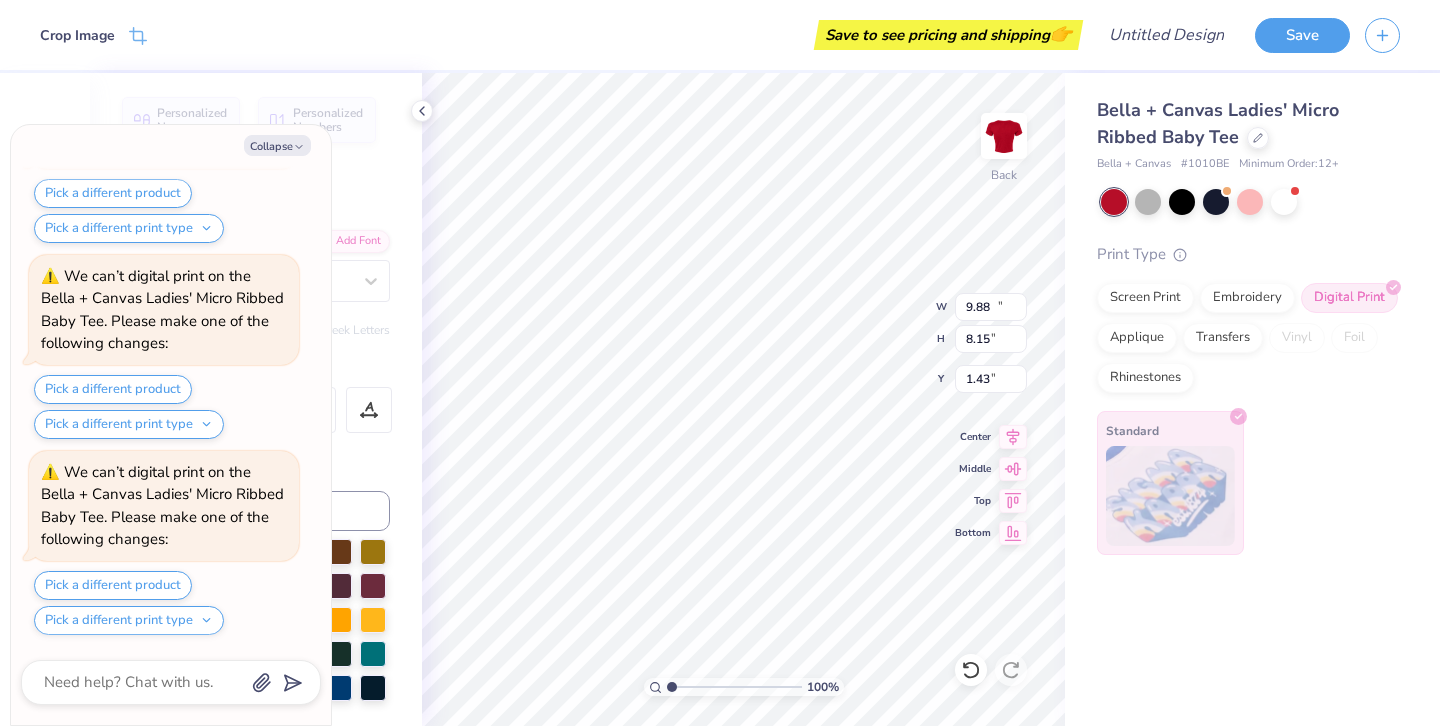 scroll, scrollTop: 570, scrollLeft: 0, axis: vertical 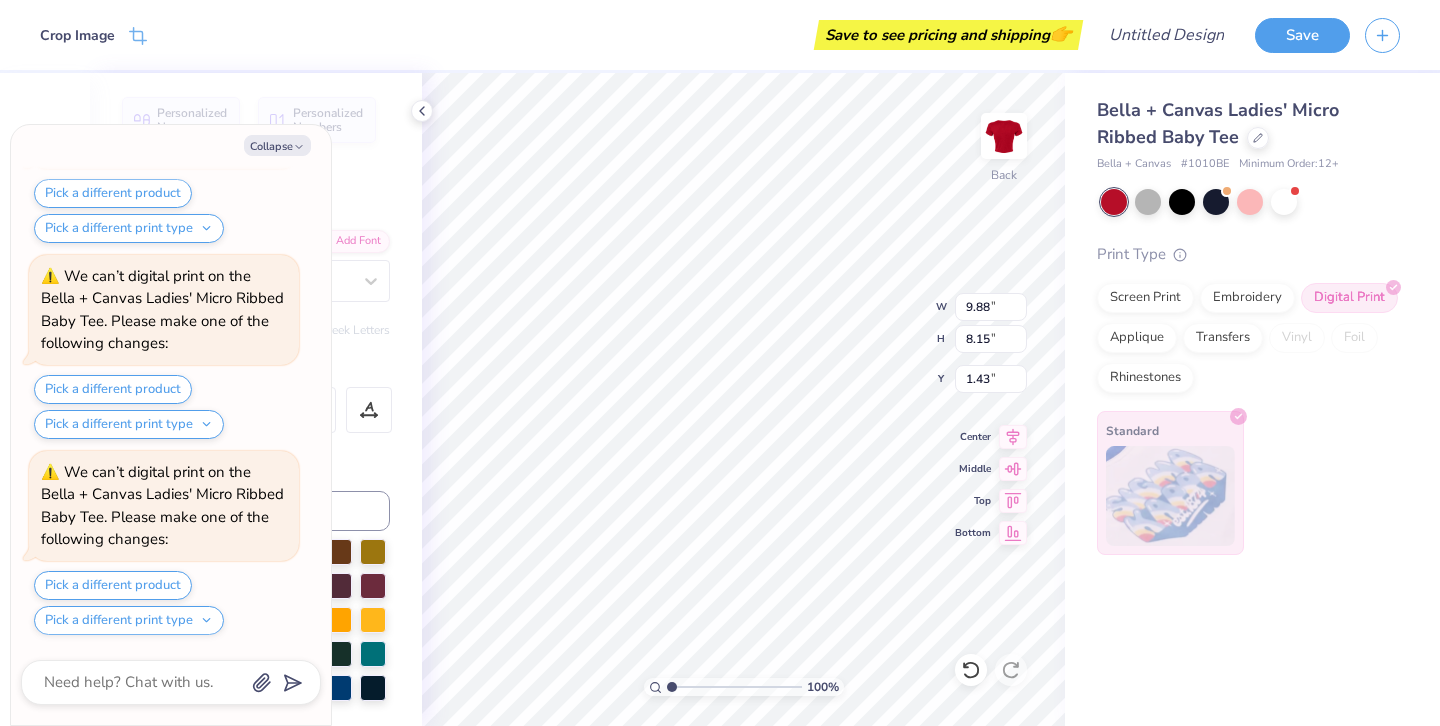 type on "x" 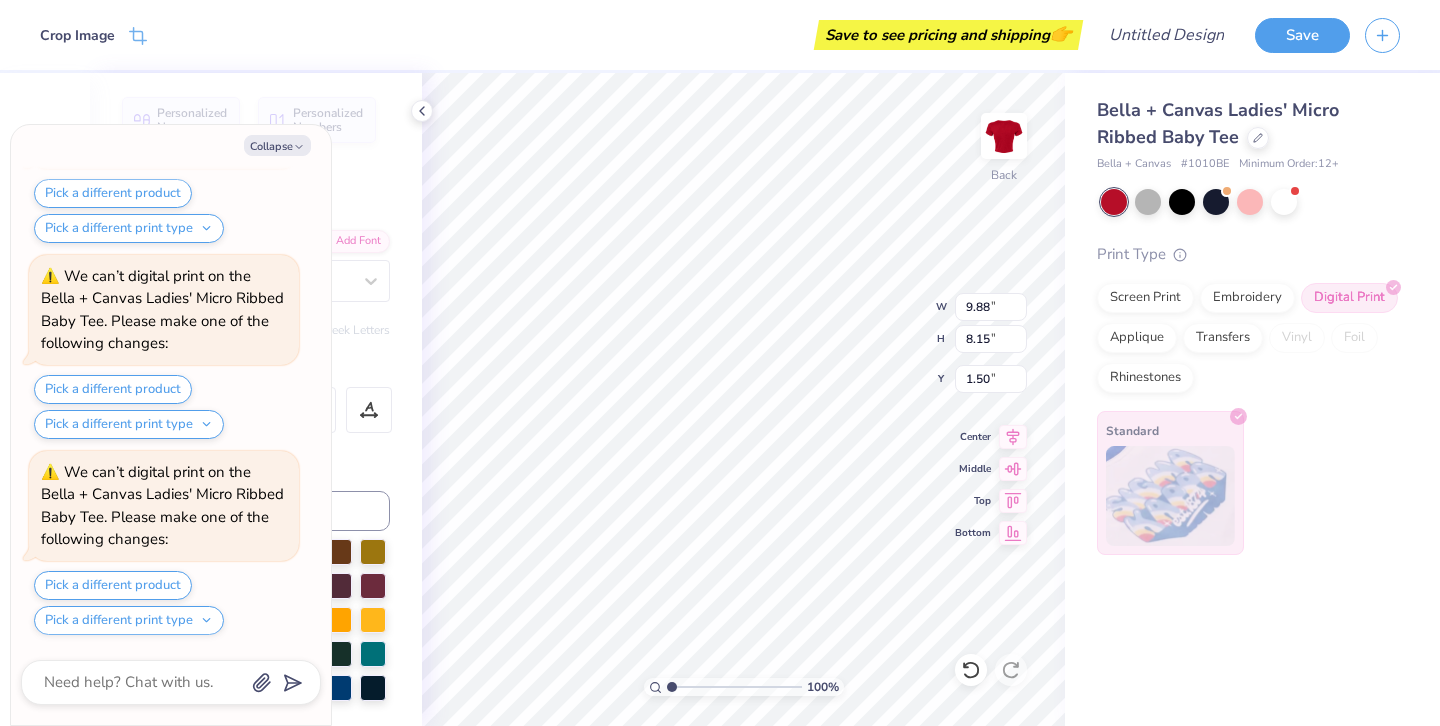 scroll, scrollTop: 766, scrollLeft: 0, axis: vertical 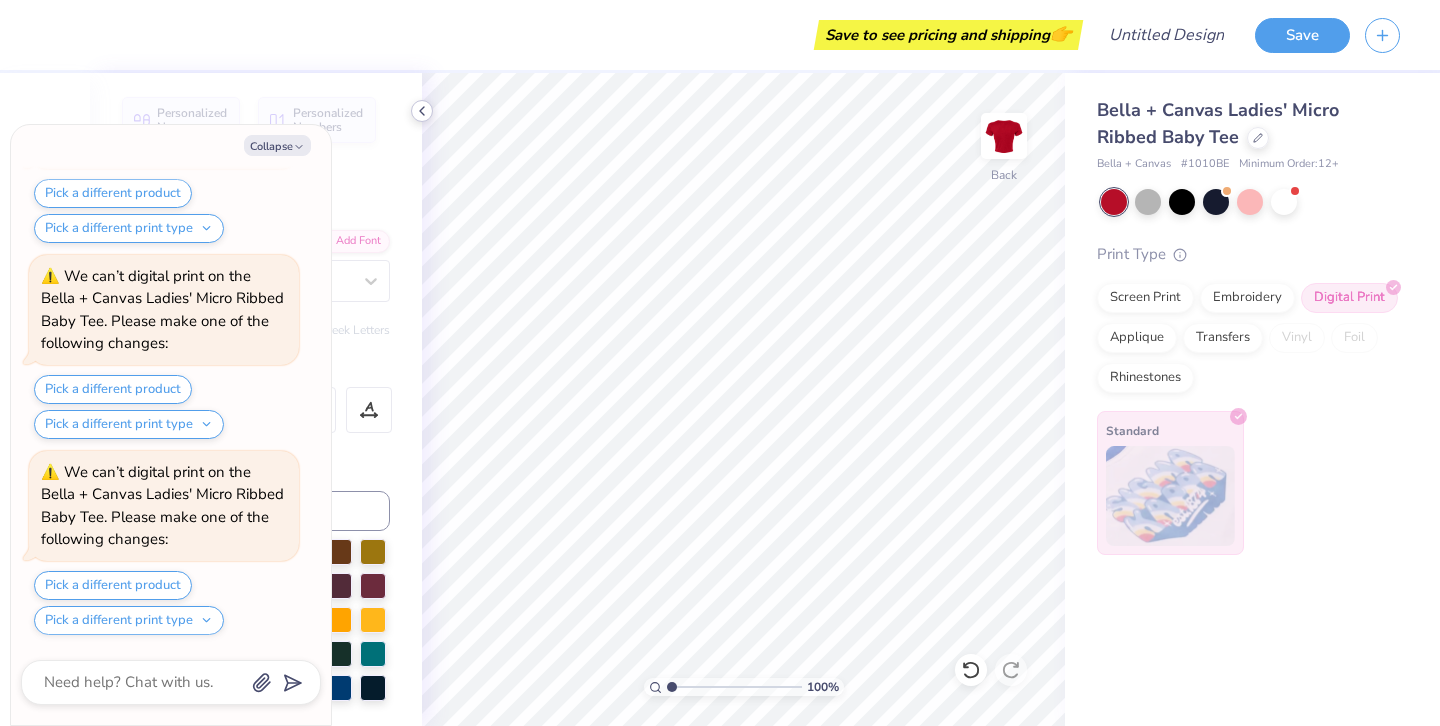 click 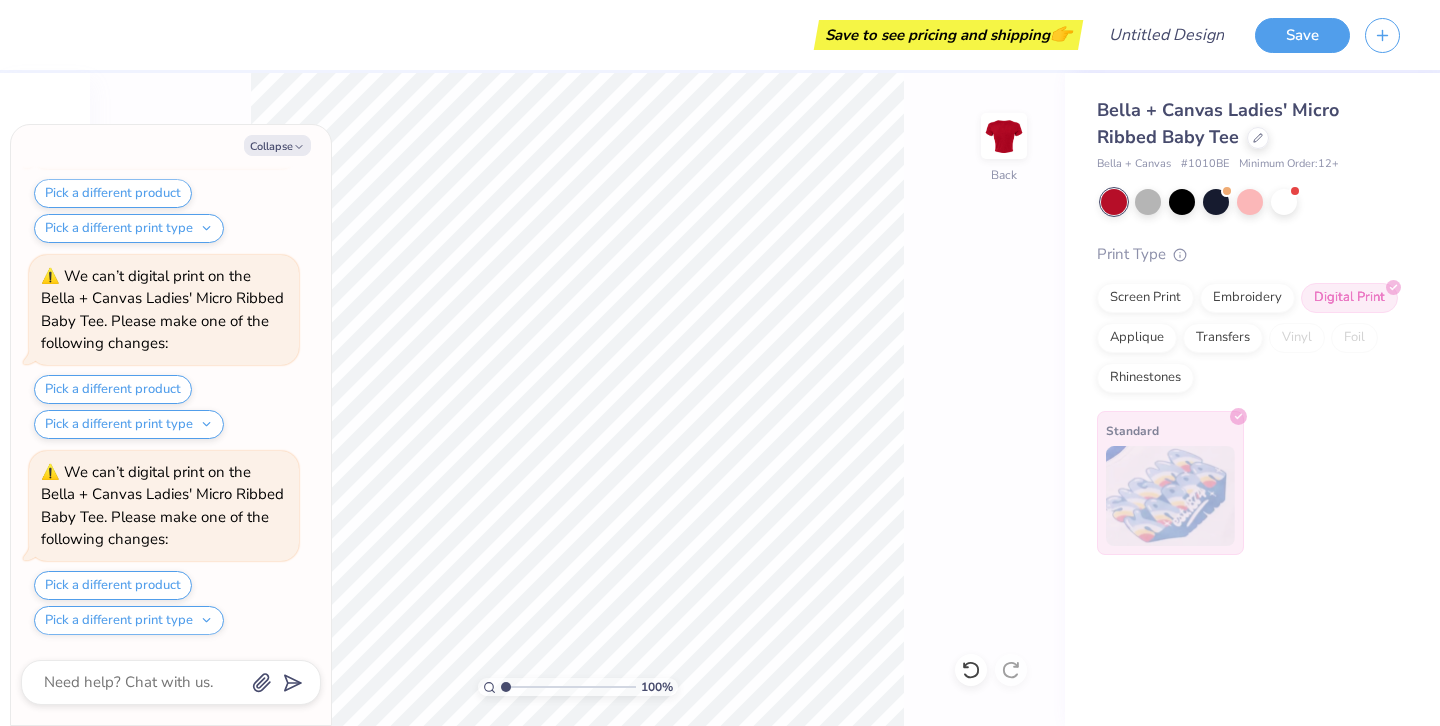 click on "Collapse How can we help you? We can’t digital print on the Bella + Canvas Ladies' Micro Ribbed Baby Tee. Please make one of the following changes: Pick a different product Pick a different print type We can’t digital print on the Bella + Canvas Ladies' Micro Ribbed Baby Tee. Please make one of the following changes: Pick a different product Pick a different print type We can’t digital print on the Bella + Canvas Ladies' Micro Ribbed Baby Tee. Please make one of the following changes: Pick a different product Pick a different print type We can’t digital print on the Bella + Canvas Ladies' Micro Ribbed Baby Tee. Please make one of the following changes: Pick a different product Pick a different print type We can’t digital print on the Bella + Canvas Ladies' Micro Ribbed Baby Tee. Please make one of the following changes: Pick a different product Pick a different print type We can’t digital print on the Bella + Canvas Ladies' Micro Ribbed Baby Tee. Please make one of the following changes:" at bounding box center [171, 425] 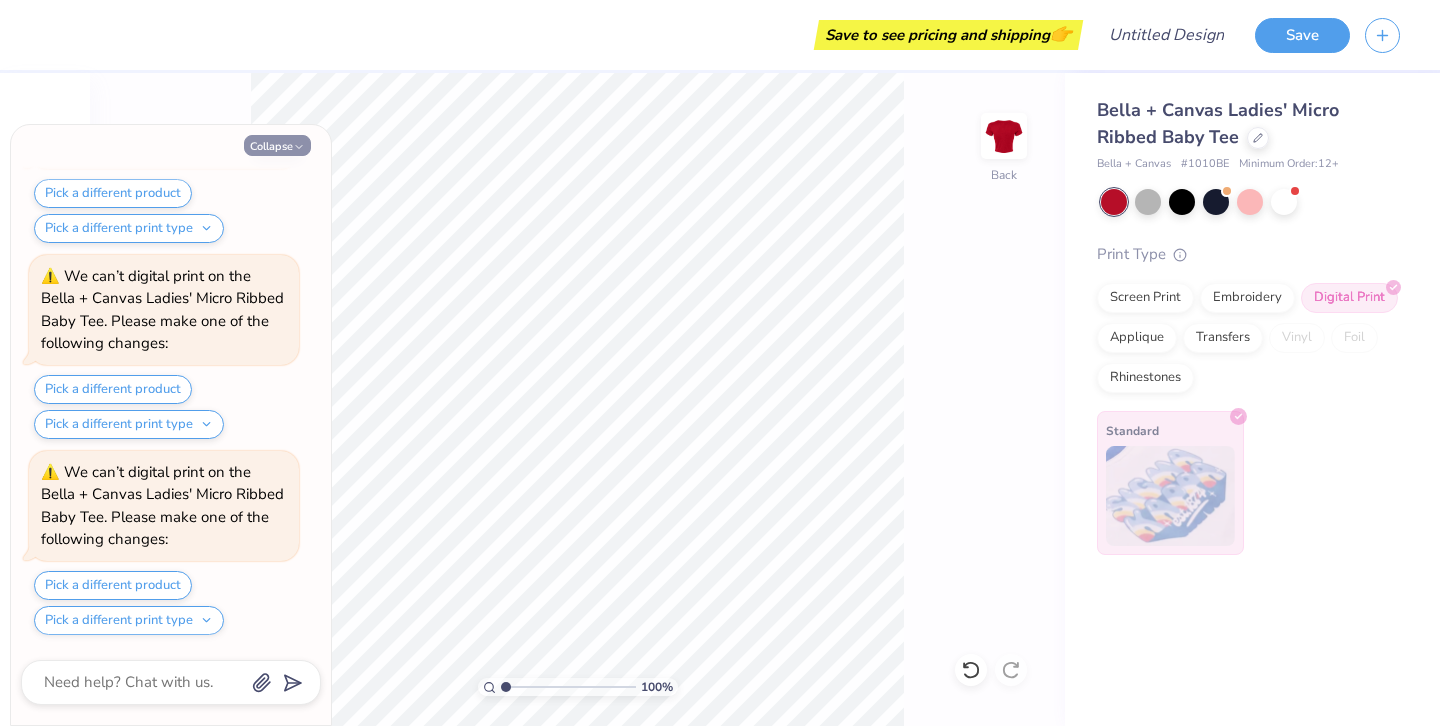click on "Collapse" at bounding box center [277, 145] 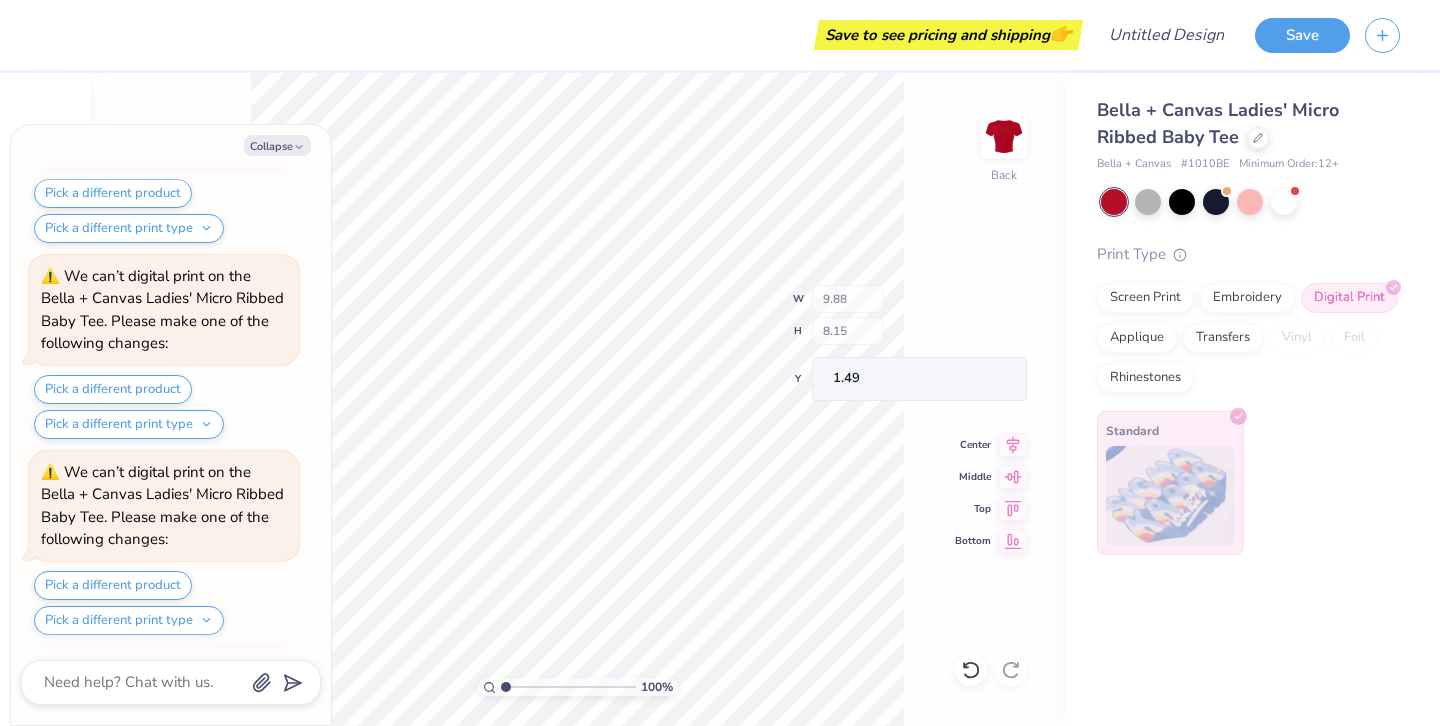 scroll, scrollTop: 1746, scrollLeft: 0, axis: vertical 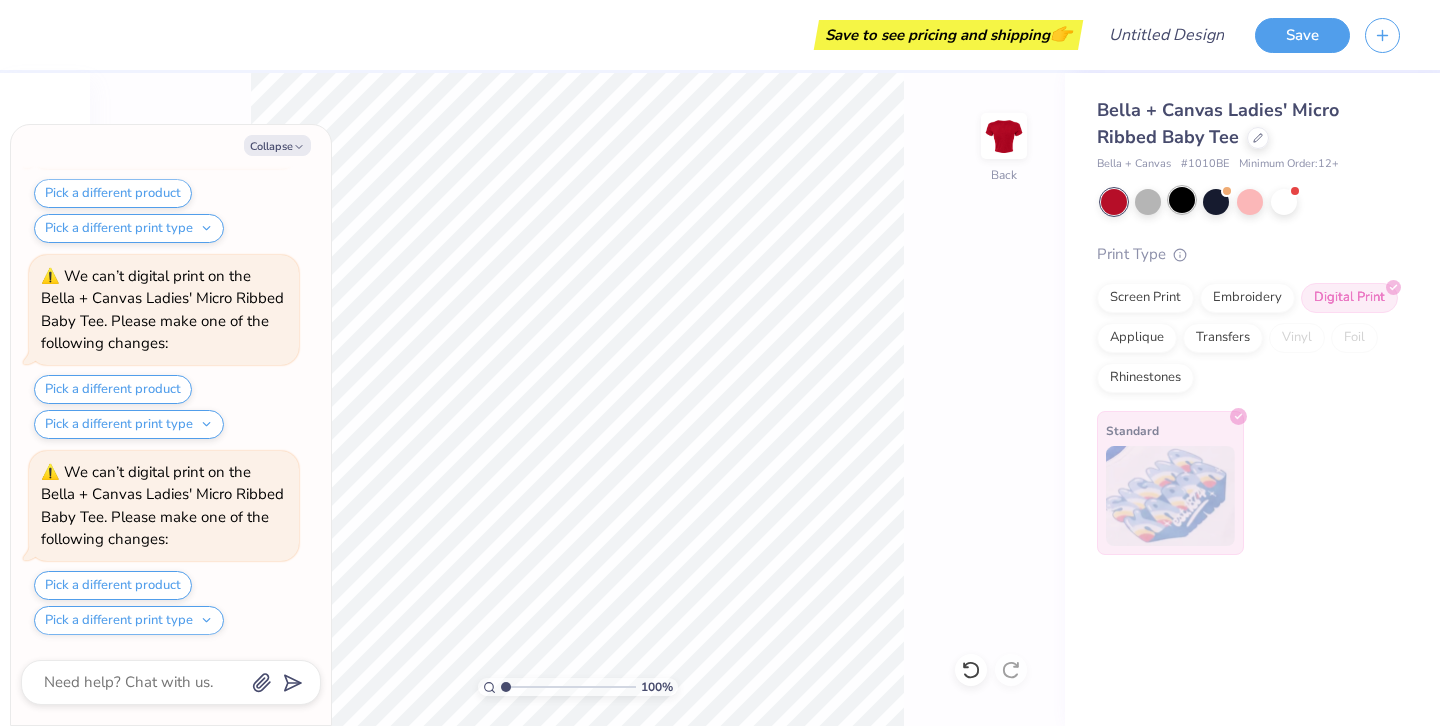 click at bounding box center [1182, 200] 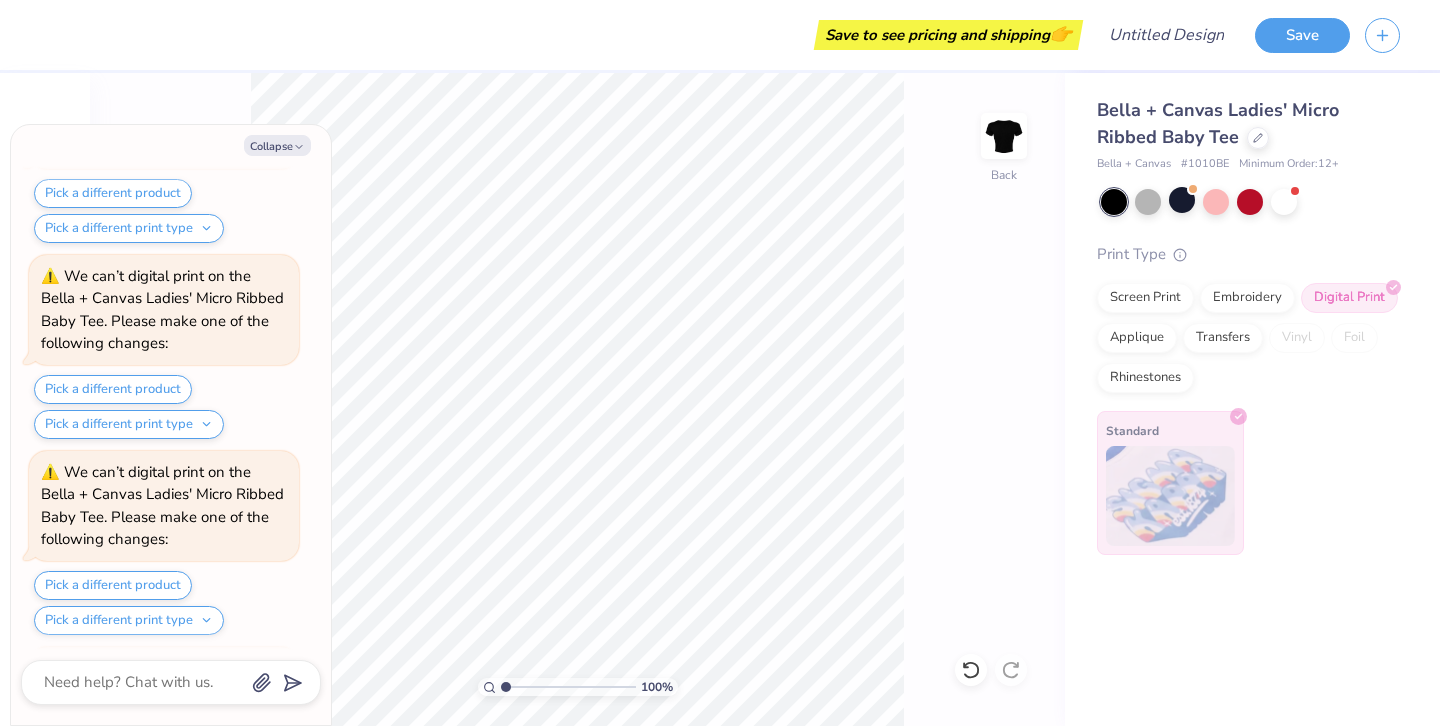 scroll, scrollTop: 2138, scrollLeft: 0, axis: vertical 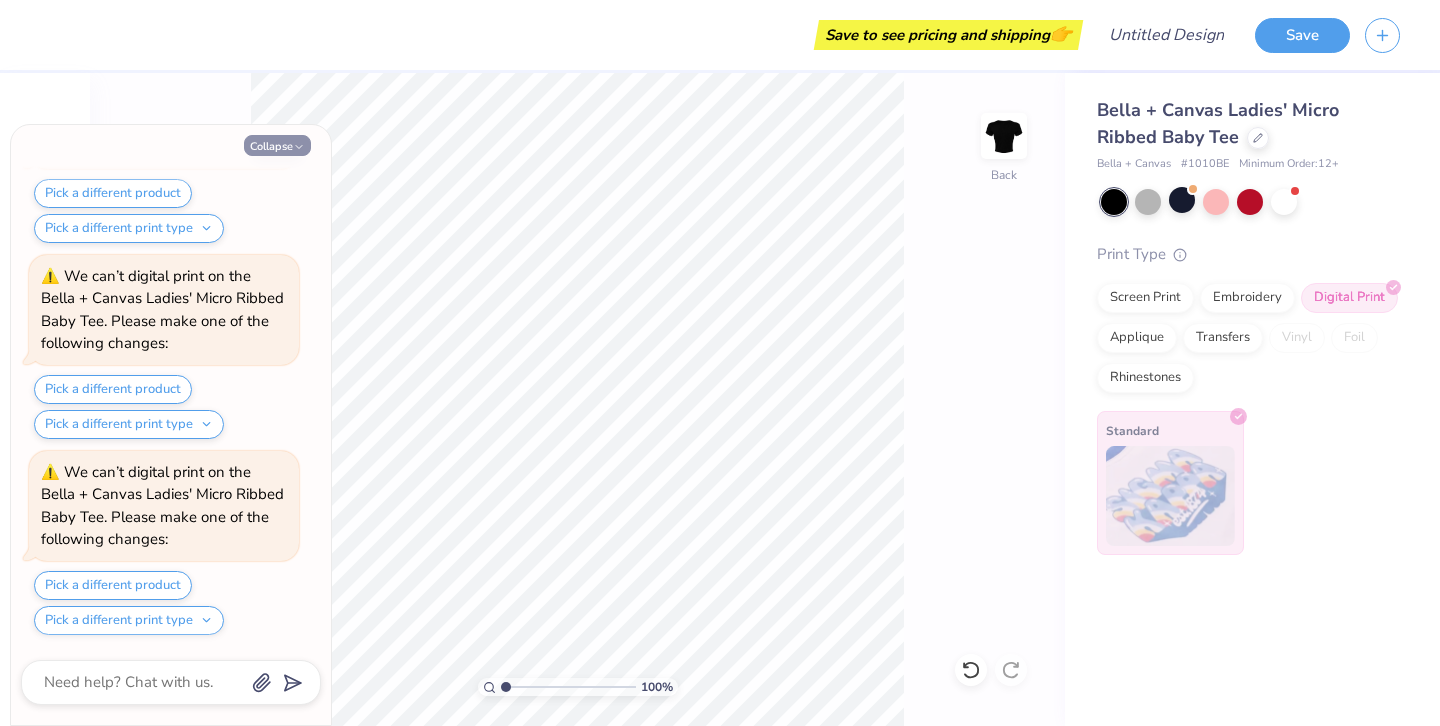 click 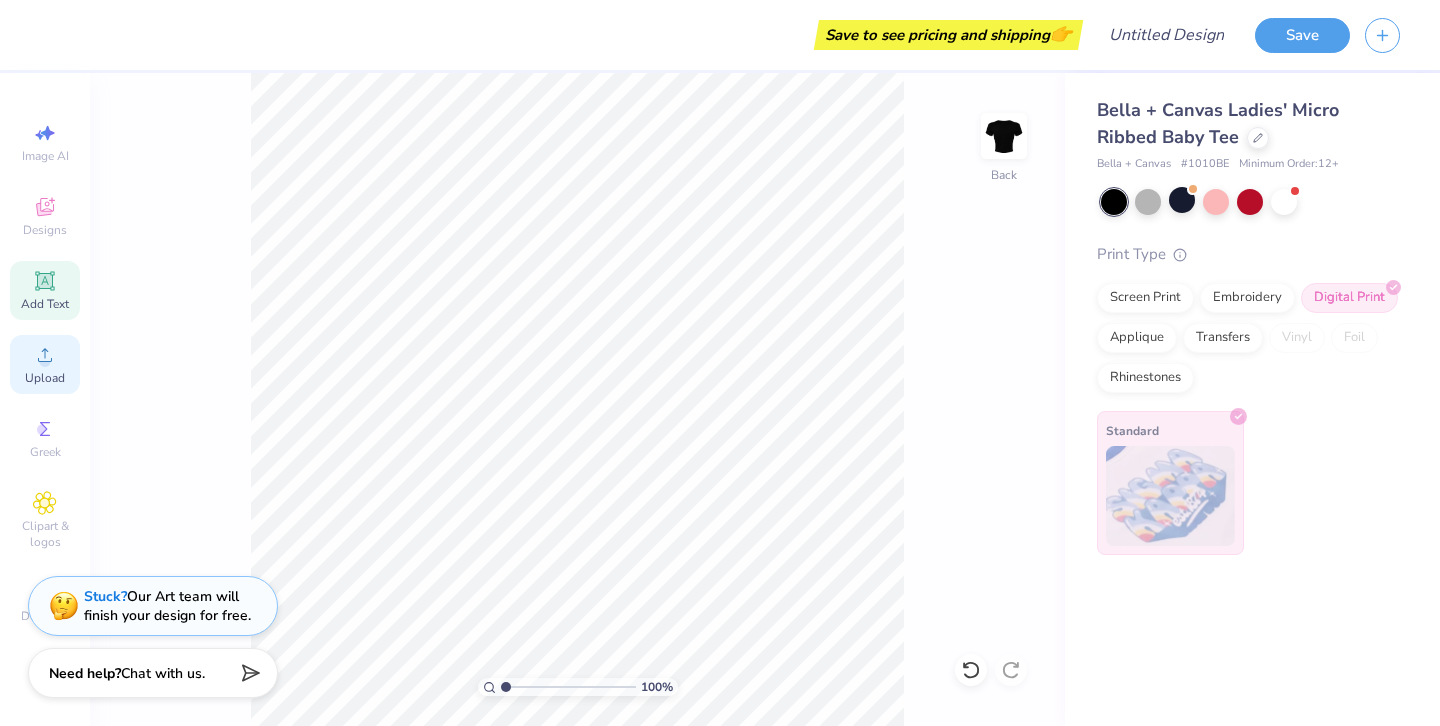click 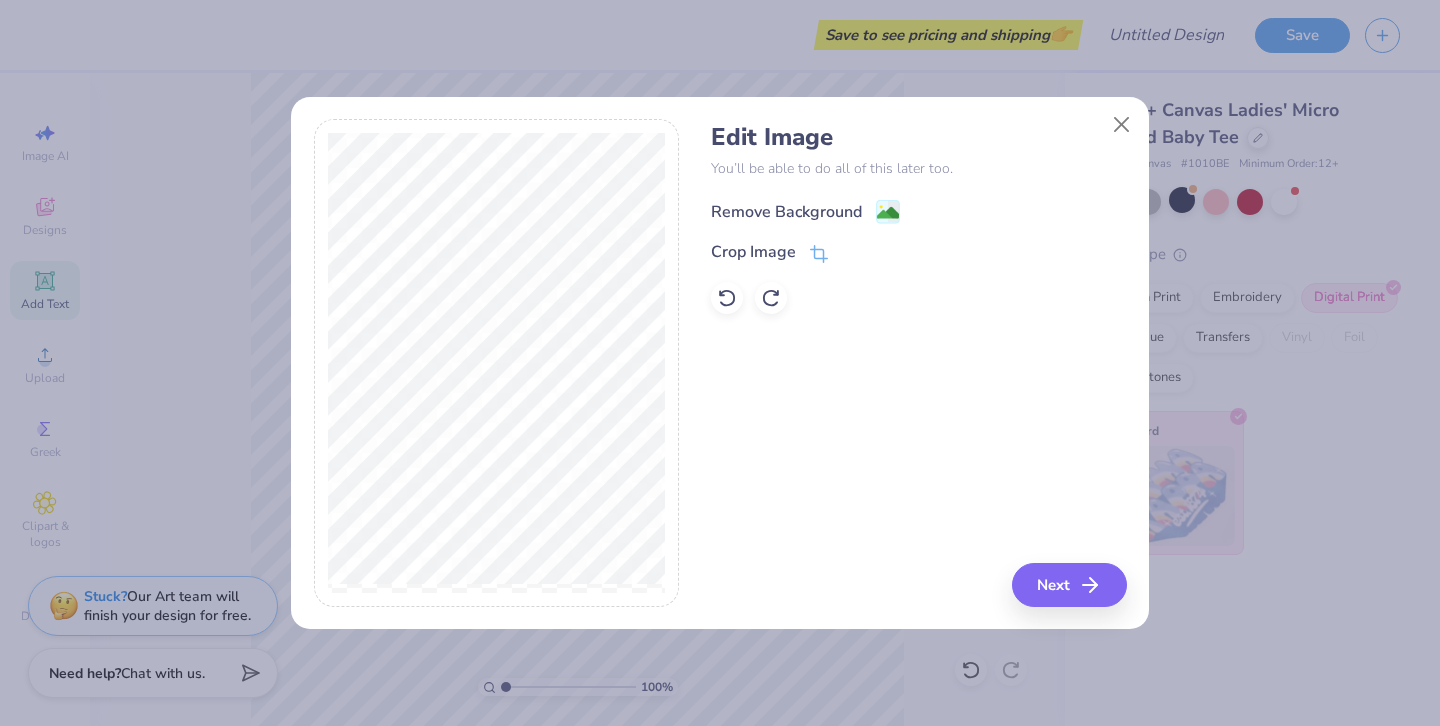 click on "Remove Background" at bounding box center [786, 212] 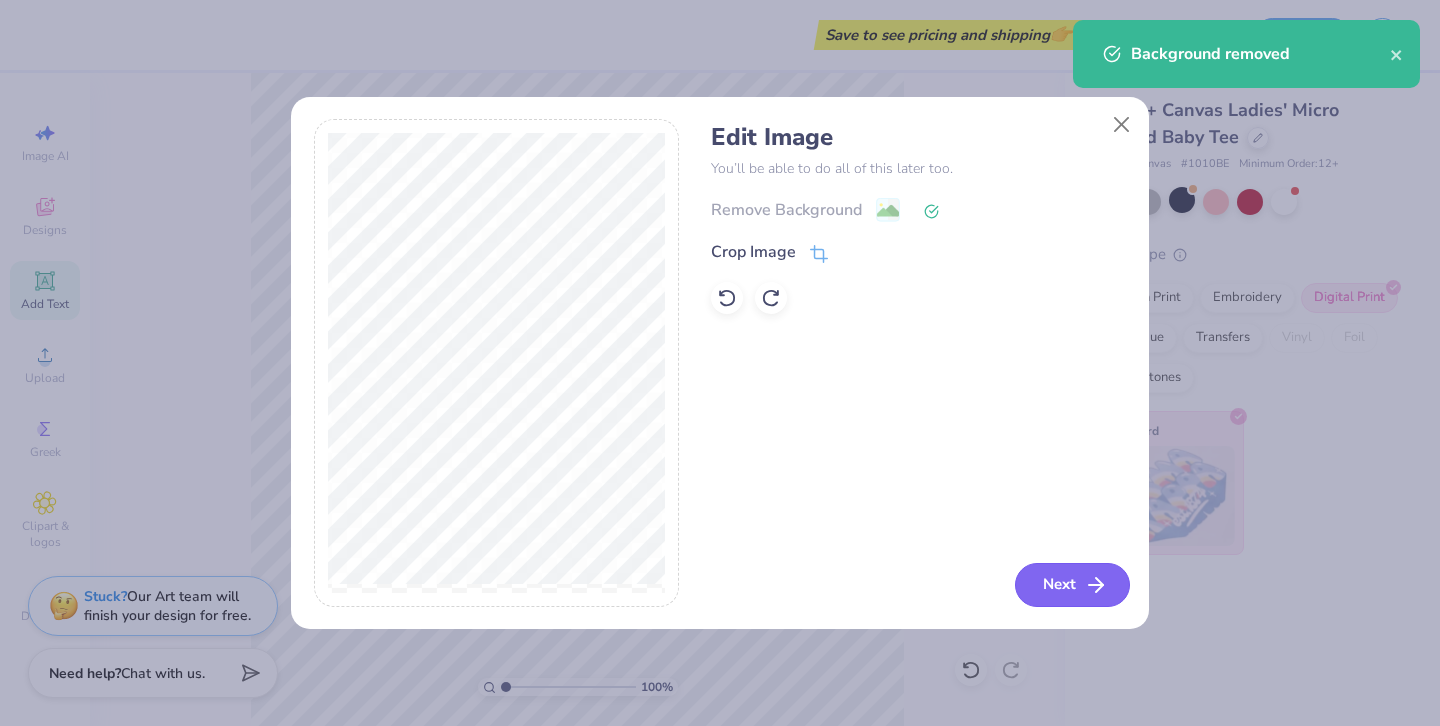click 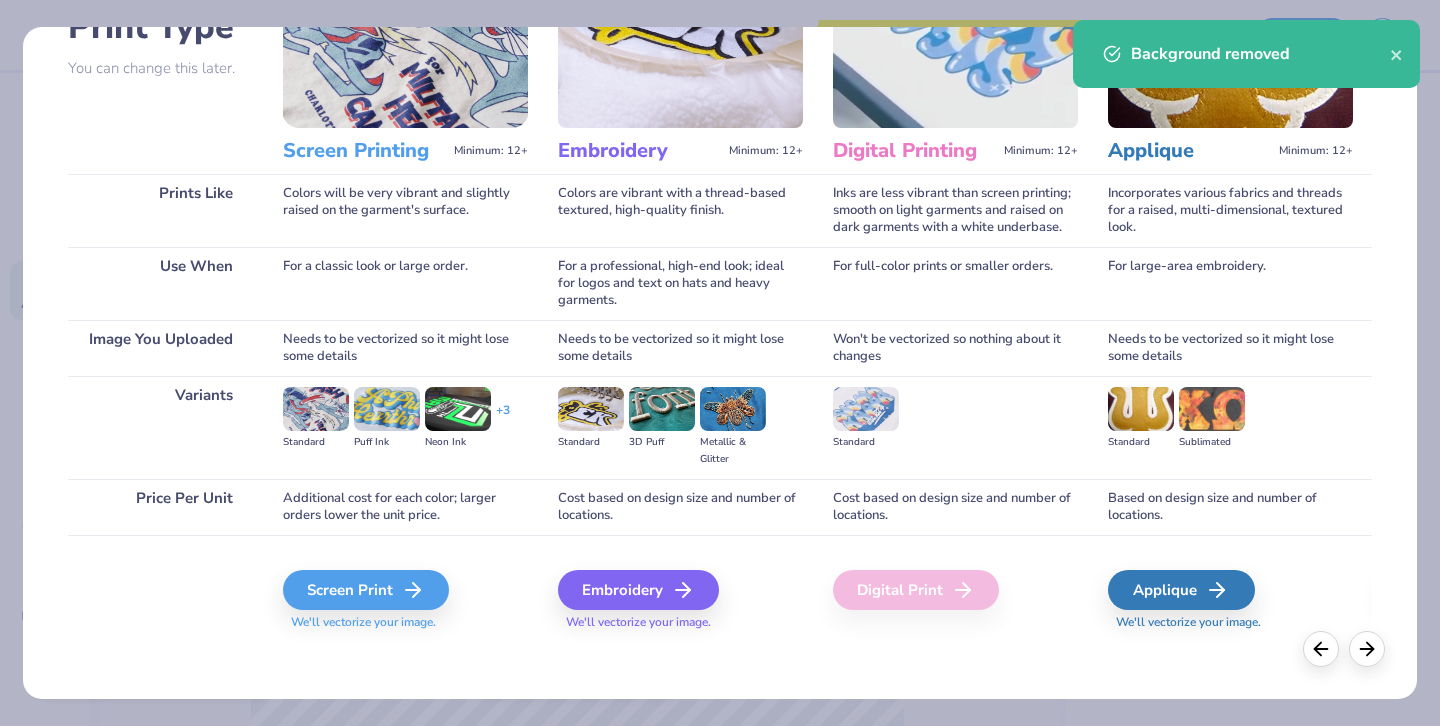 scroll, scrollTop: 171, scrollLeft: 0, axis: vertical 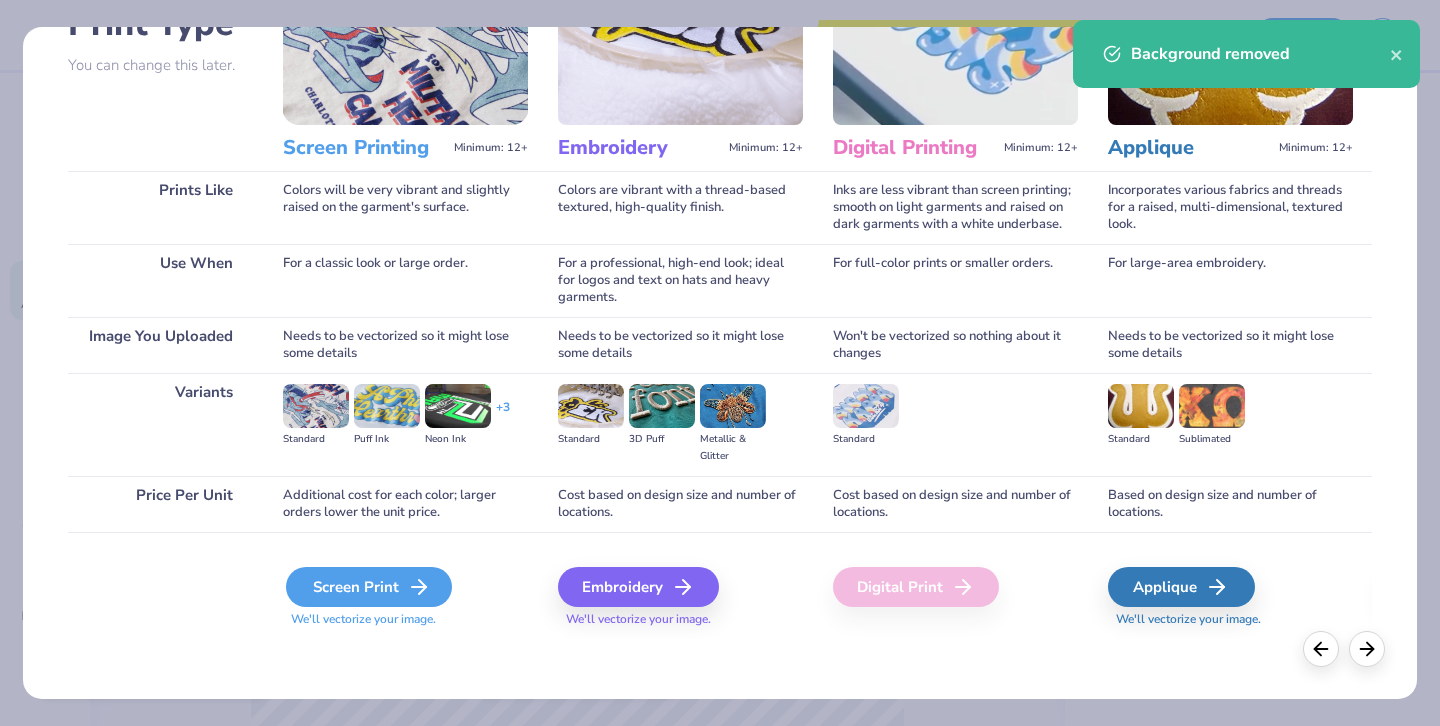 click on "Screen Print" at bounding box center (369, 587) 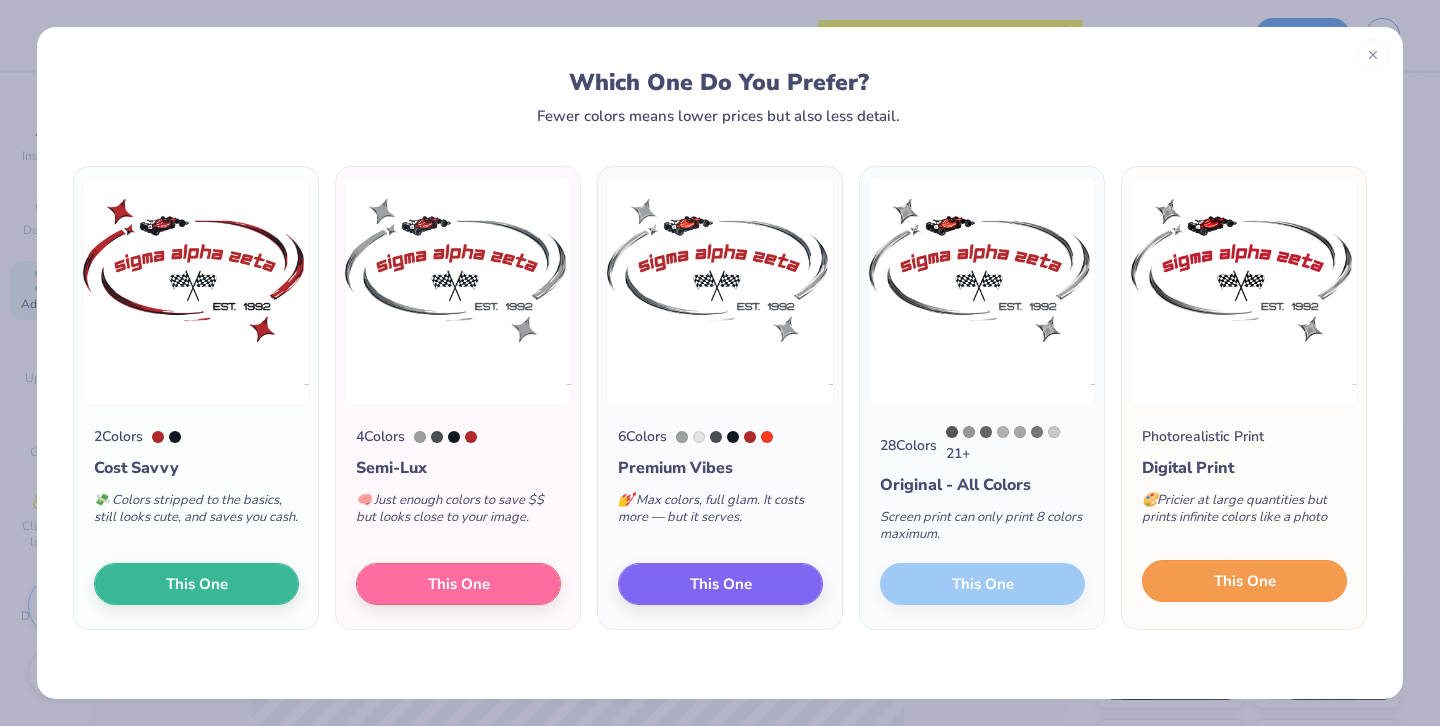 click on "This One" at bounding box center [1245, 581] 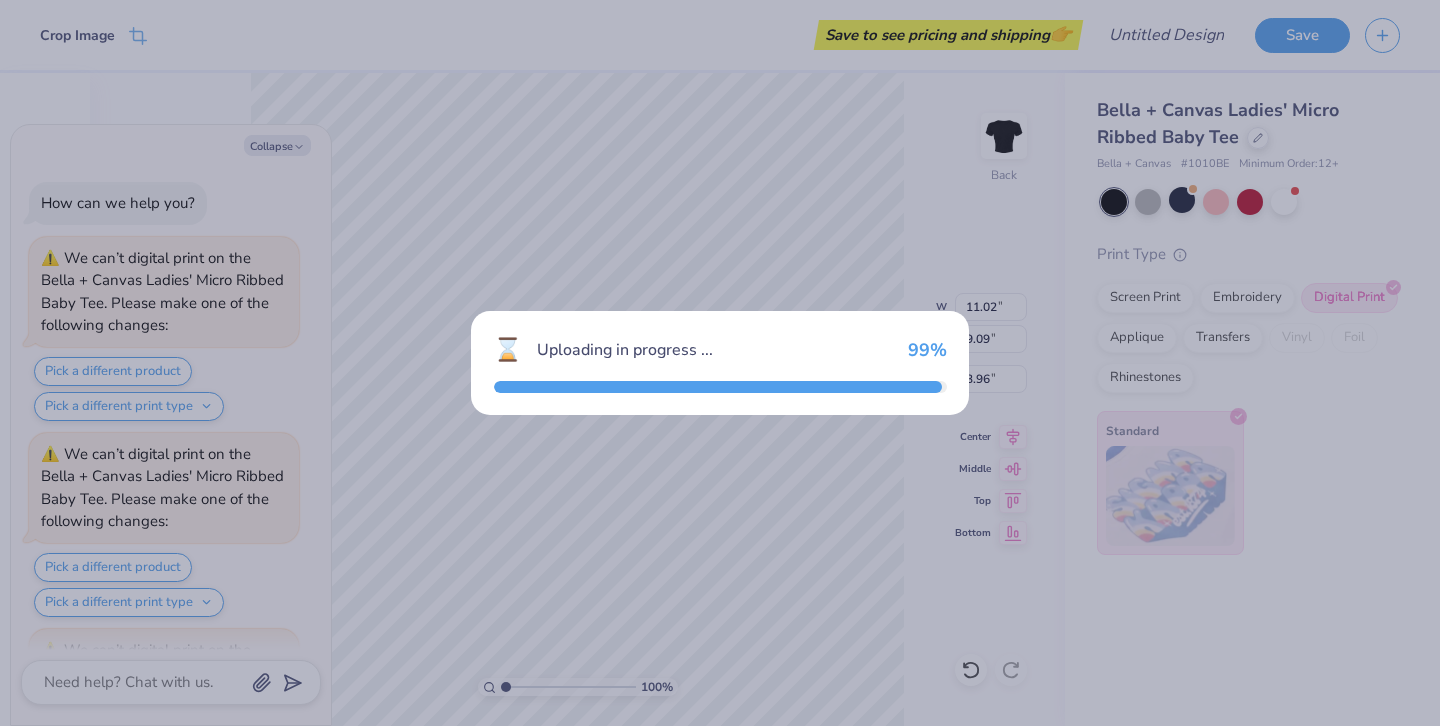 scroll, scrollTop: 2726, scrollLeft: 0, axis: vertical 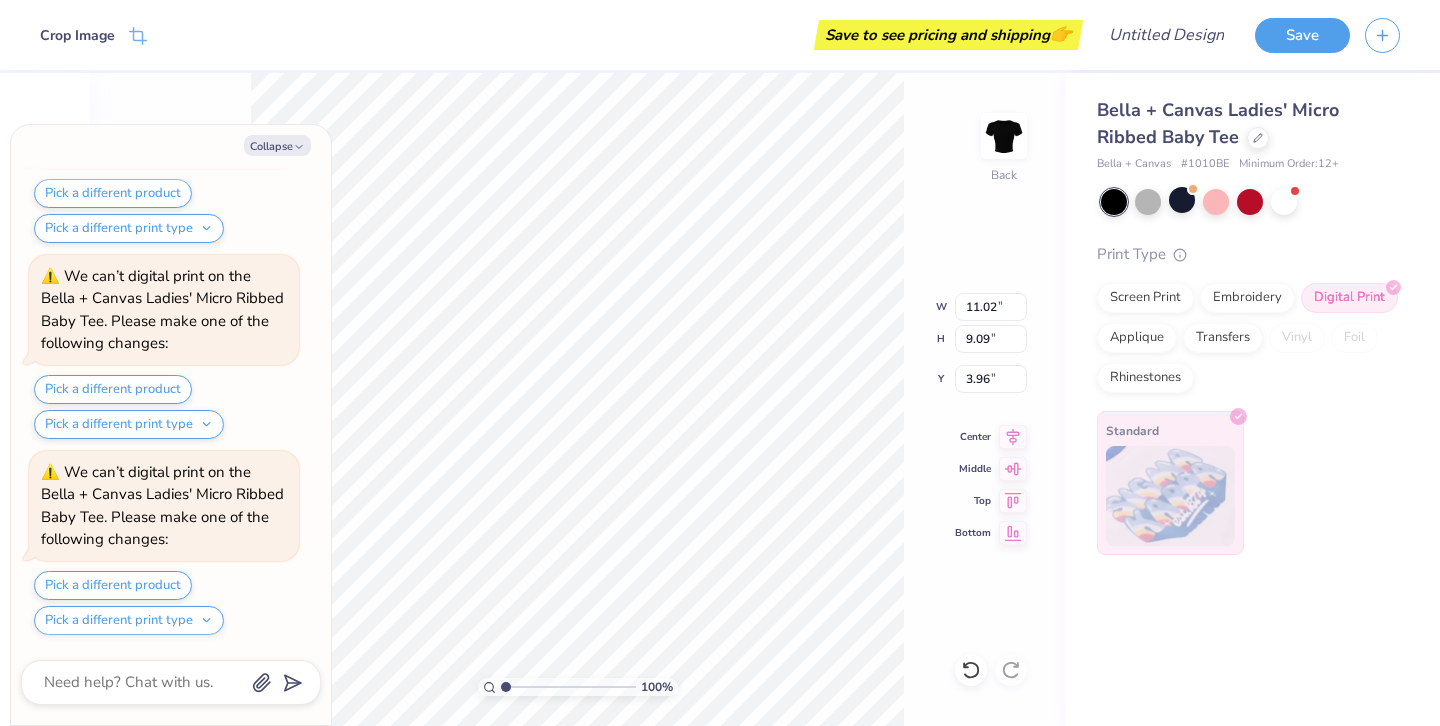 type on "x" 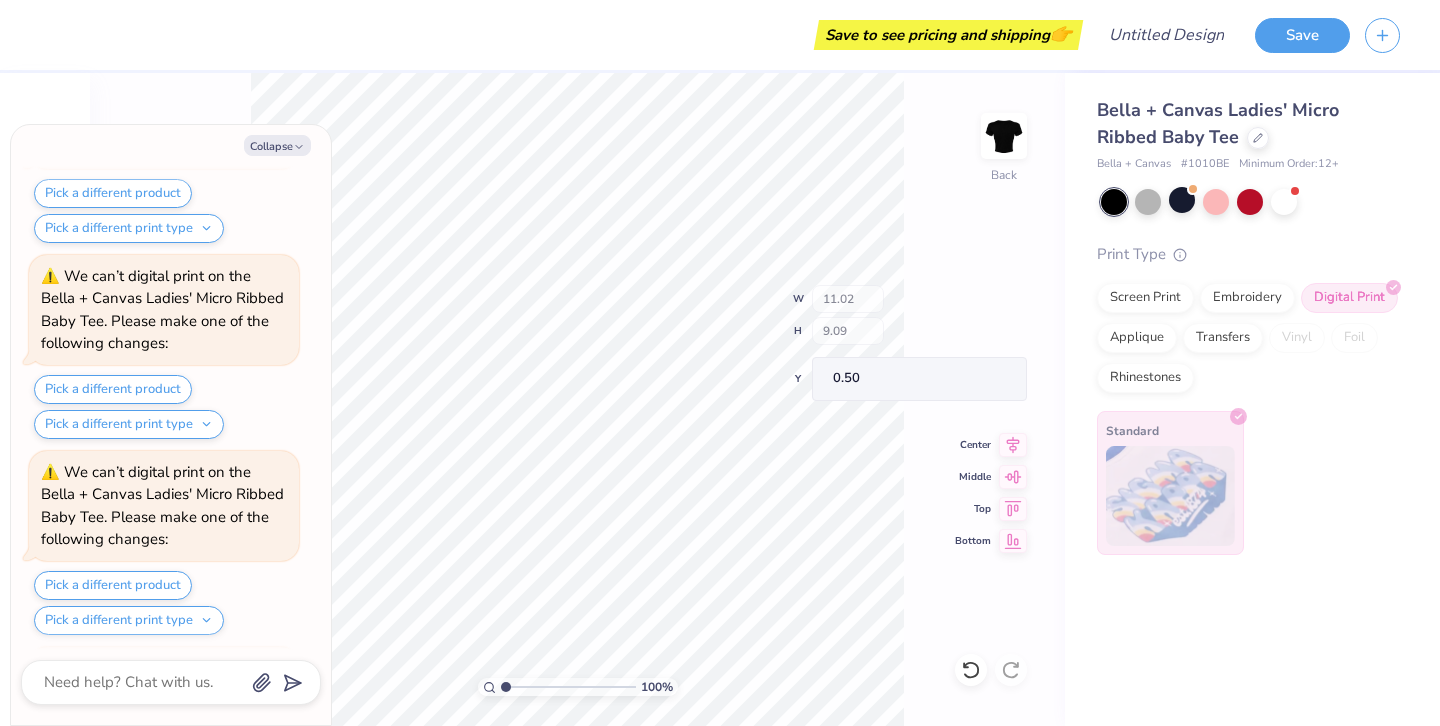 scroll, scrollTop: 3314, scrollLeft: 0, axis: vertical 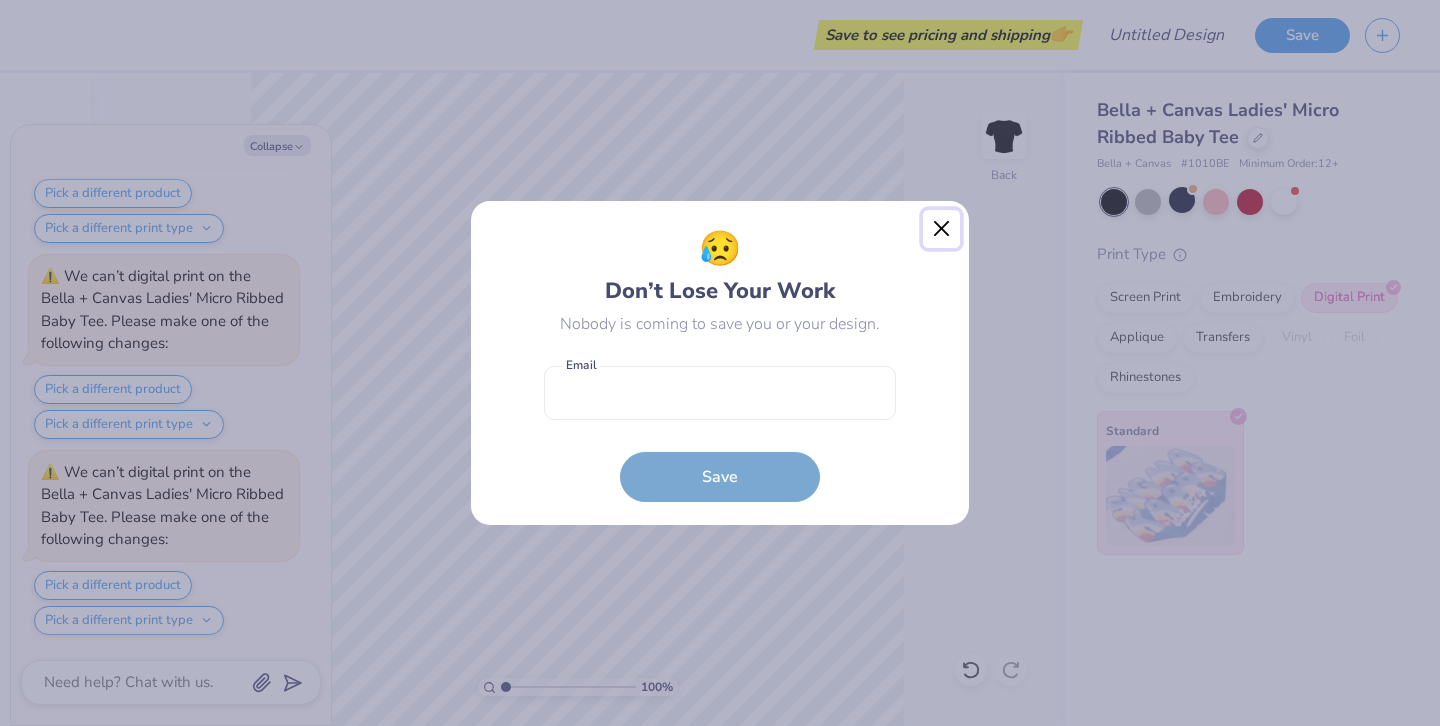 click at bounding box center (942, 229) 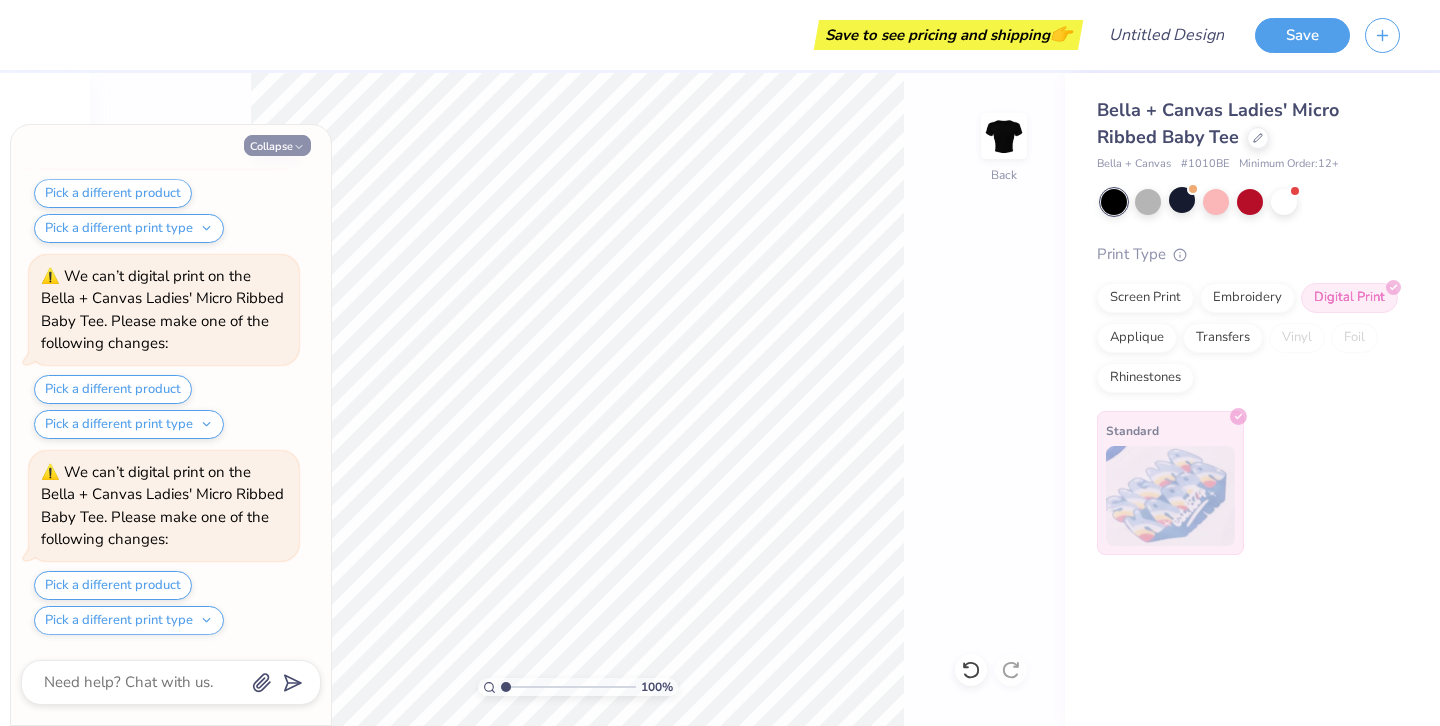 click 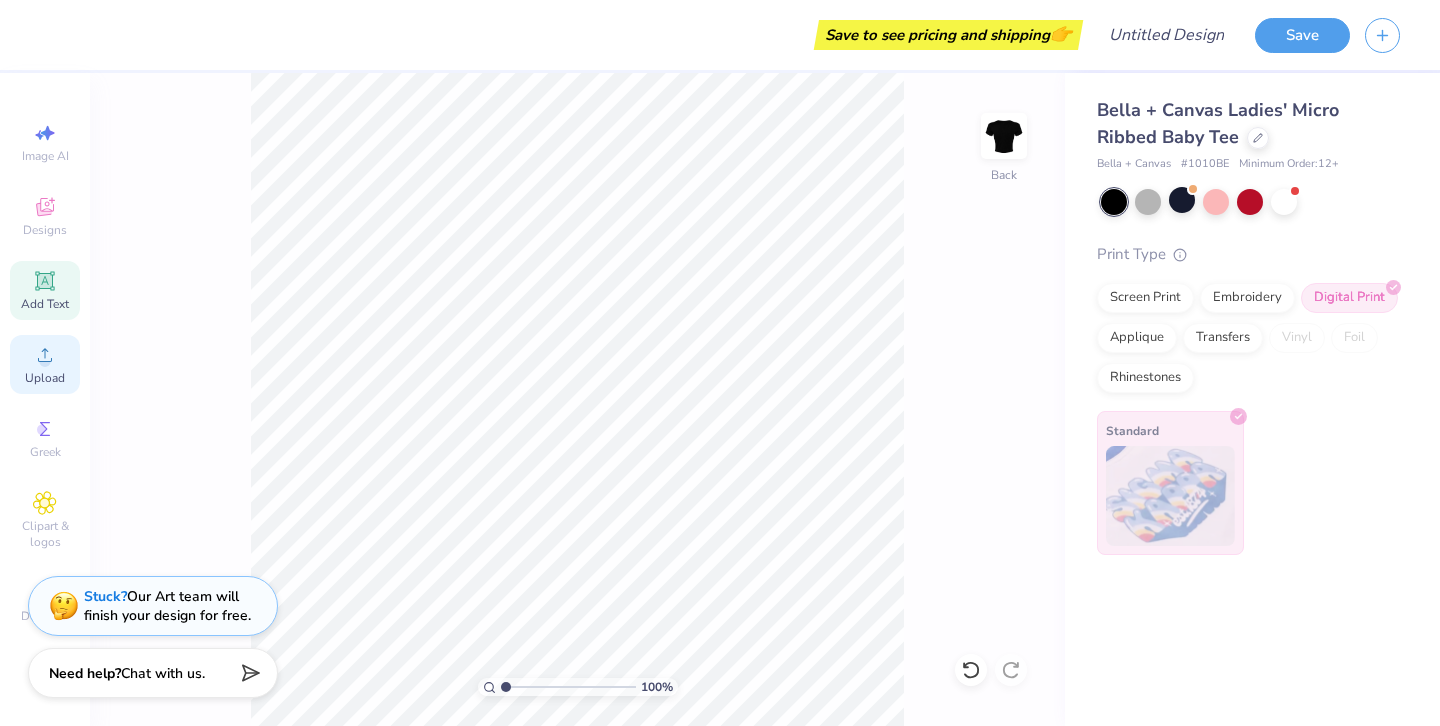 click 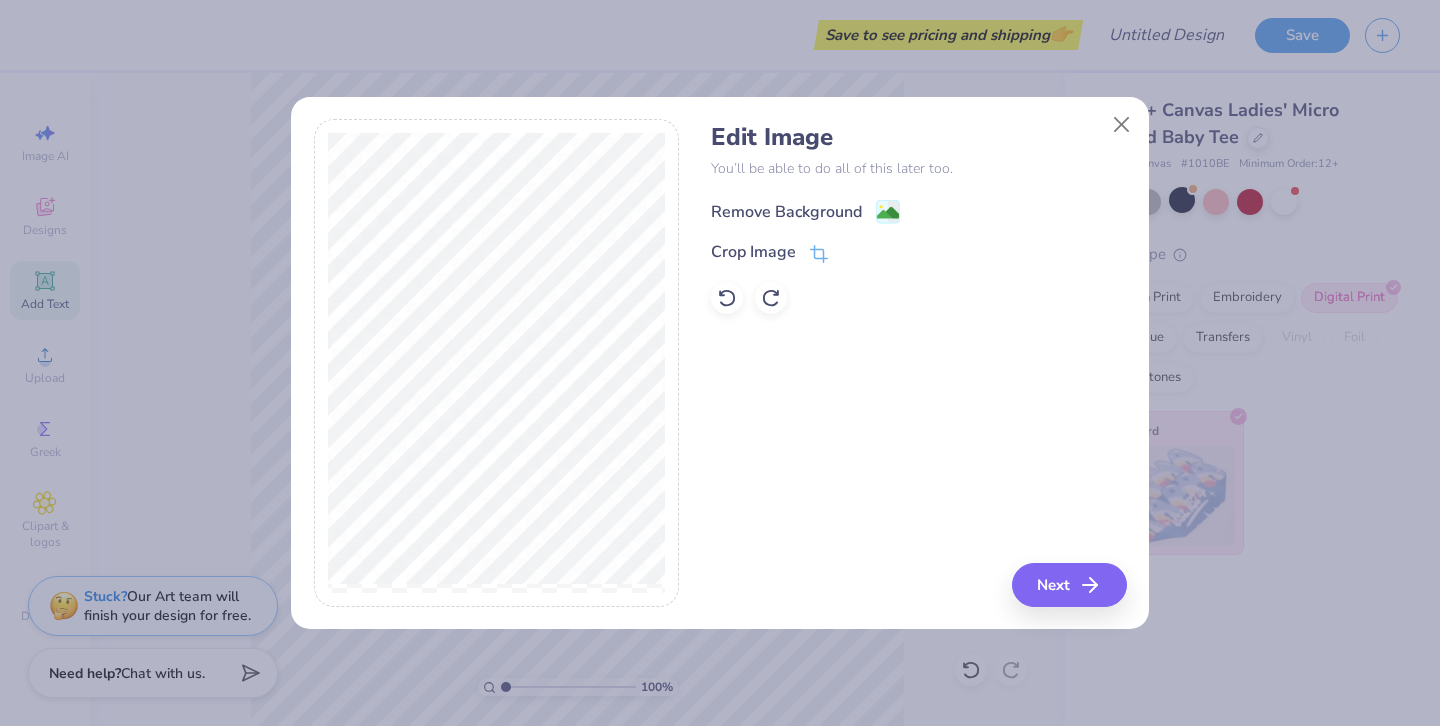 click on "Remove Background" at bounding box center (786, 212) 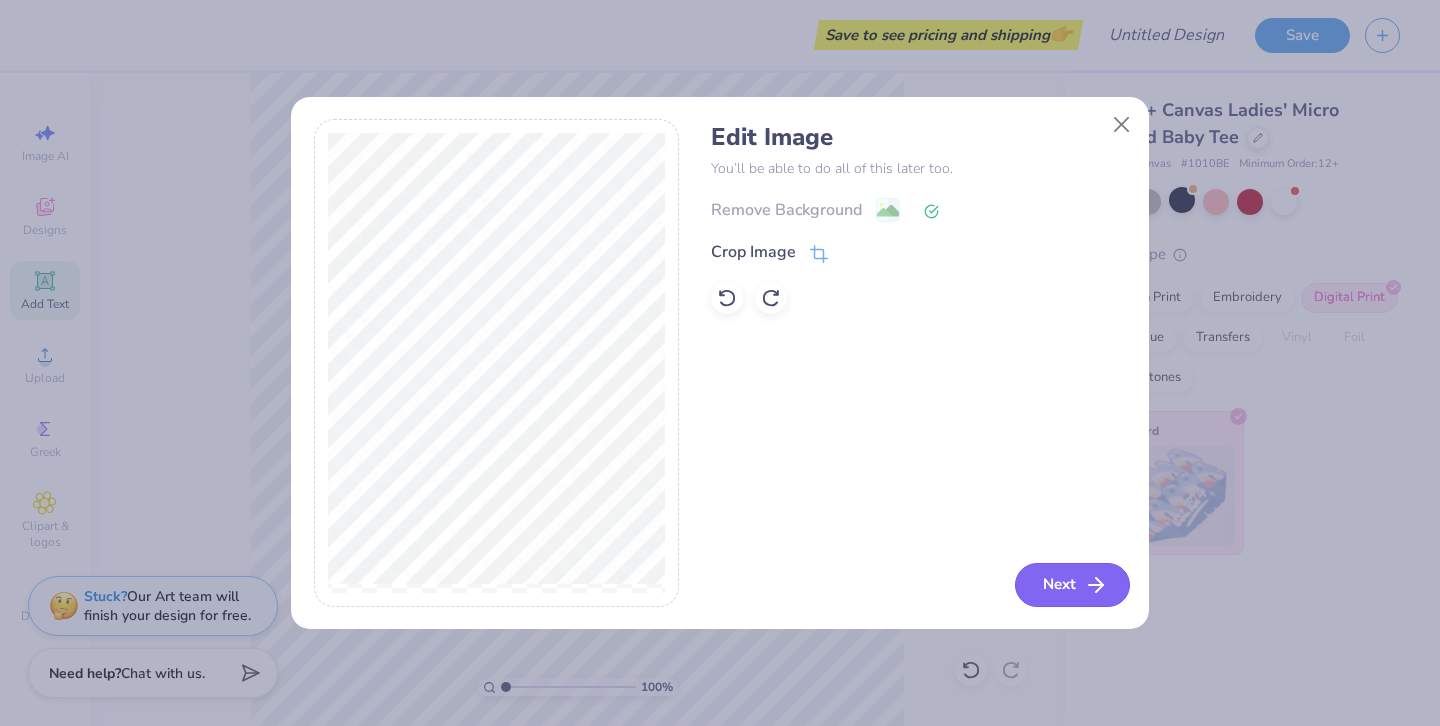 click on "Next" at bounding box center [1072, 585] 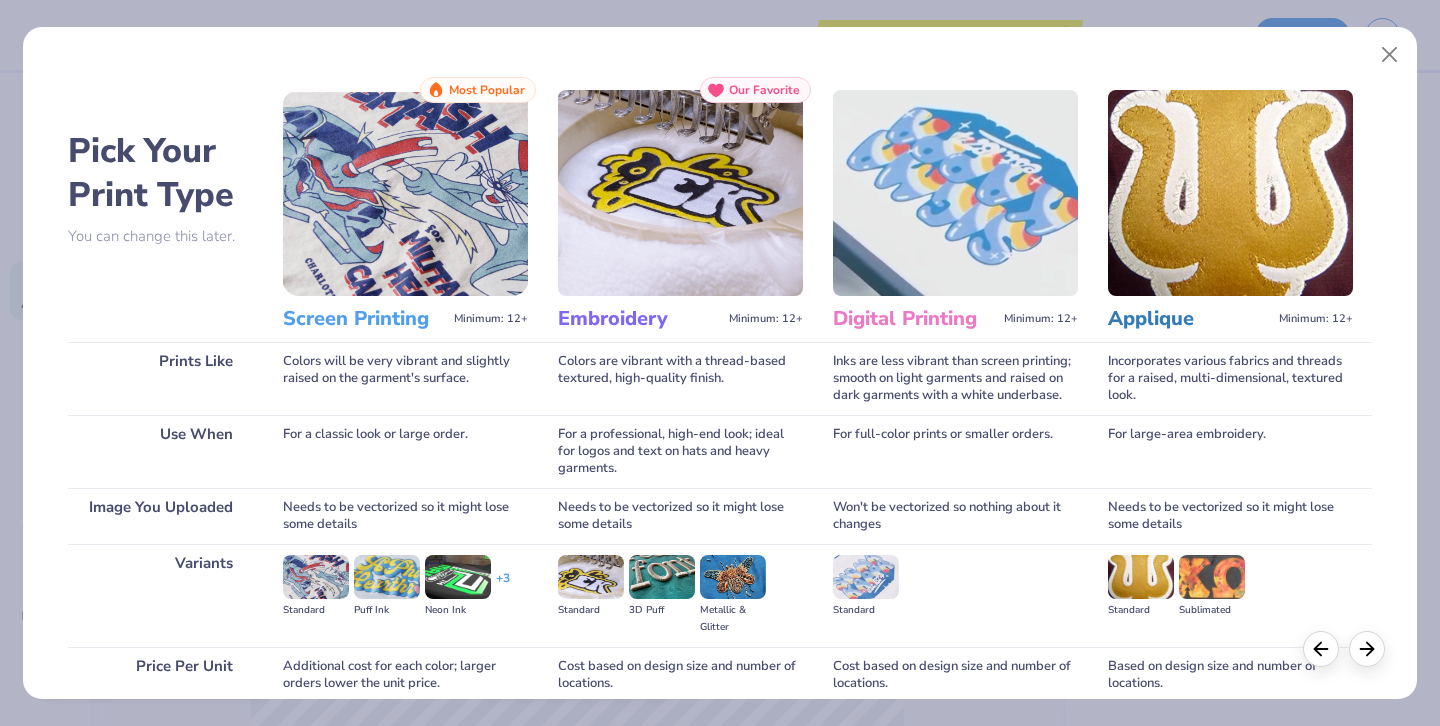 scroll, scrollTop: 171, scrollLeft: 0, axis: vertical 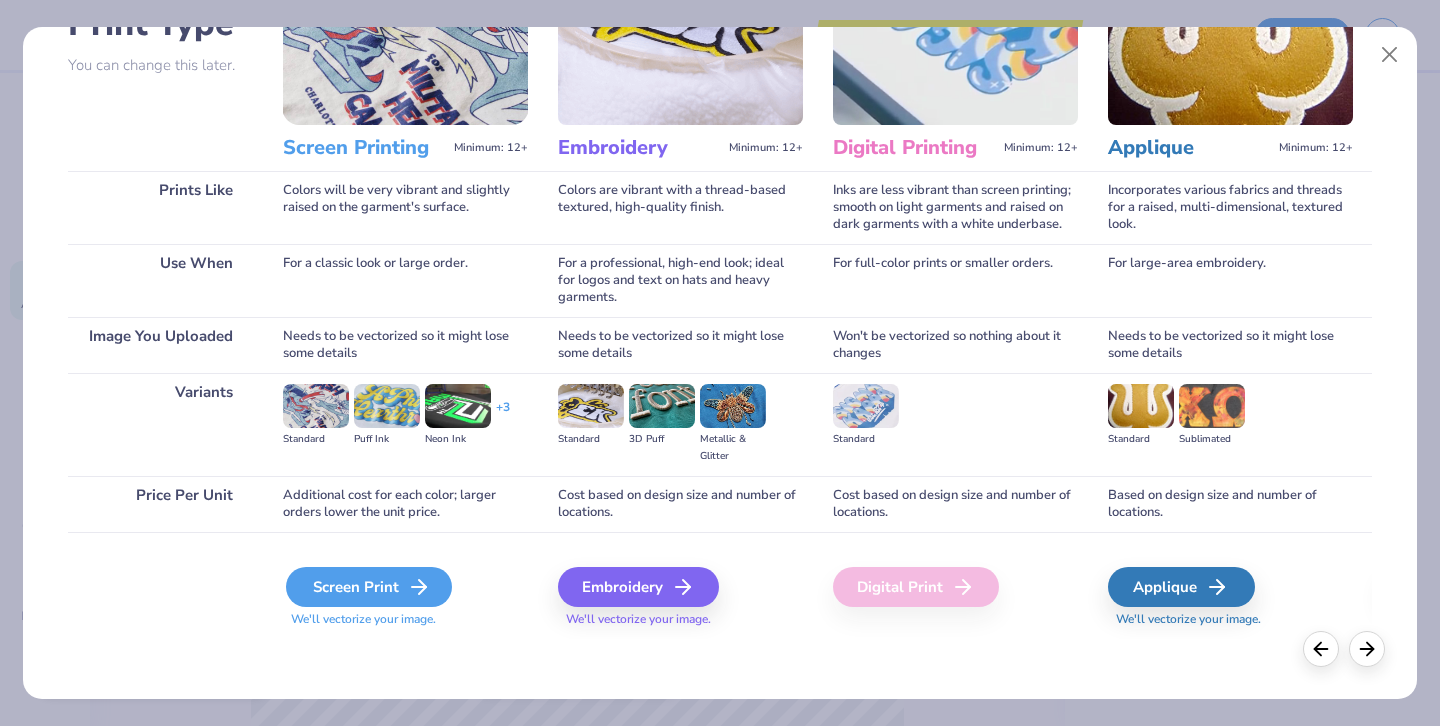 click on "Screen Print" at bounding box center [369, 587] 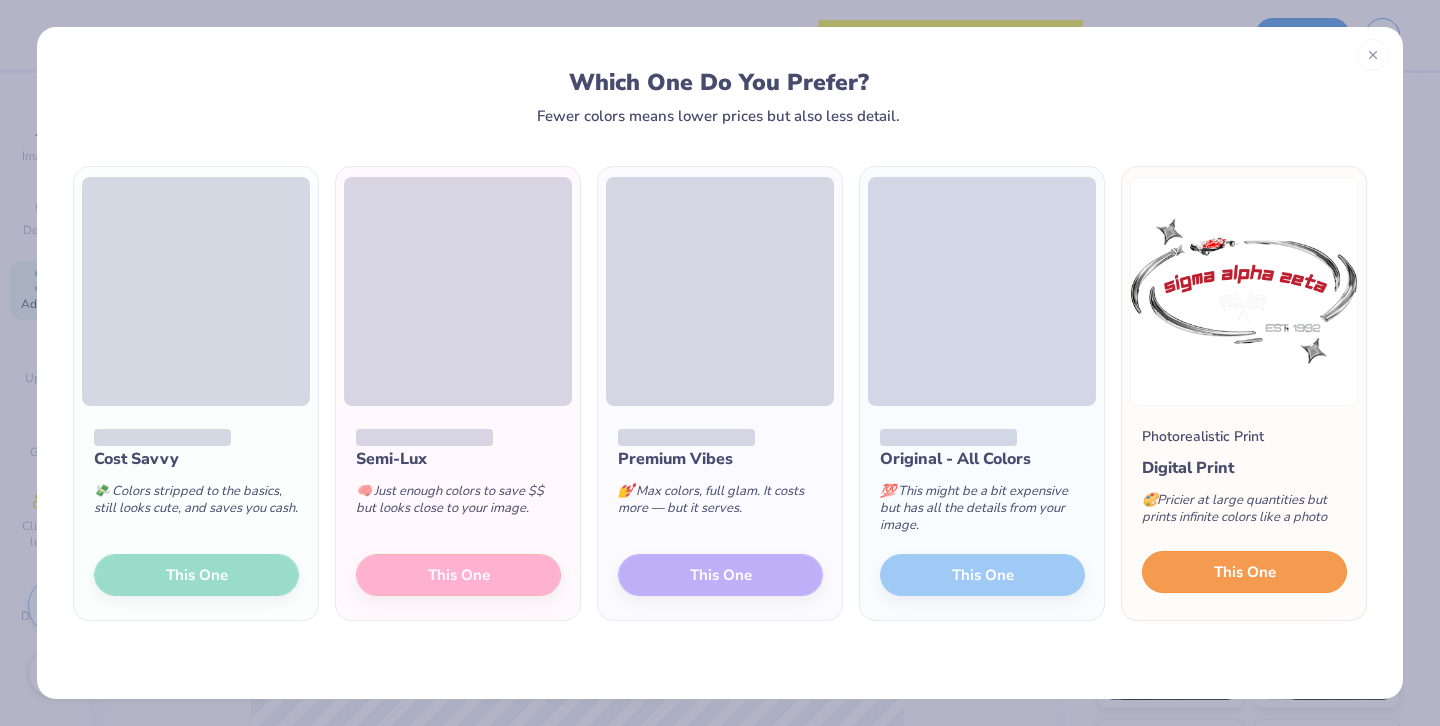 click on "This One" at bounding box center (1244, 572) 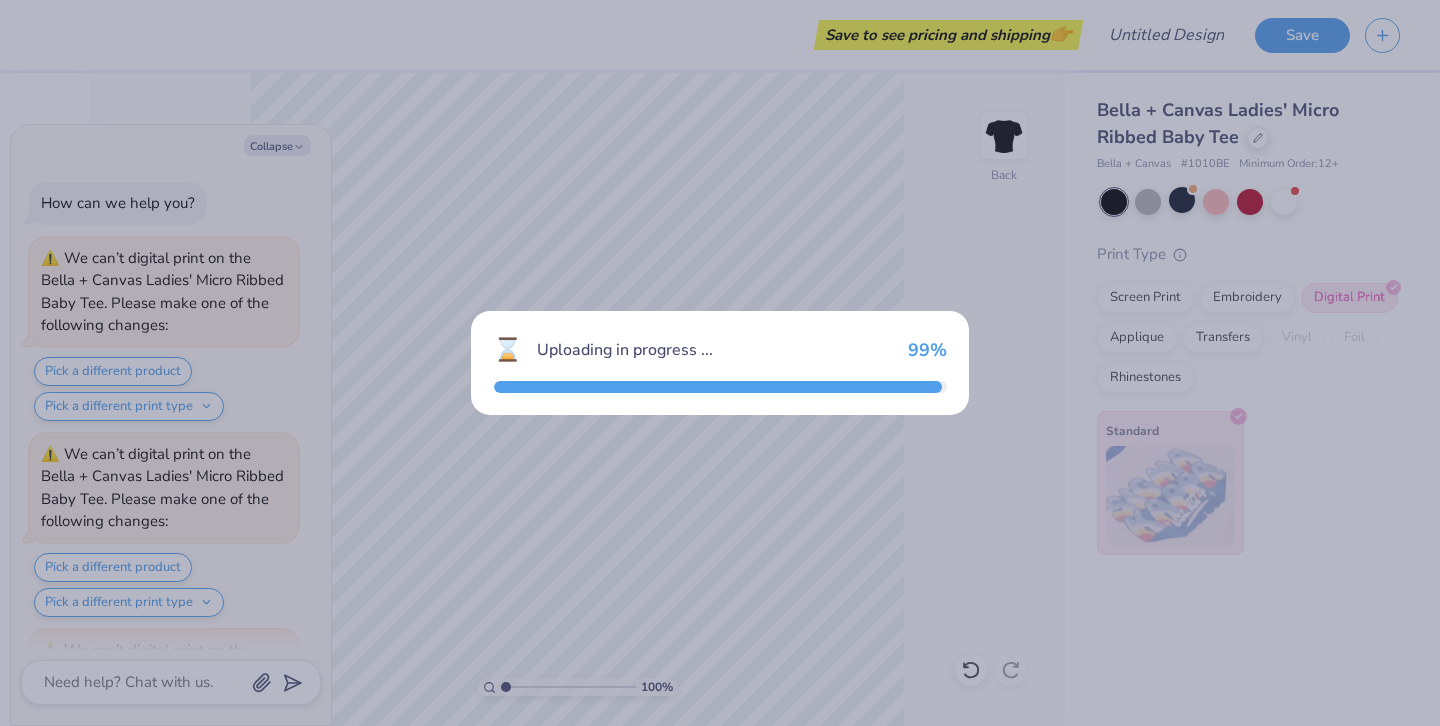 scroll, scrollTop: 4098, scrollLeft: 0, axis: vertical 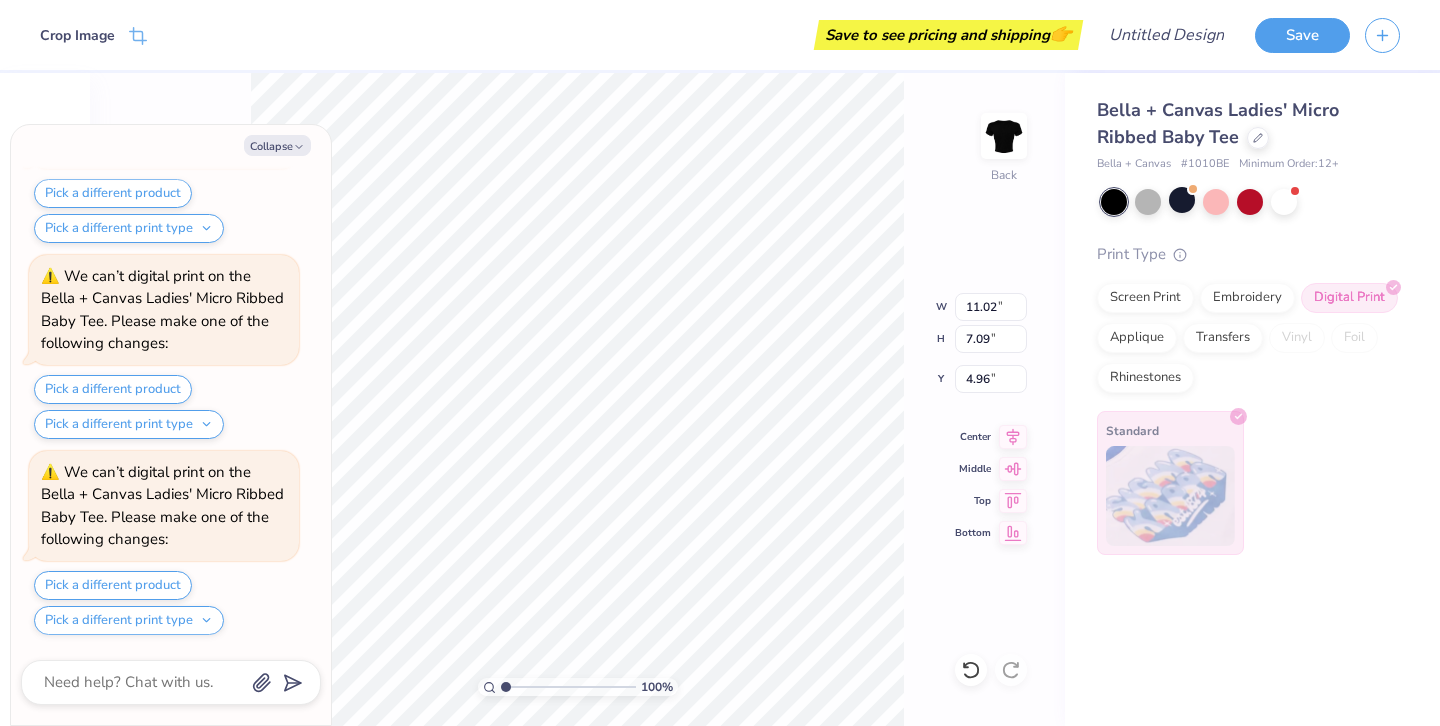 type on "x" 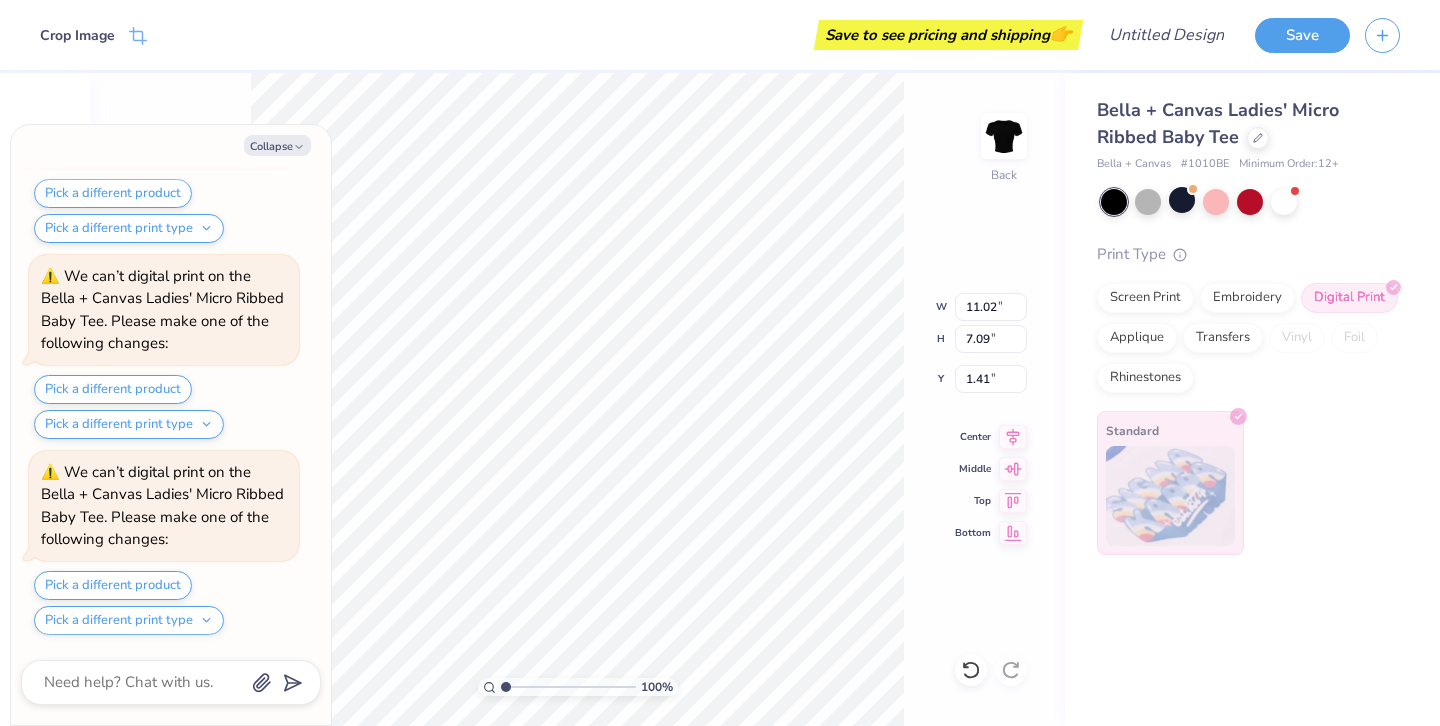 scroll, scrollTop: 4490, scrollLeft: 0, axis: vertical 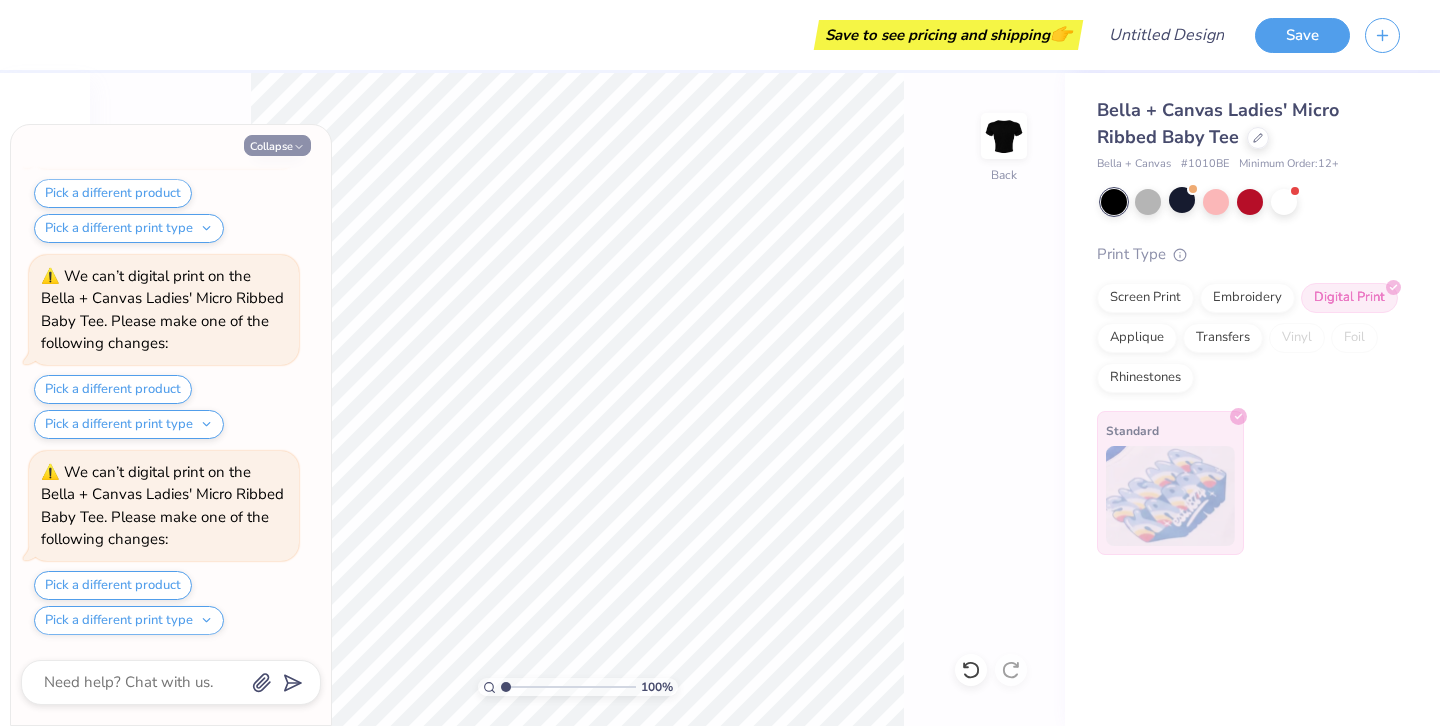 click on "Collapse" at bounding box center [277, 145] 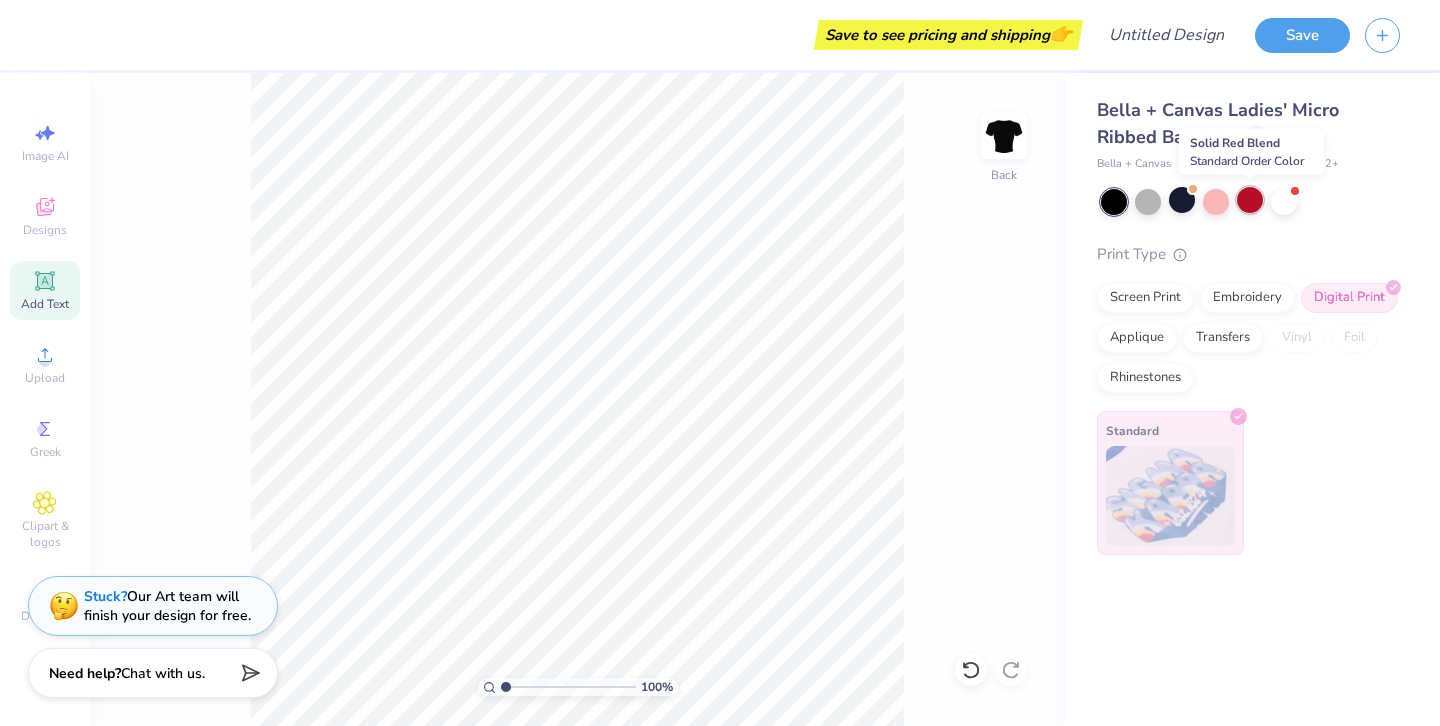 click at bounding box center (1250, 200) 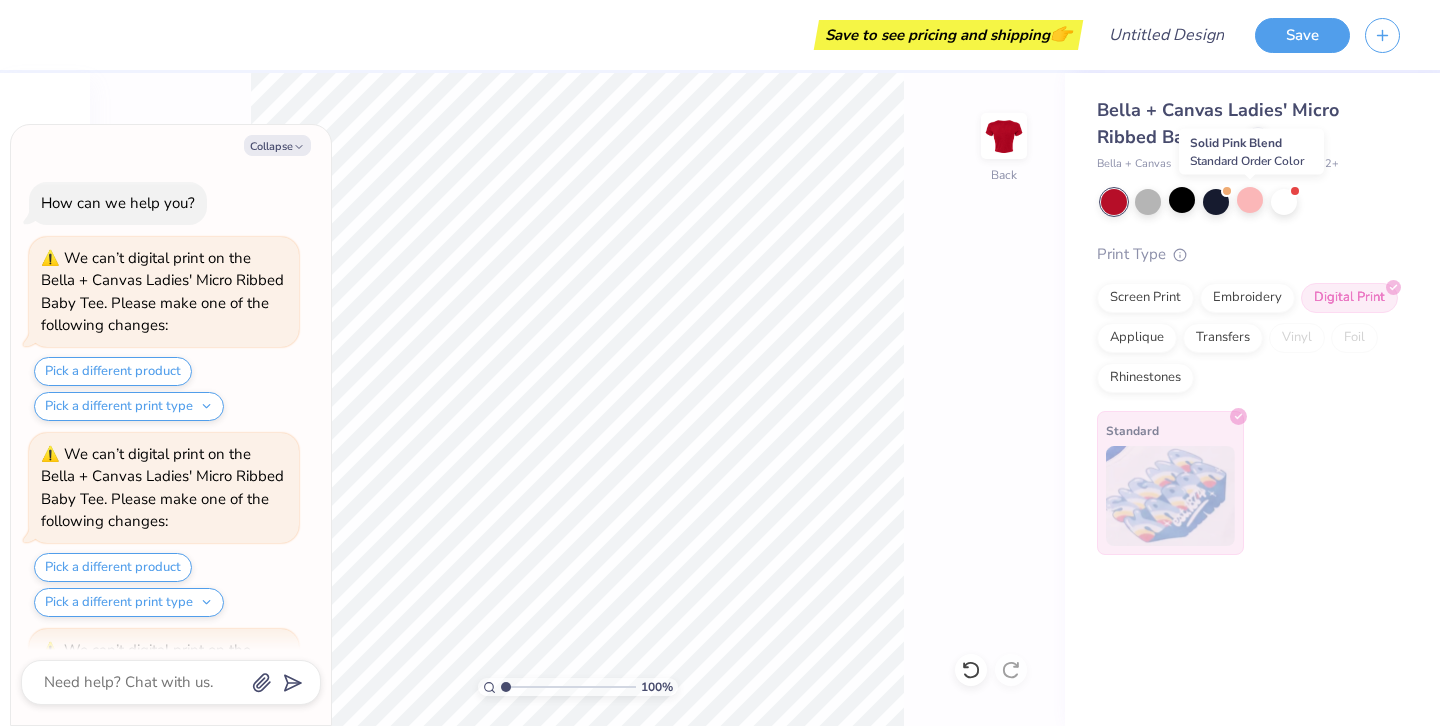 scroll, scrollTop: 5470, scrollLeft: 0, axis: vertical 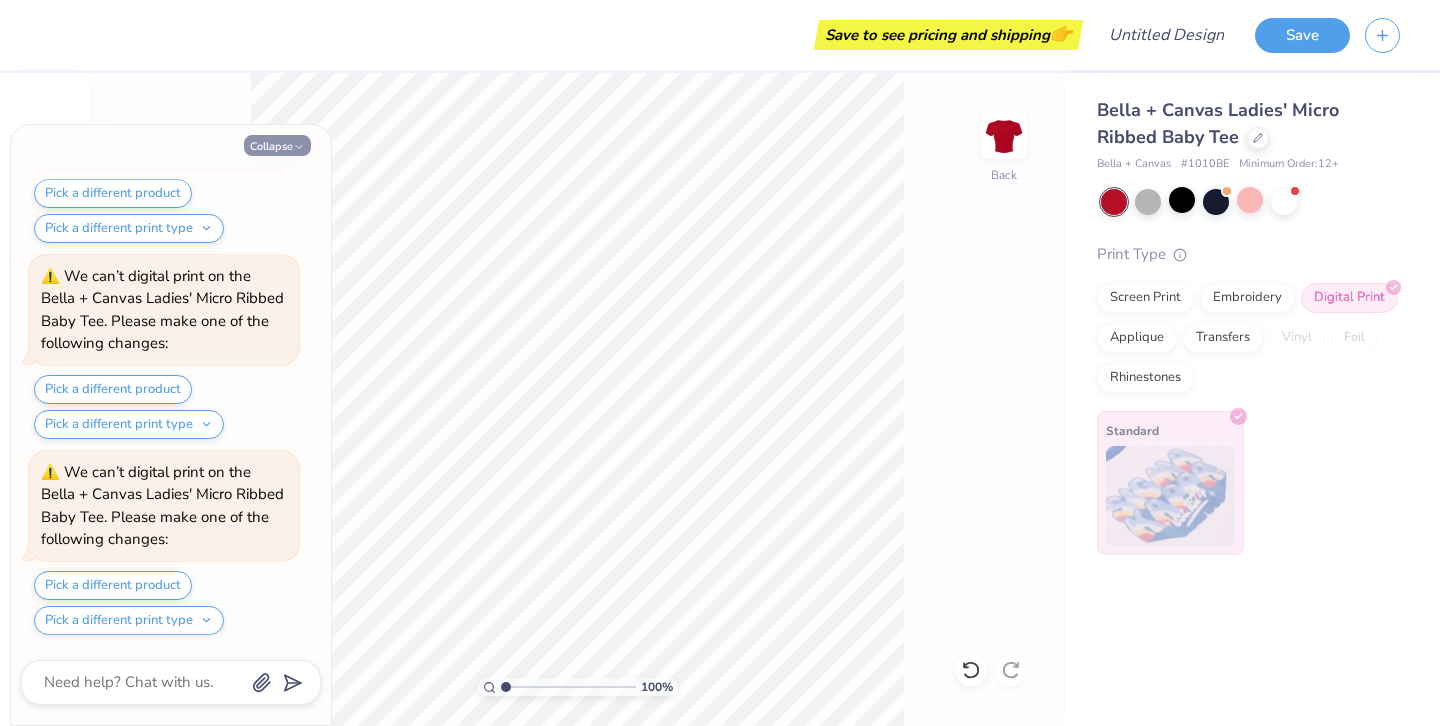 click 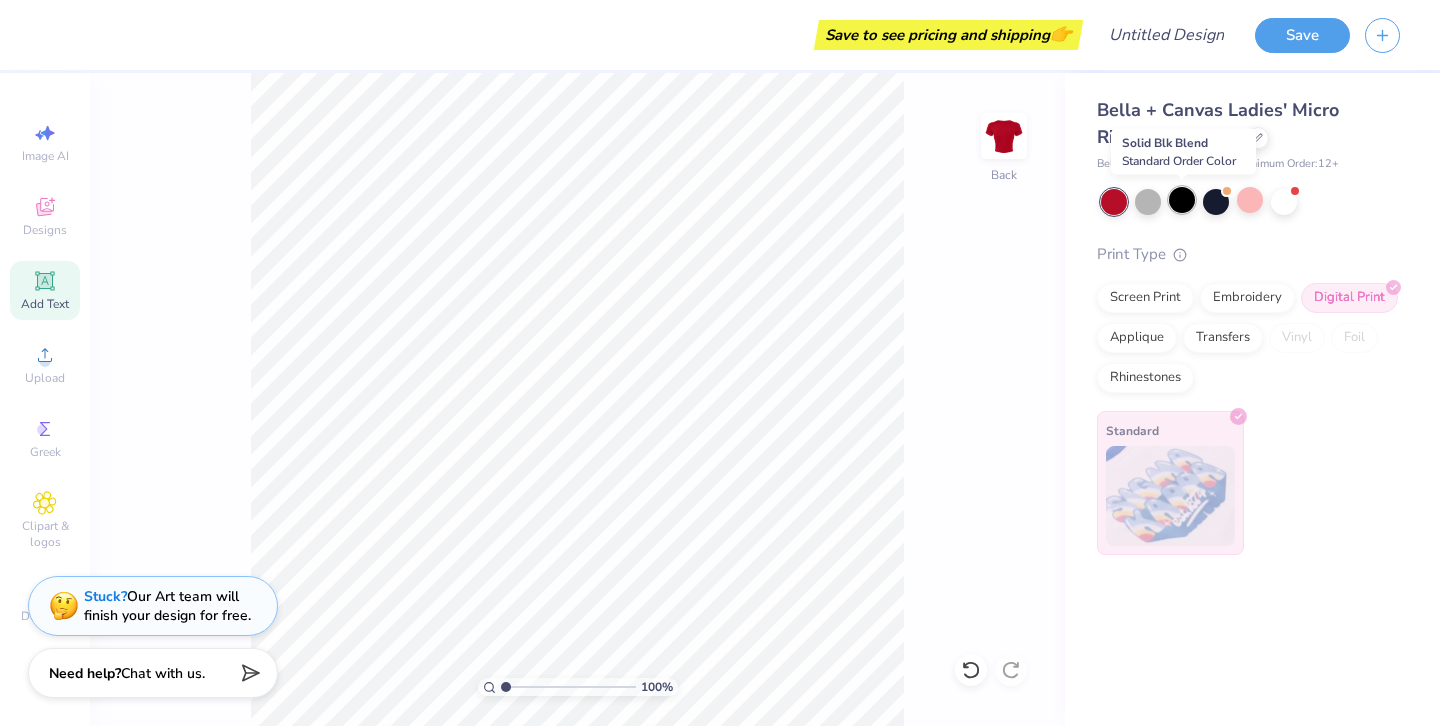click at bounding box center [1182, 200] 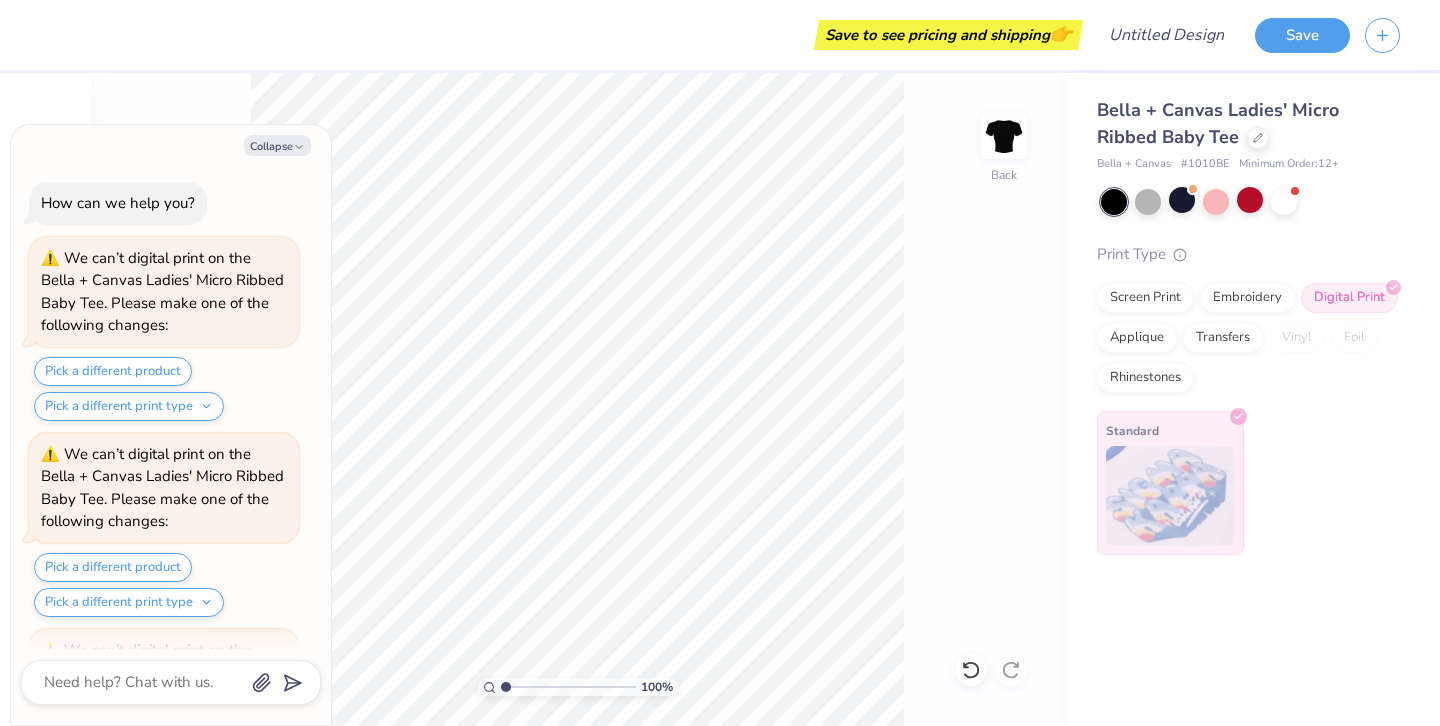 scroll, scrollTop: 5862, scrollLeft: 0, axis: vertical 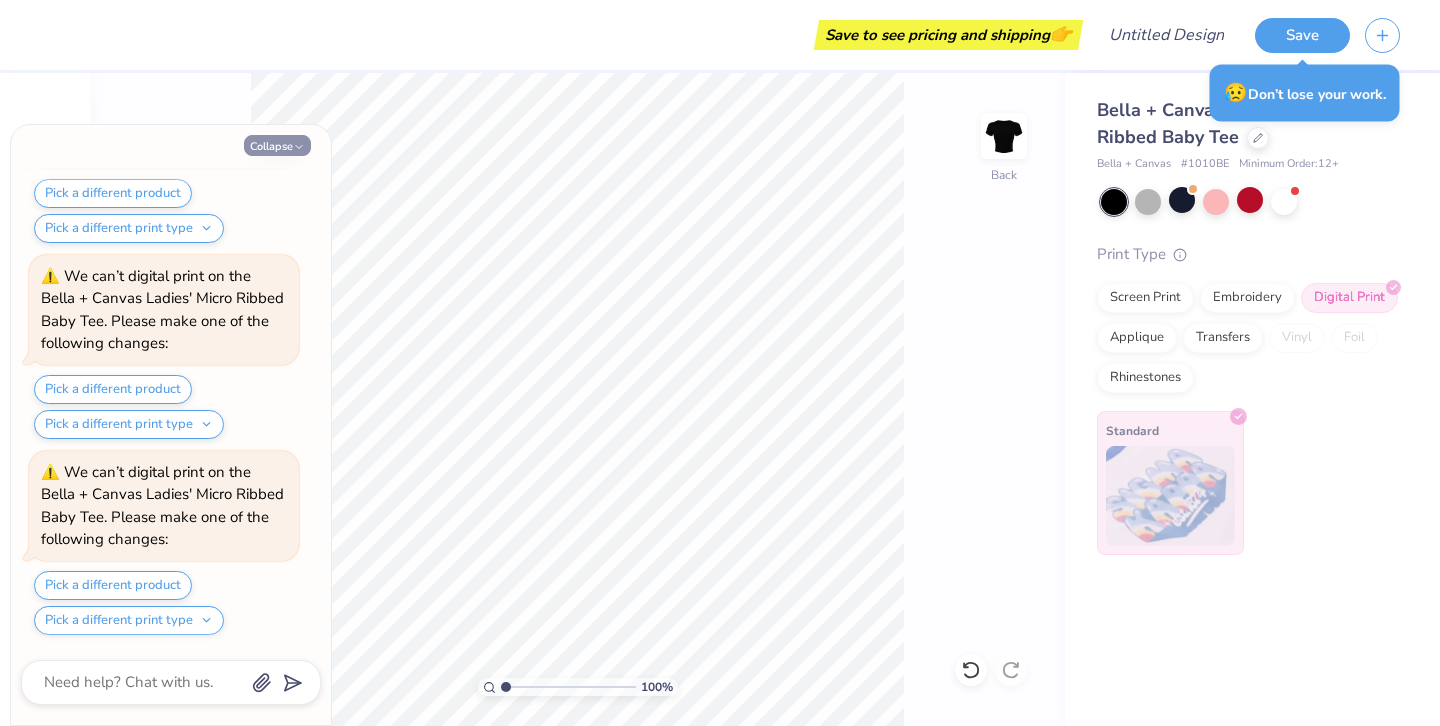 click 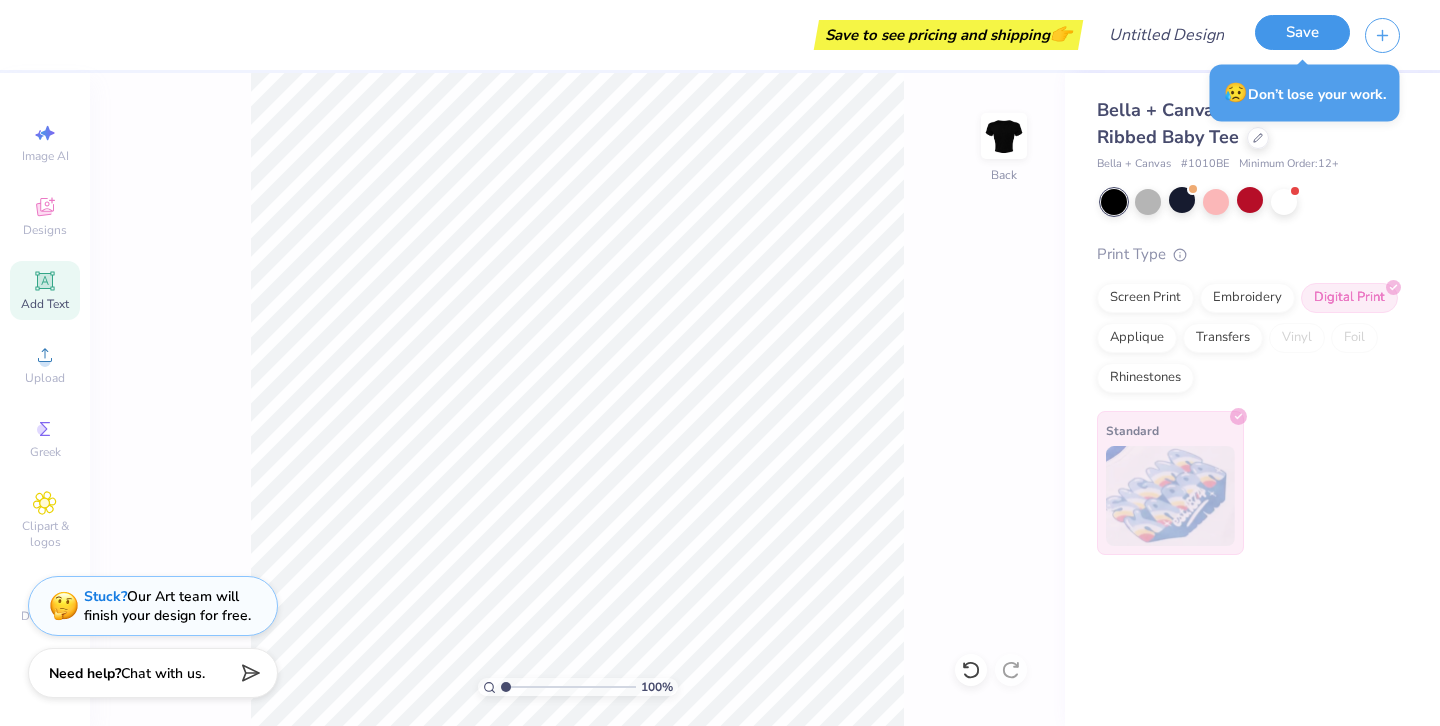click on "Save" at bounding box center (1302, 32) 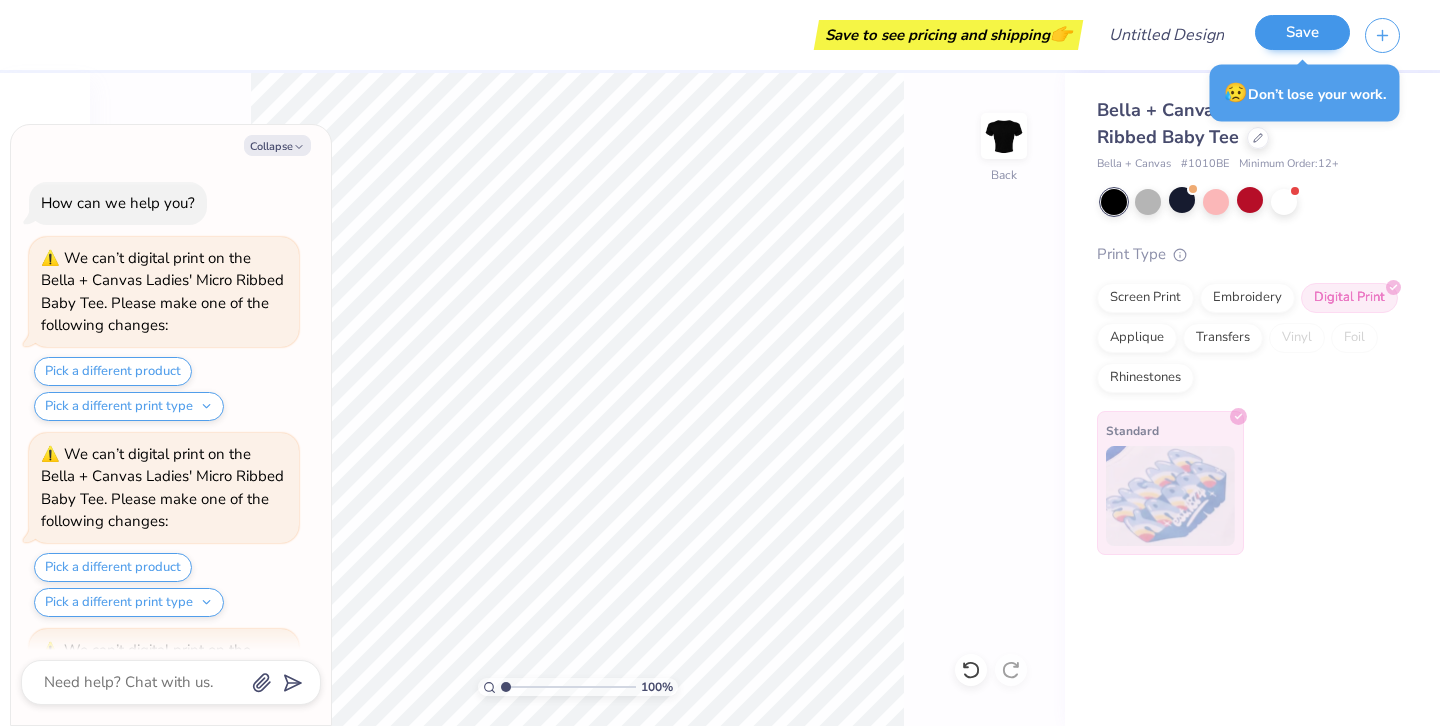 scroll, scrollTop: 6113, scrollLeft: 0, axis: vertical 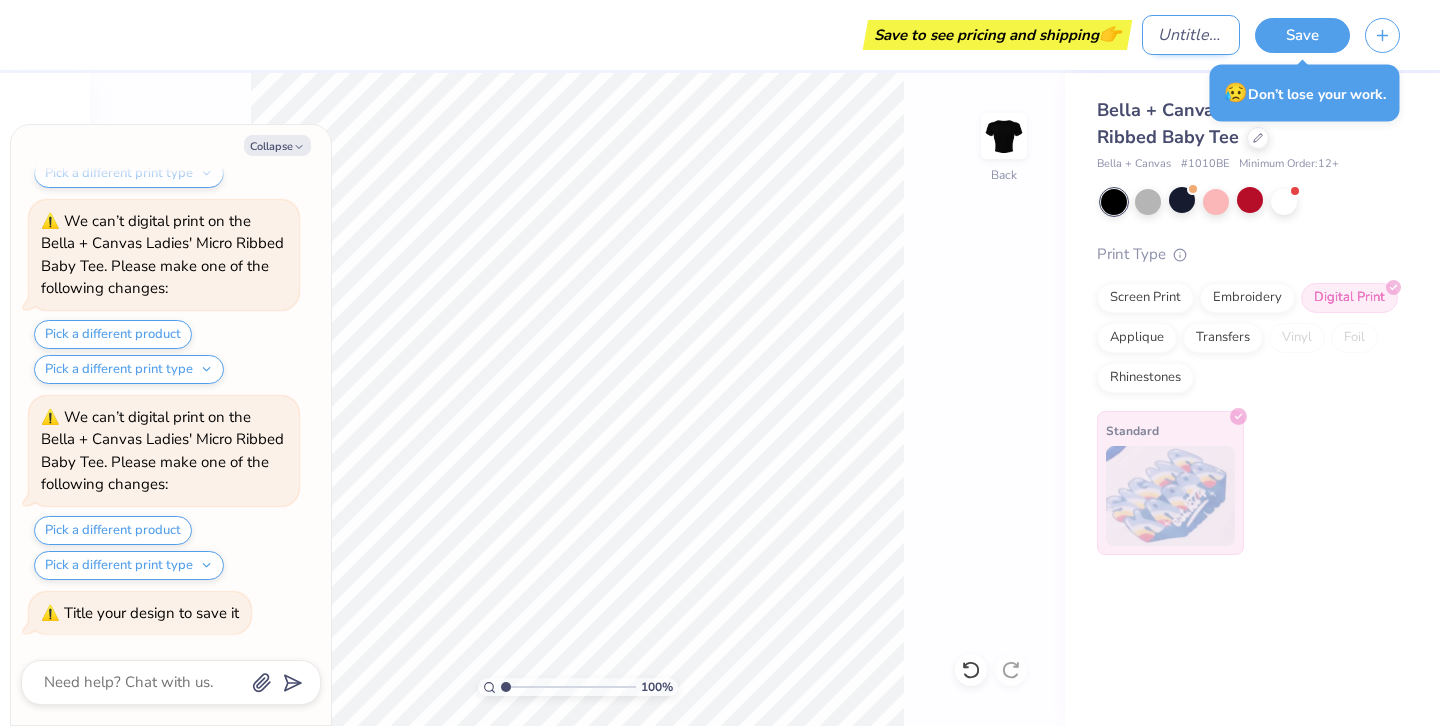 type on "x" 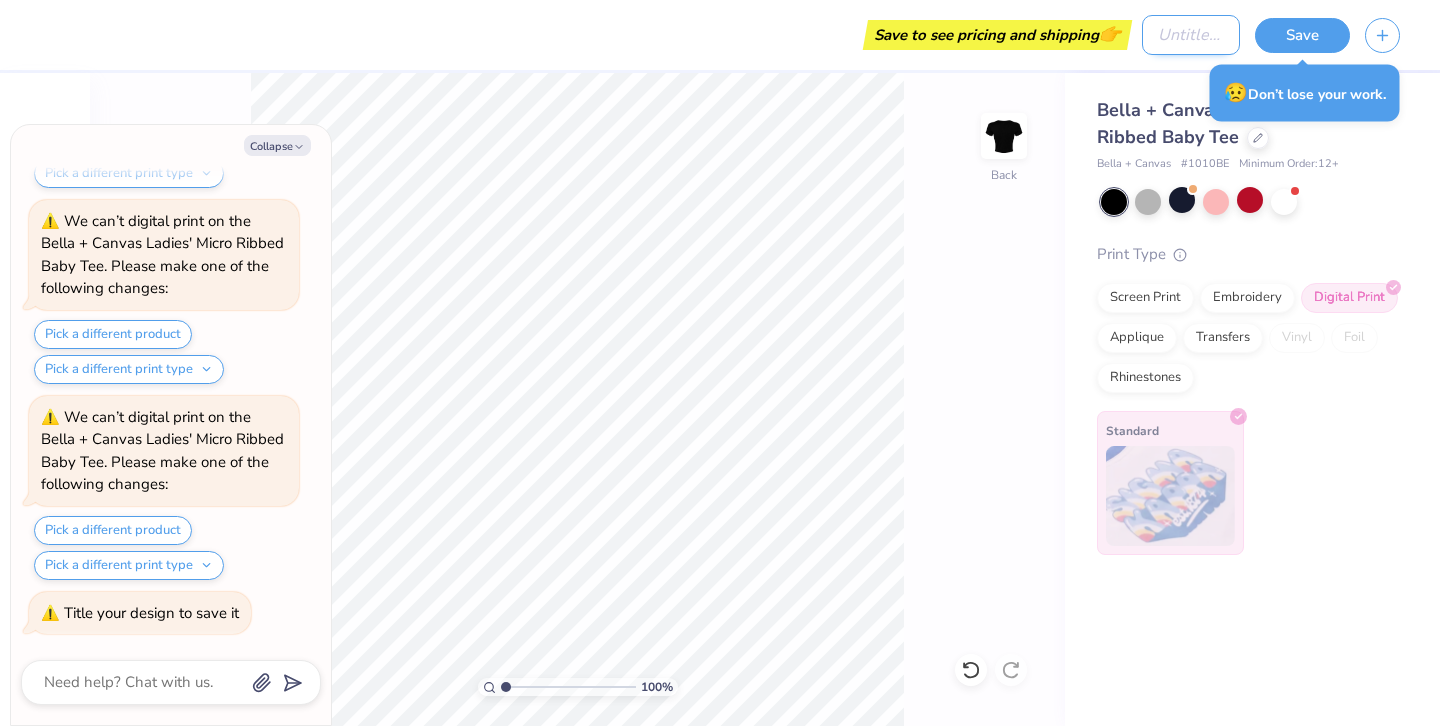 click on "Design Title" at bounding box center (1191, 35) 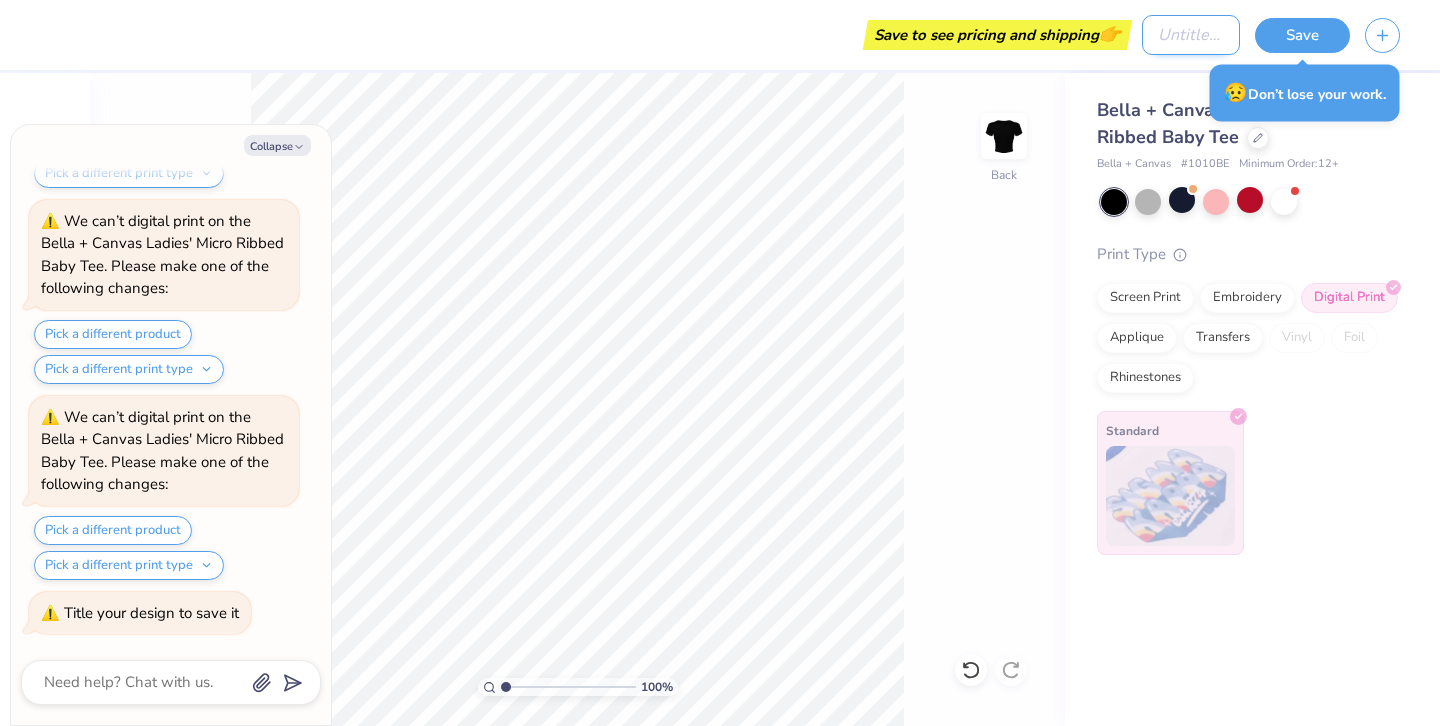 type on "R" 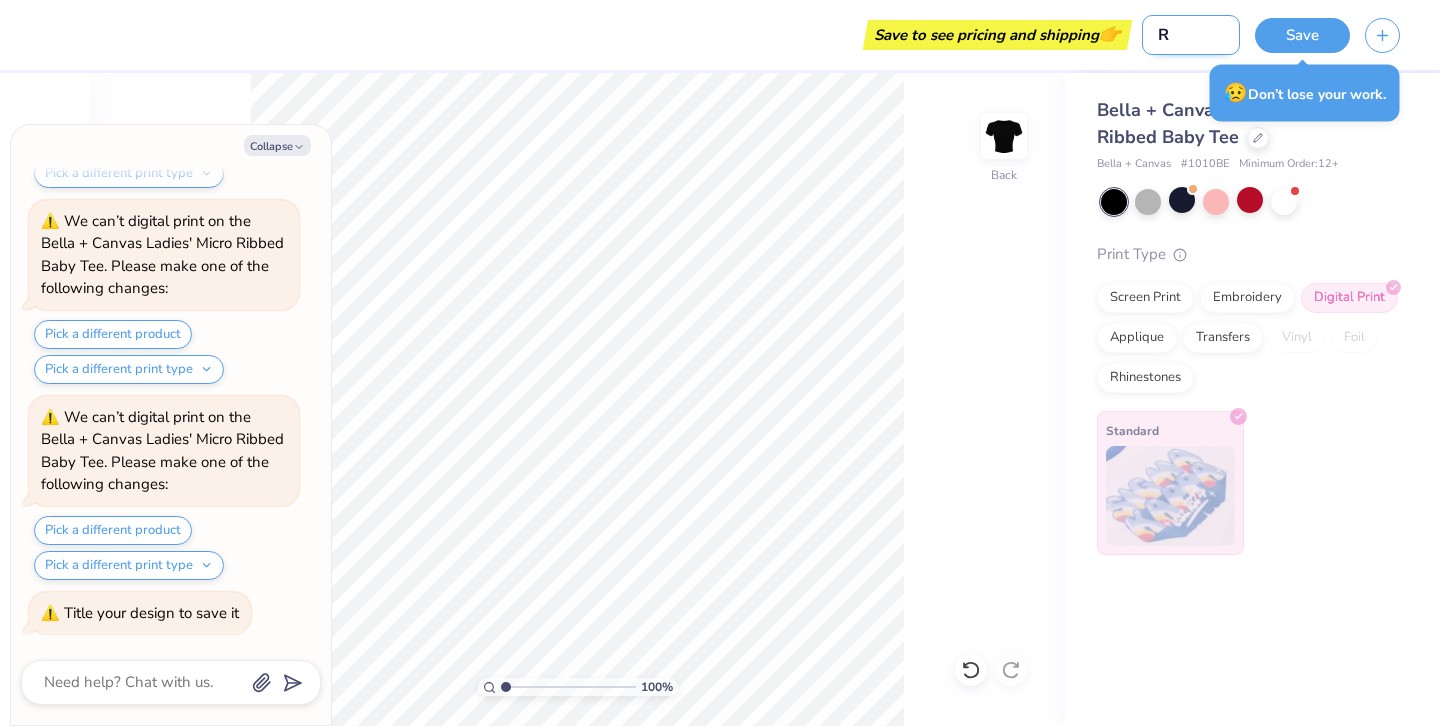 type on "RU" 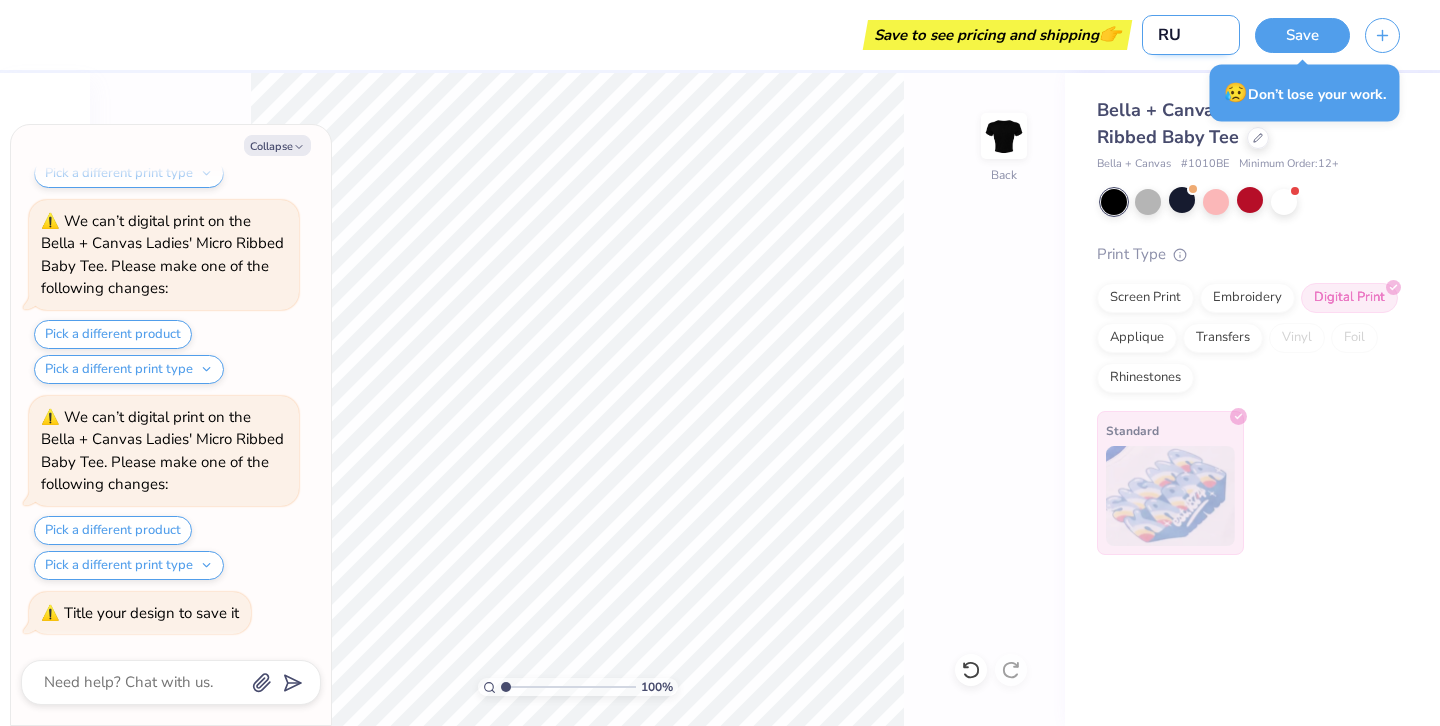 type on "RUS" 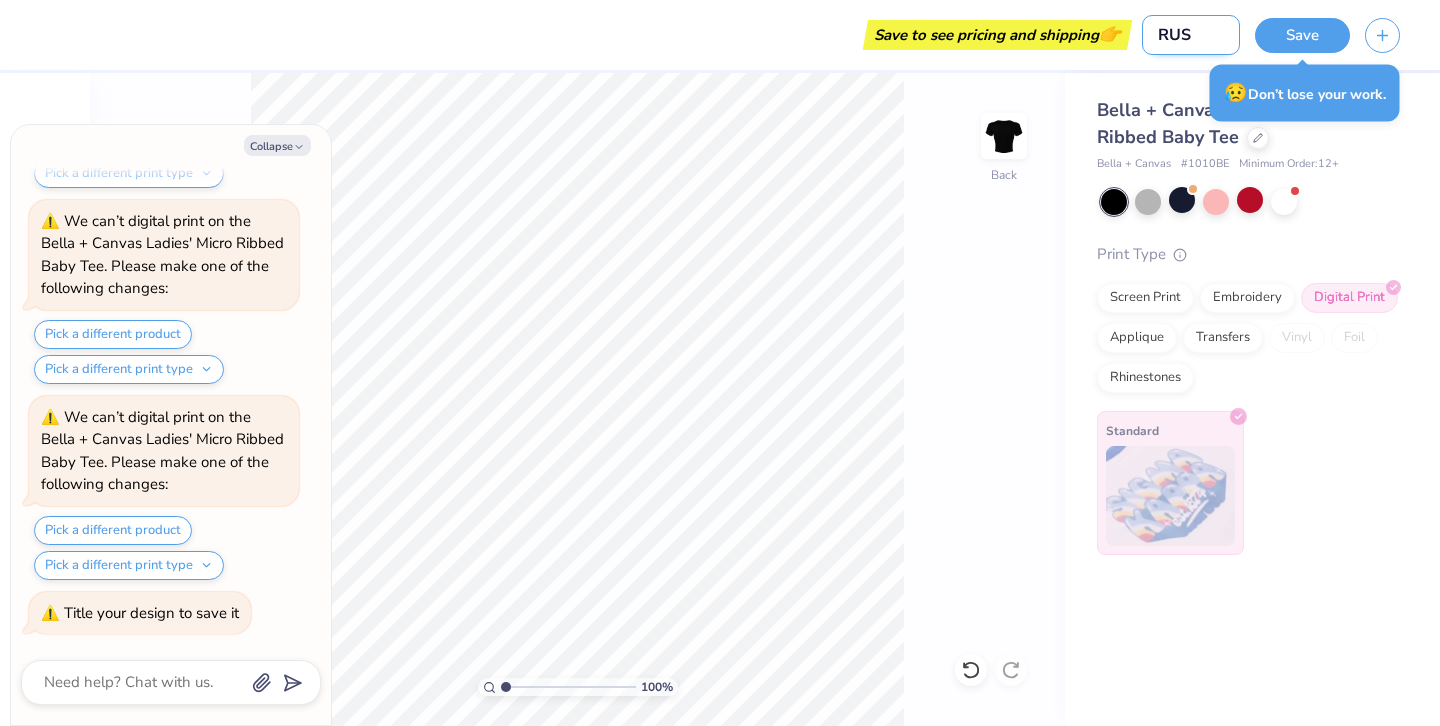 type on "RUSH" 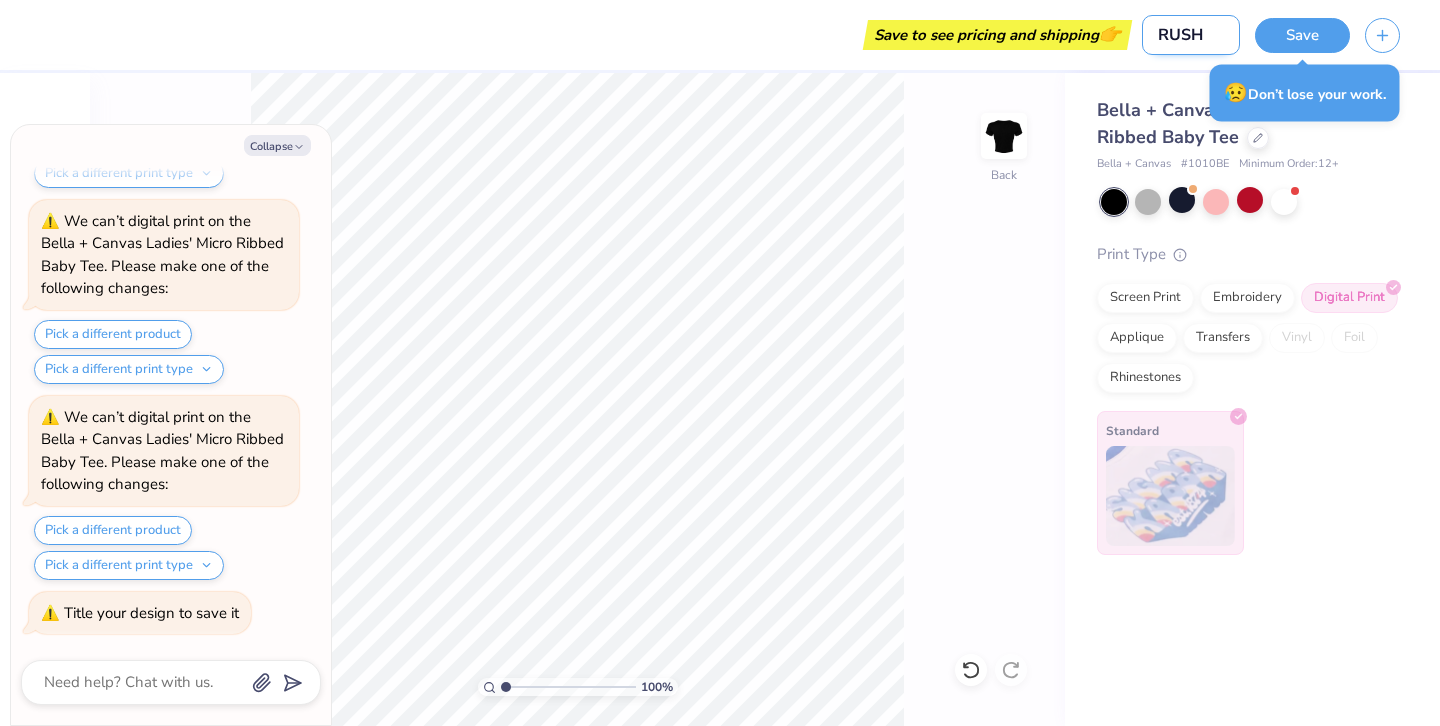 type on "RUSH" 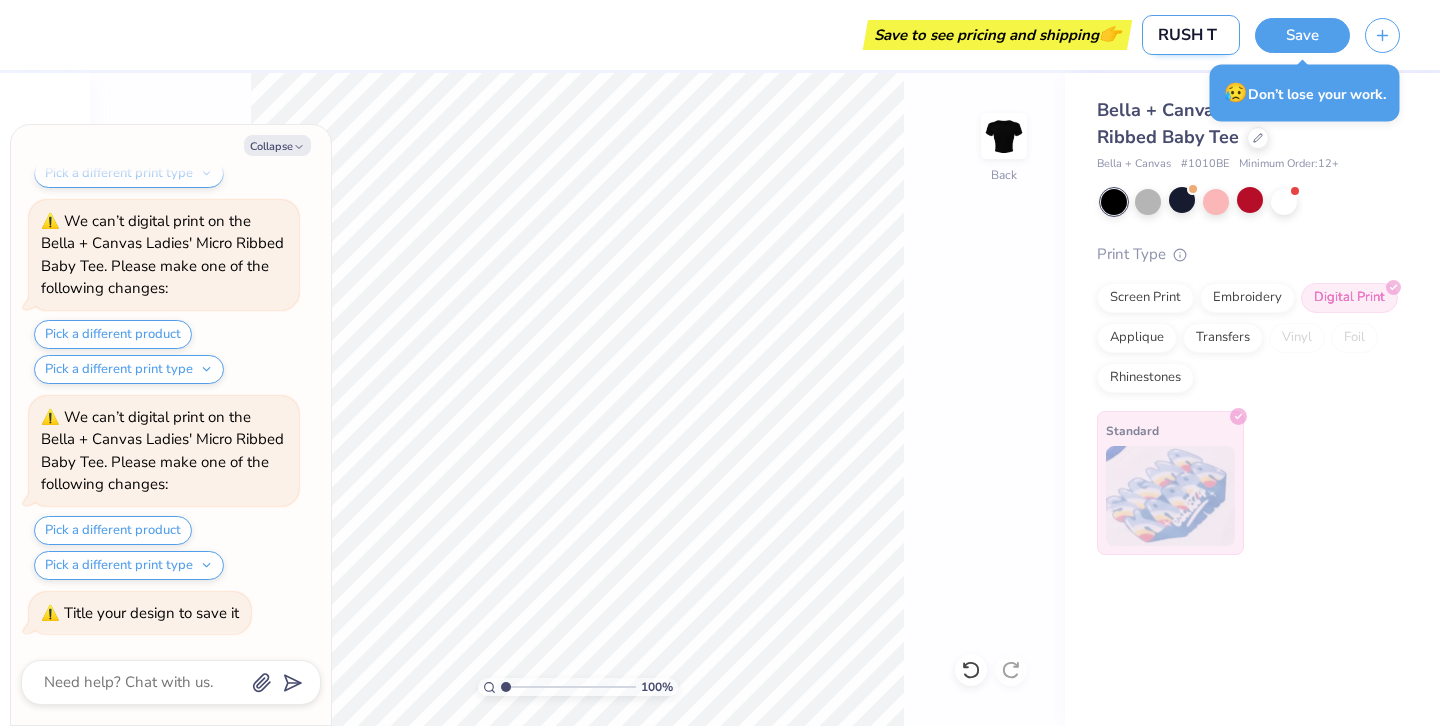 type on "x" 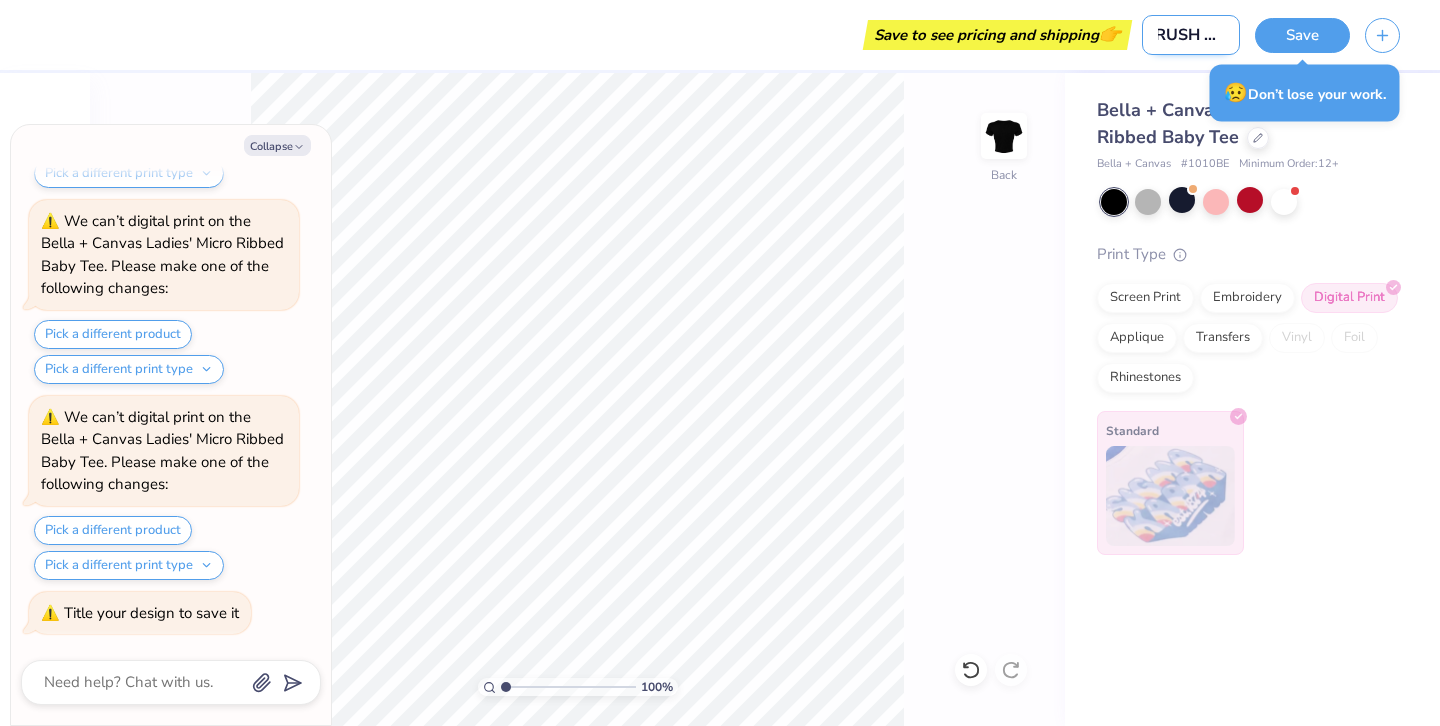 type on "RUSH TEE" 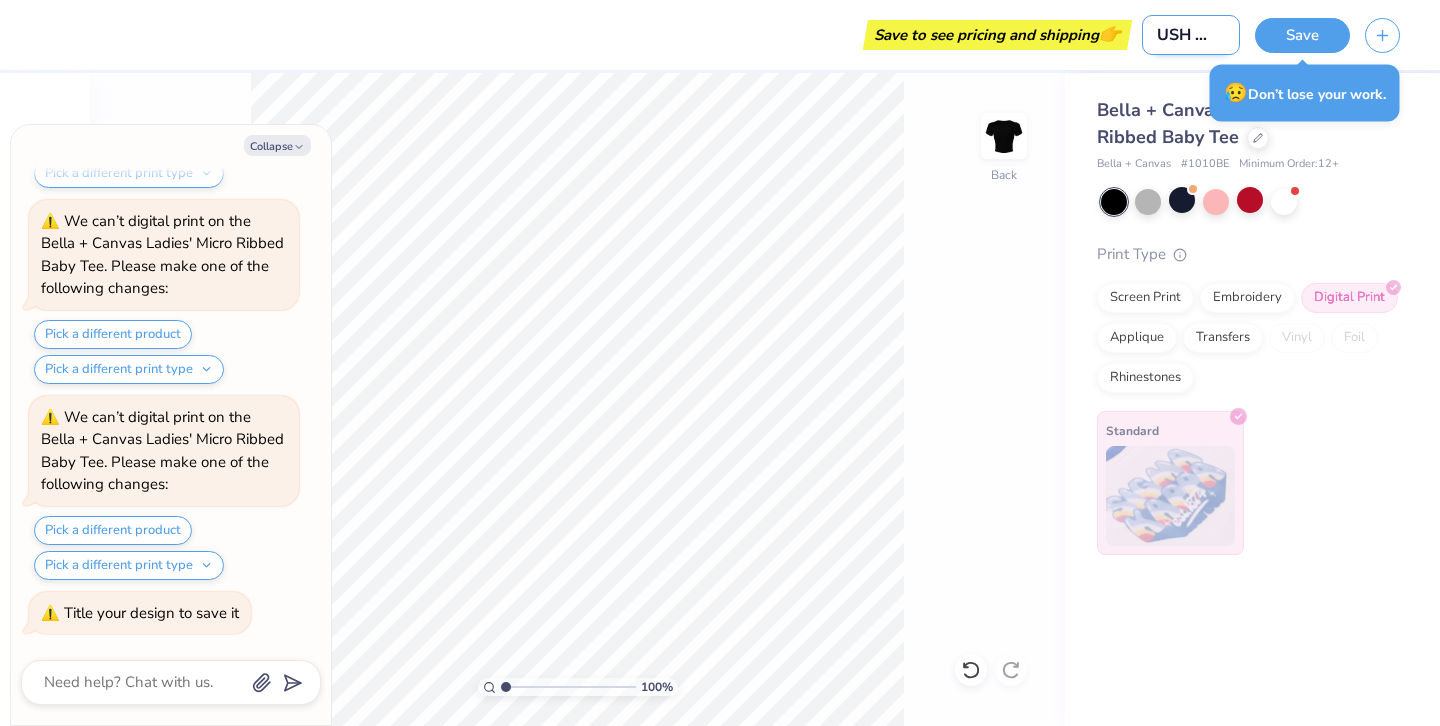type on "RUSH TEE" 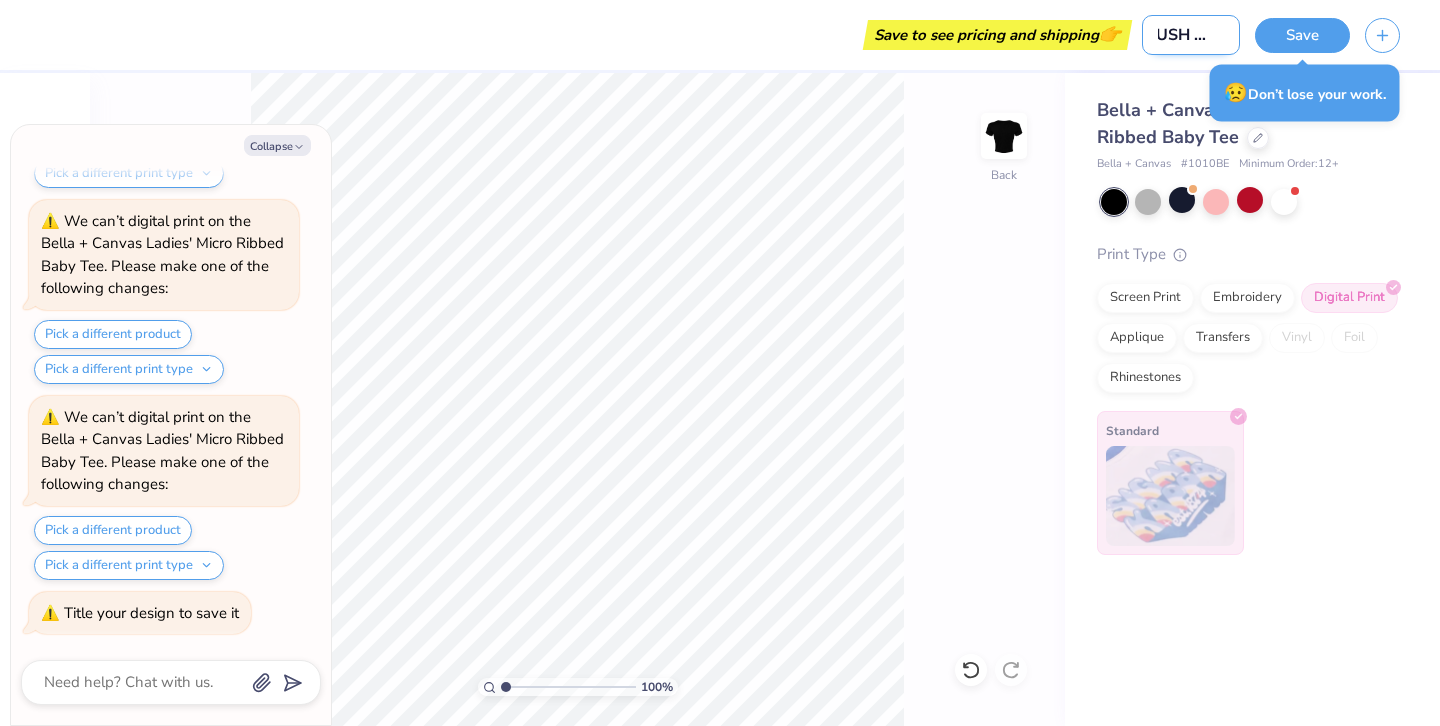 type on "RUSH TEE S" 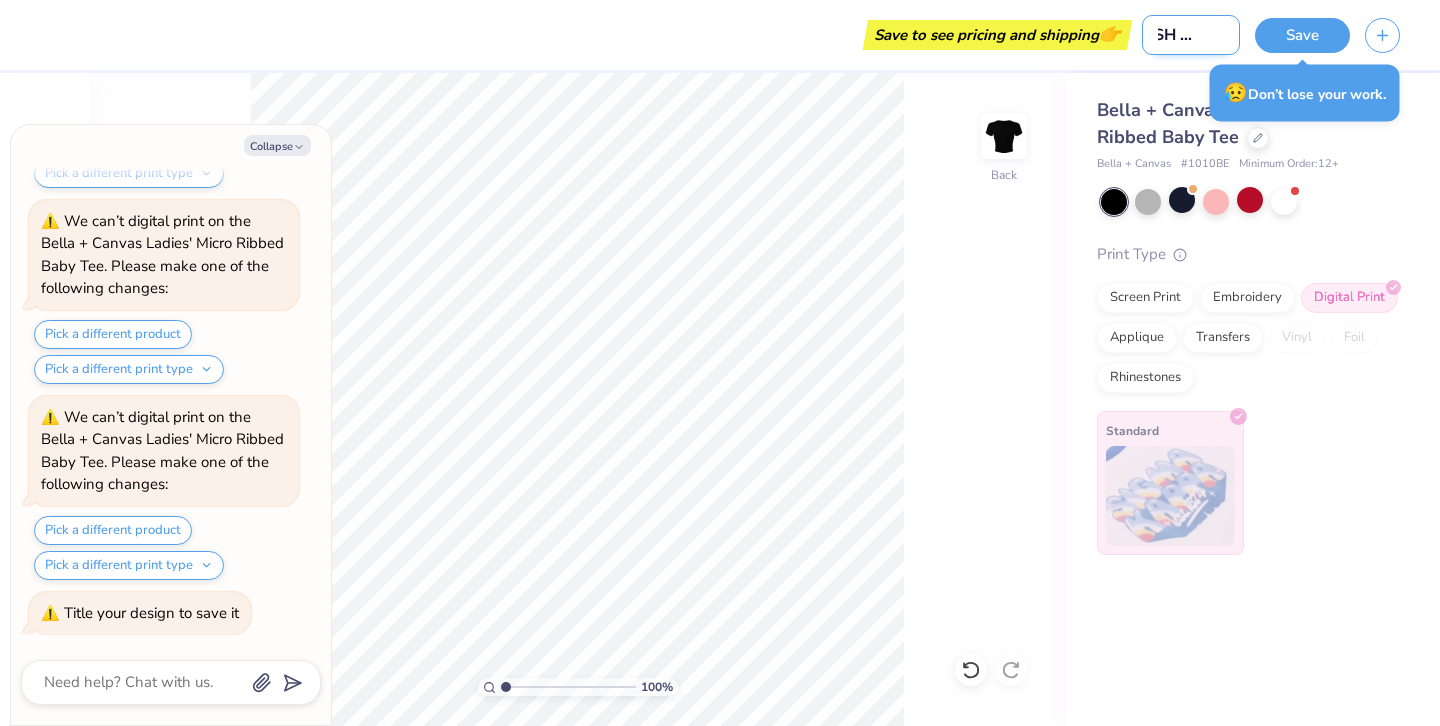type on "RUSH TEE SA" 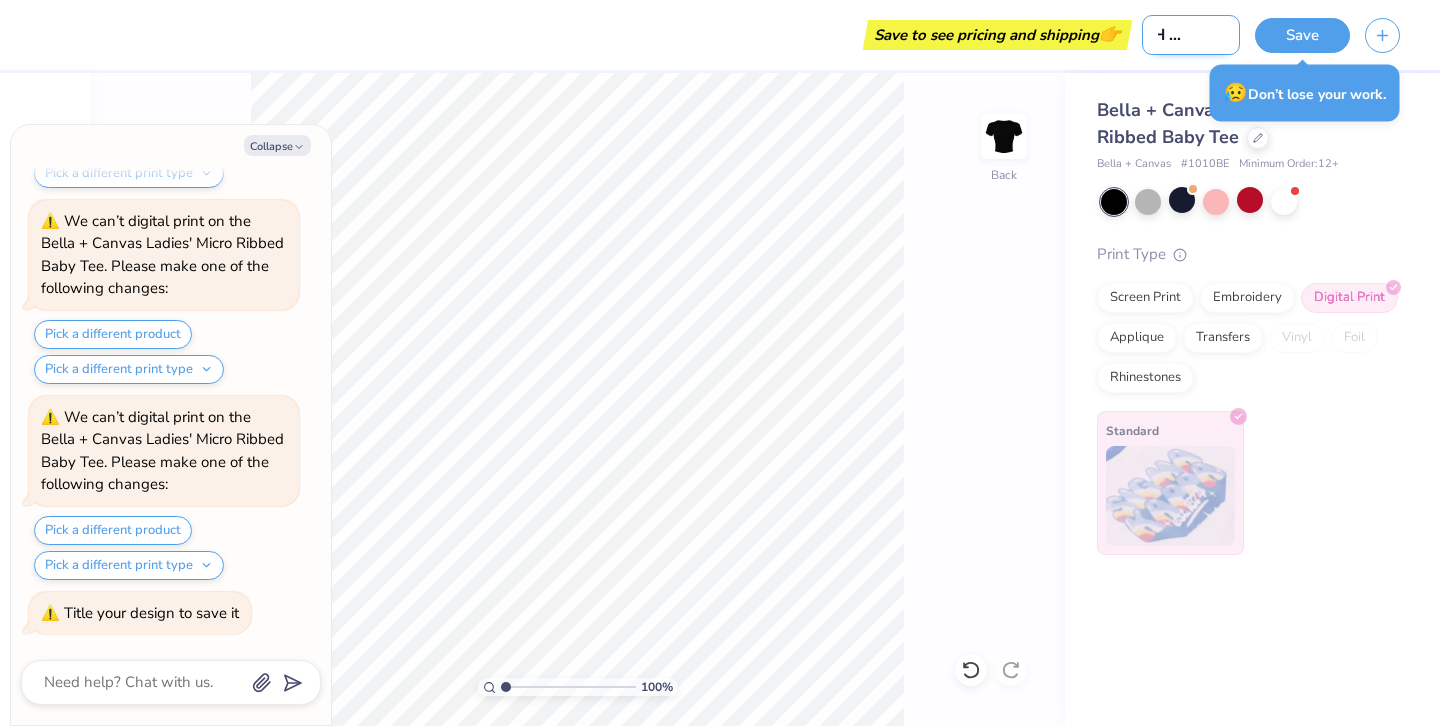 type on "RUSH TEE SAZ" 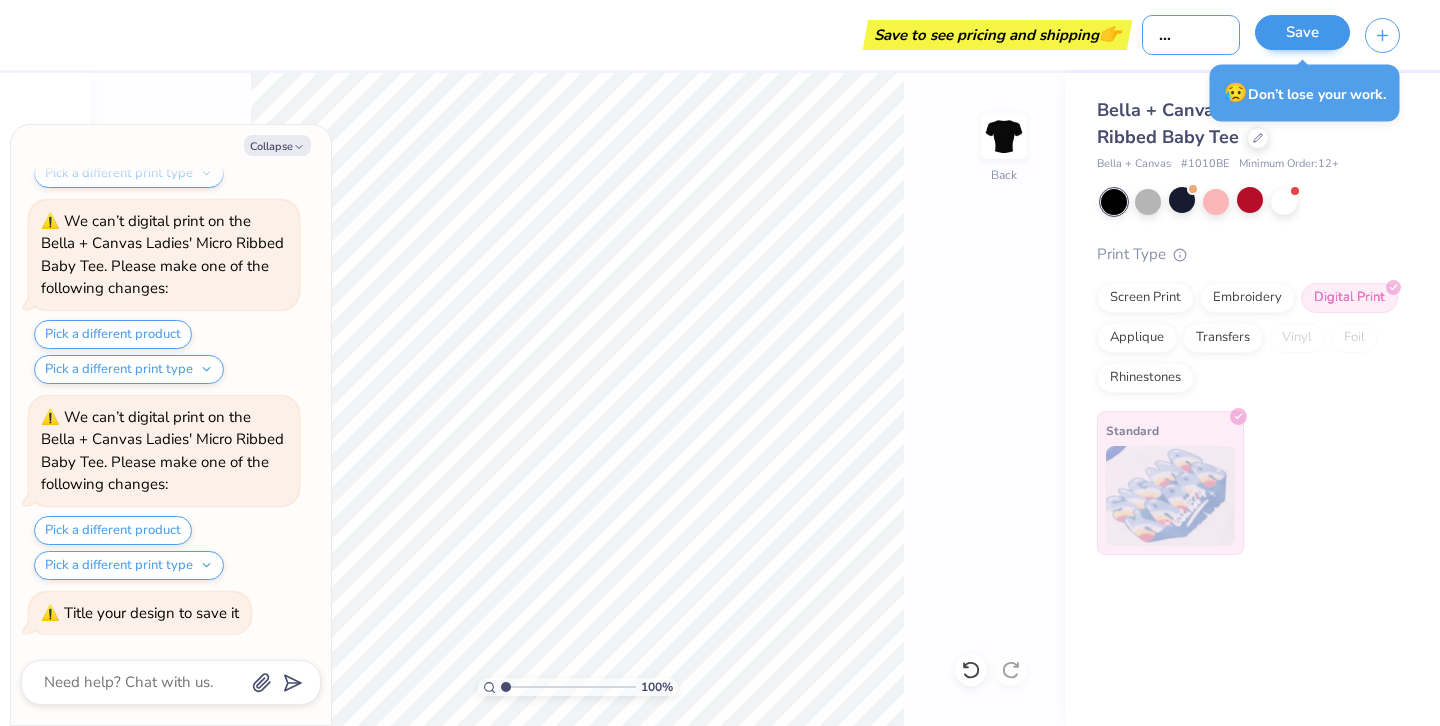 type on "RUSH TEE SAZ" 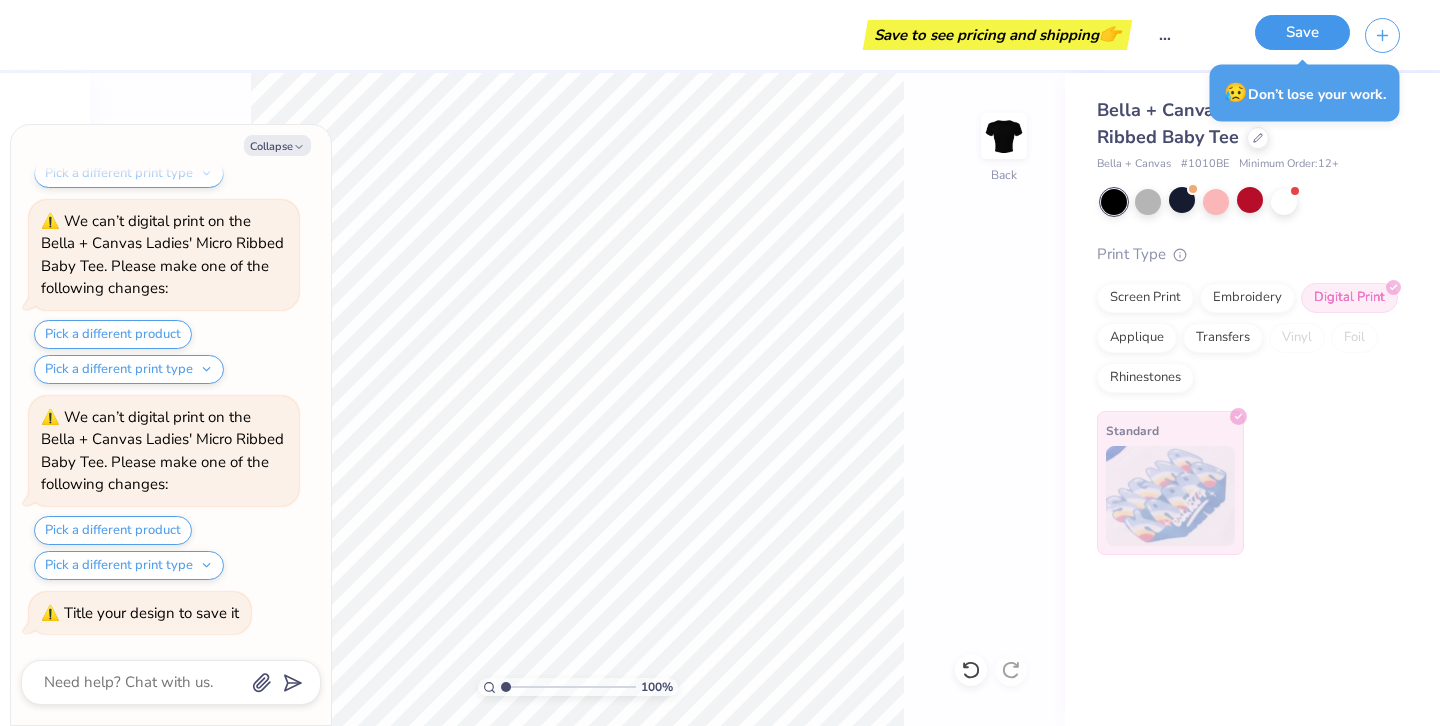 click on "Save" at bounding box center (1302, 32) 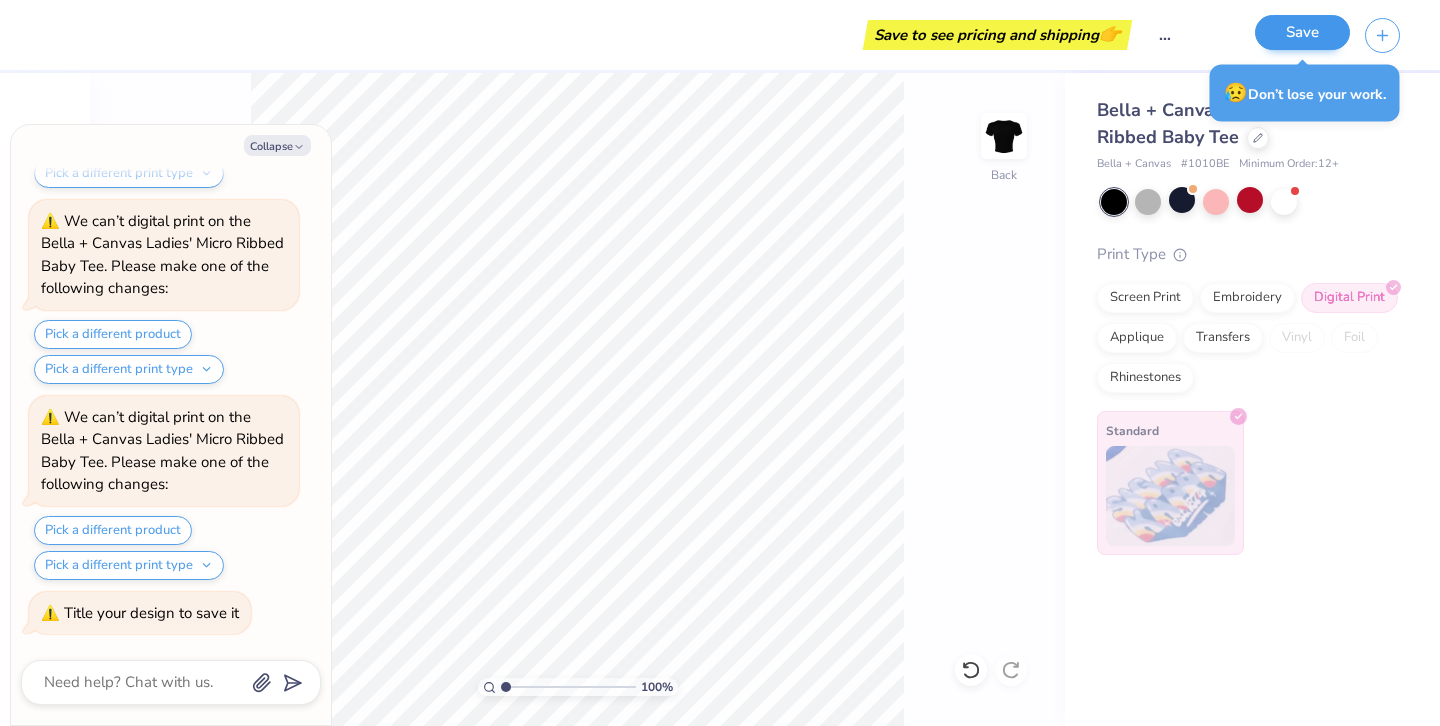 scroll, scrollTop: 0, scrollLeft: 0, axis: both 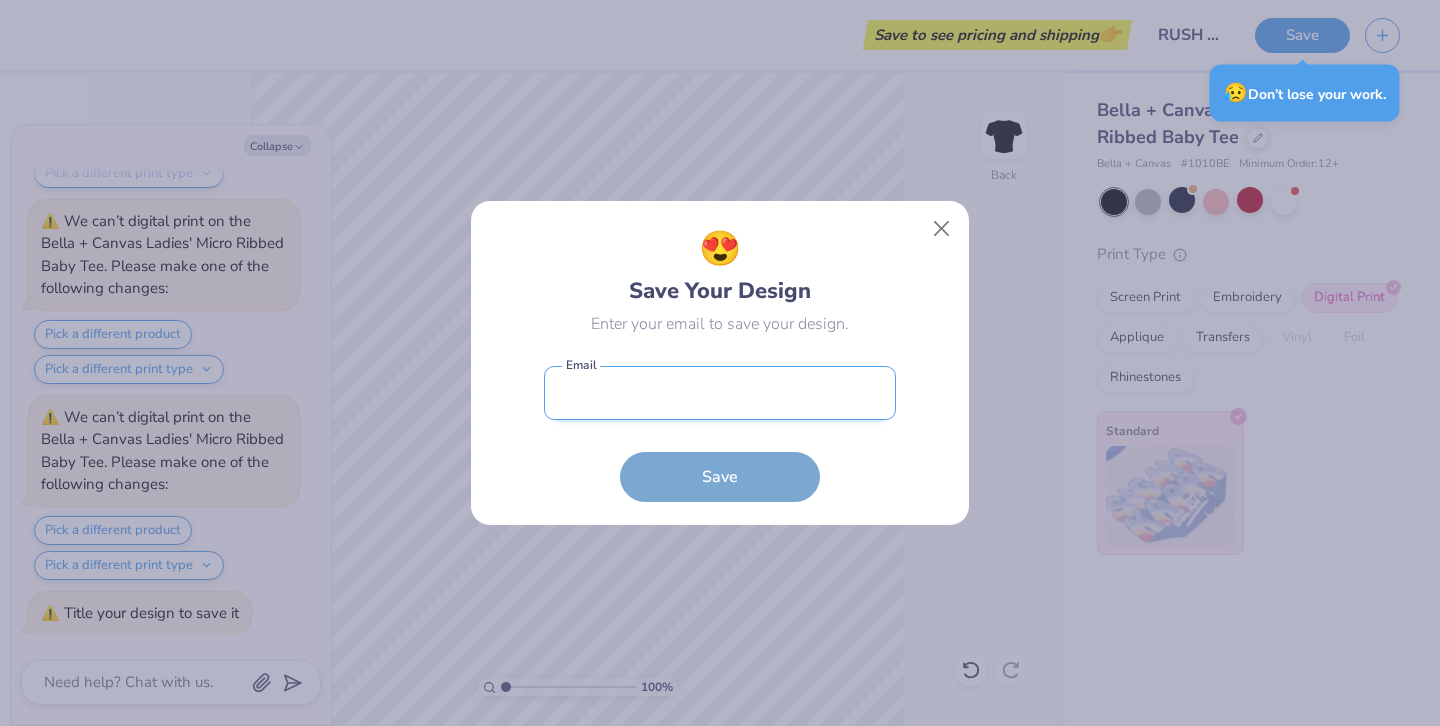 click at bounding box center [720, 393] 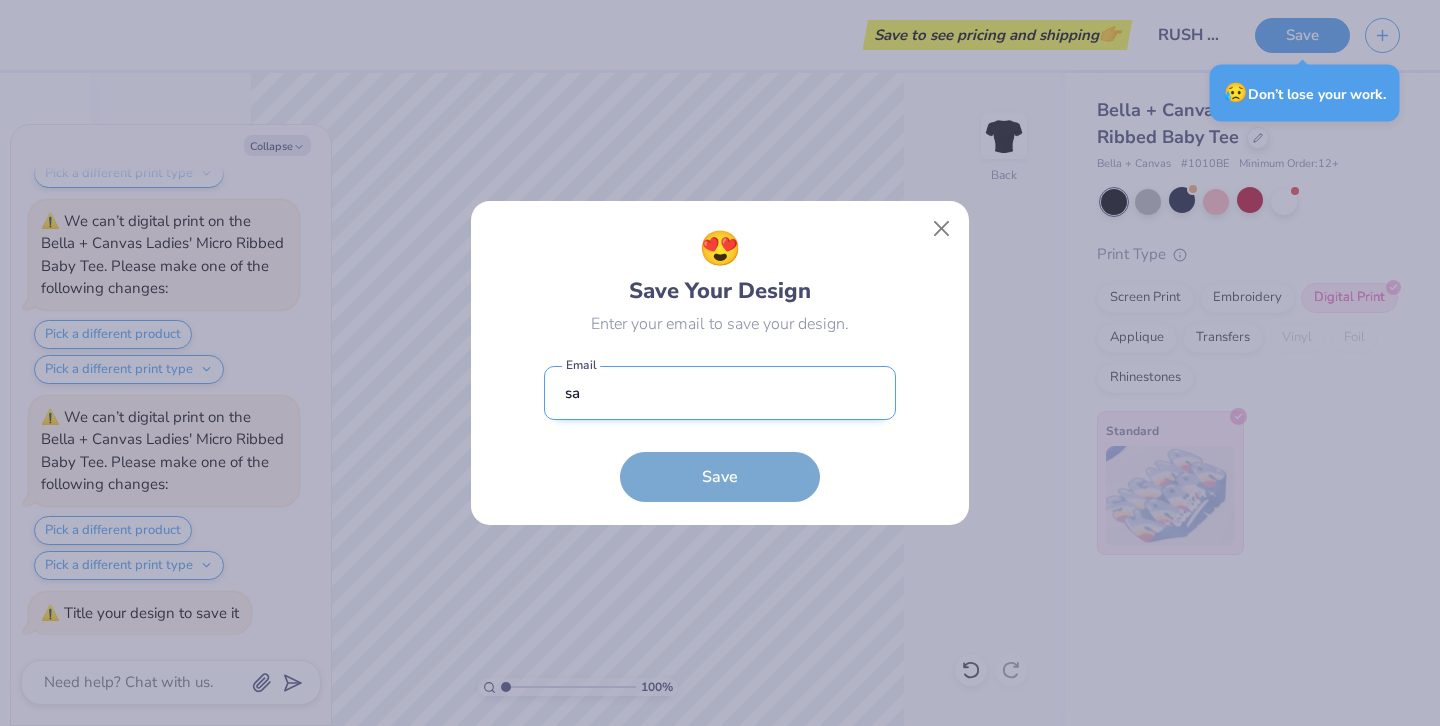 type on "s" 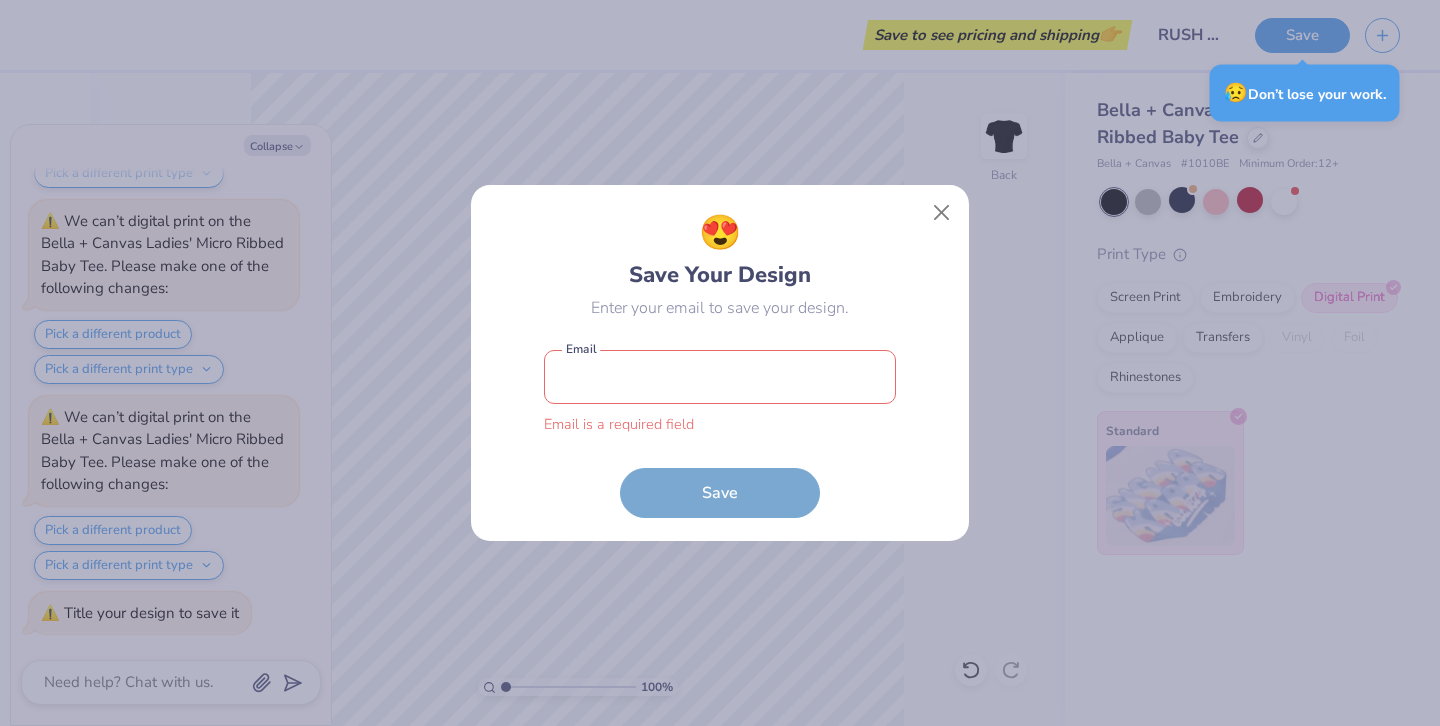 type on "saz.solialanie@gmail.com" 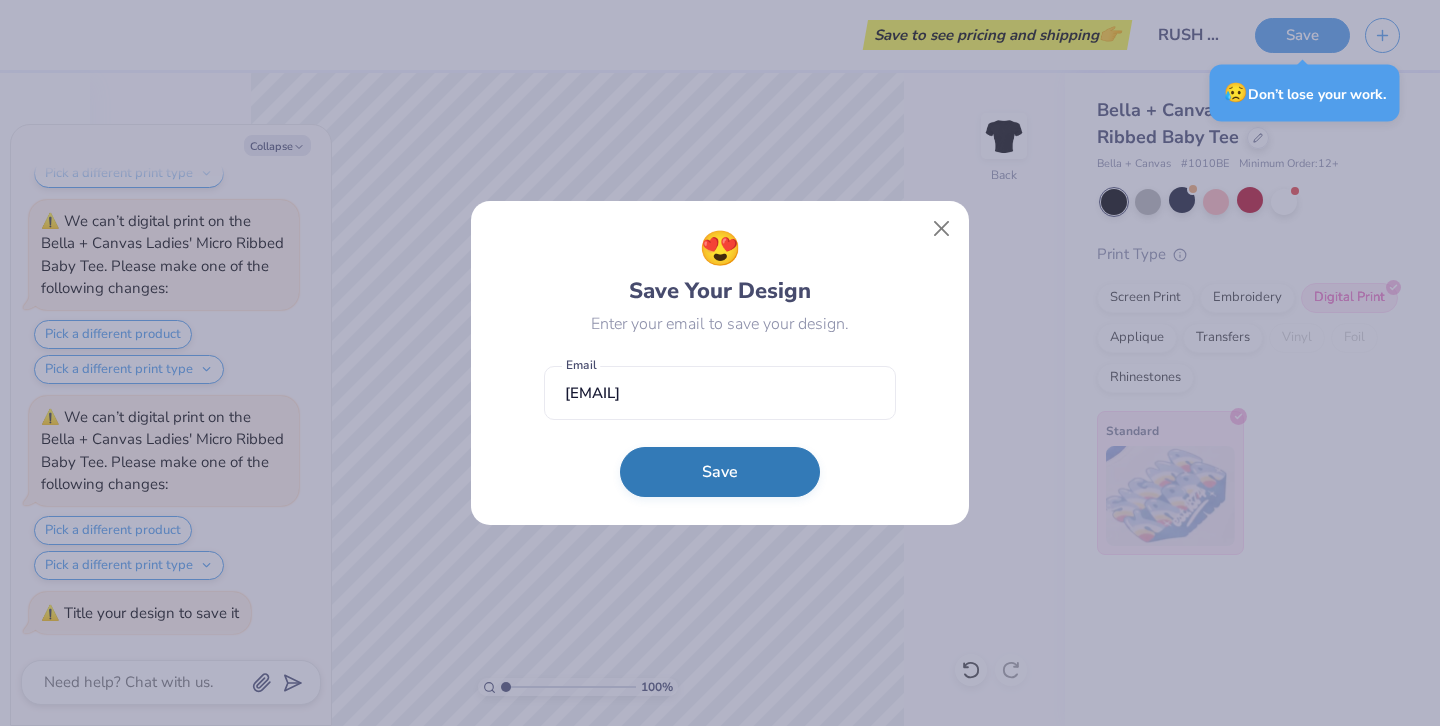 click on "Save" at bounding box center (720, 472) 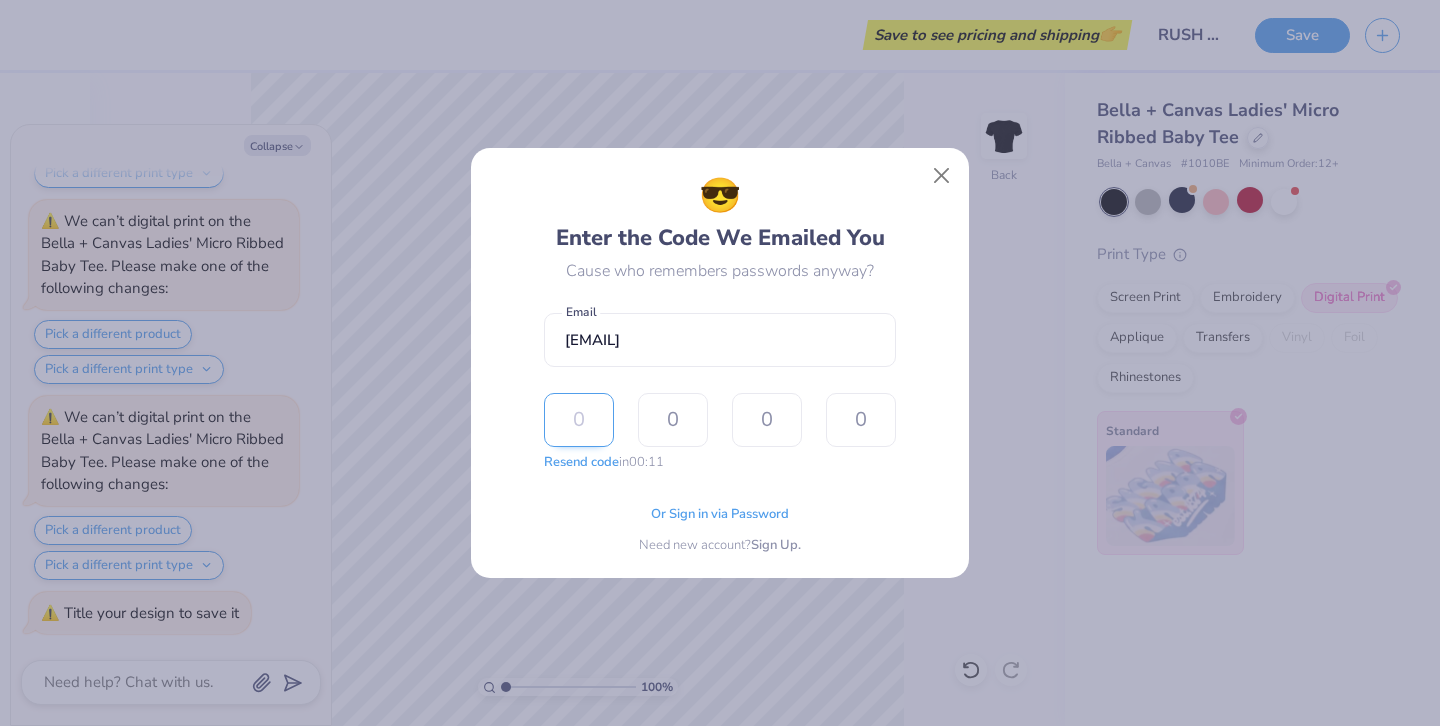 click at bounding box center (579, 420) 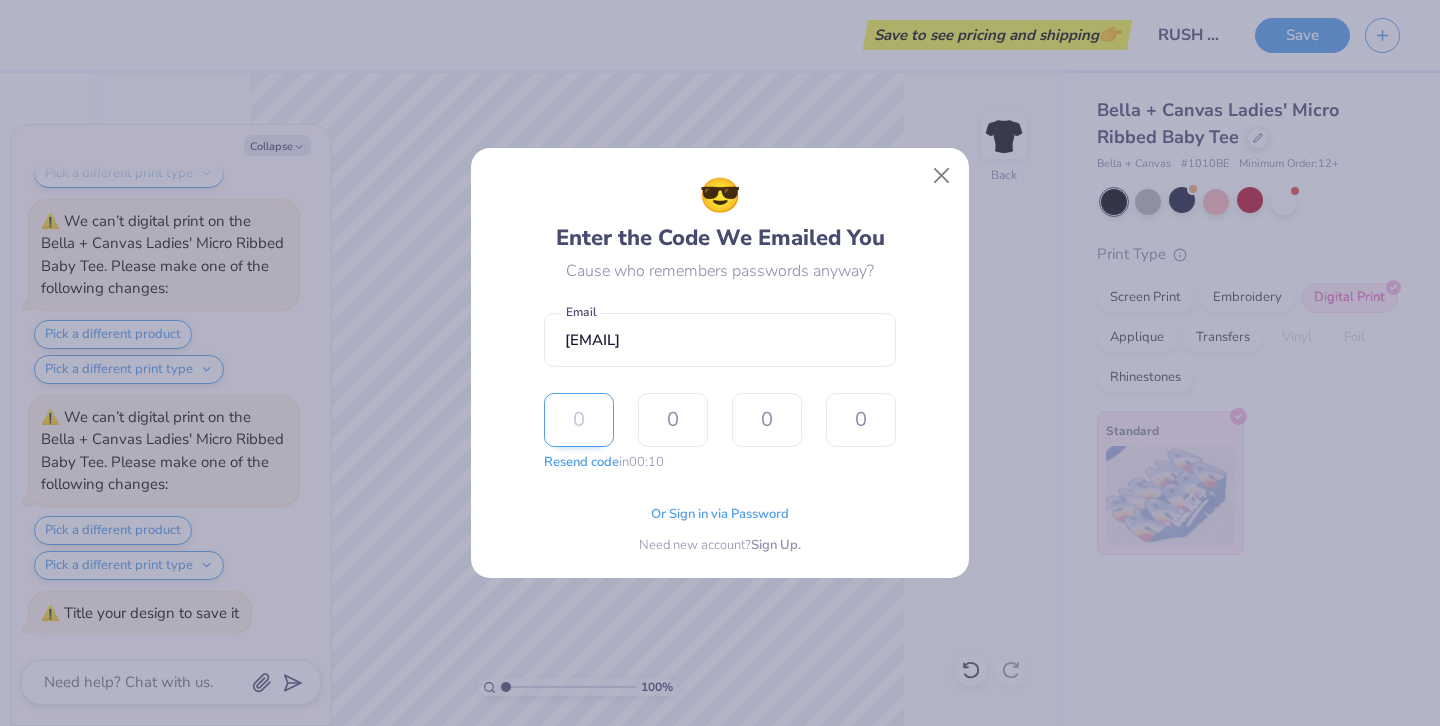 click at bounding box center (579, 420) 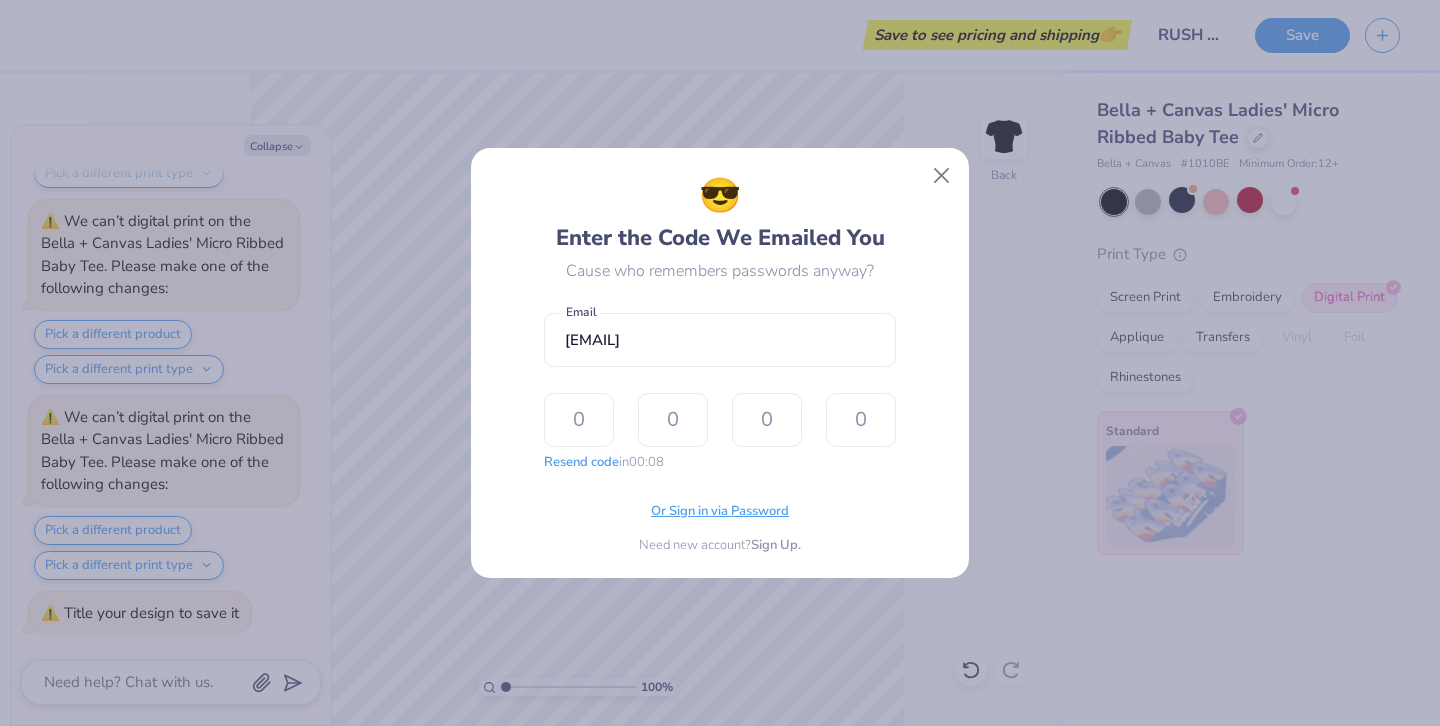 click on "Or Sign in via Password" at bounding box center (720, 512) 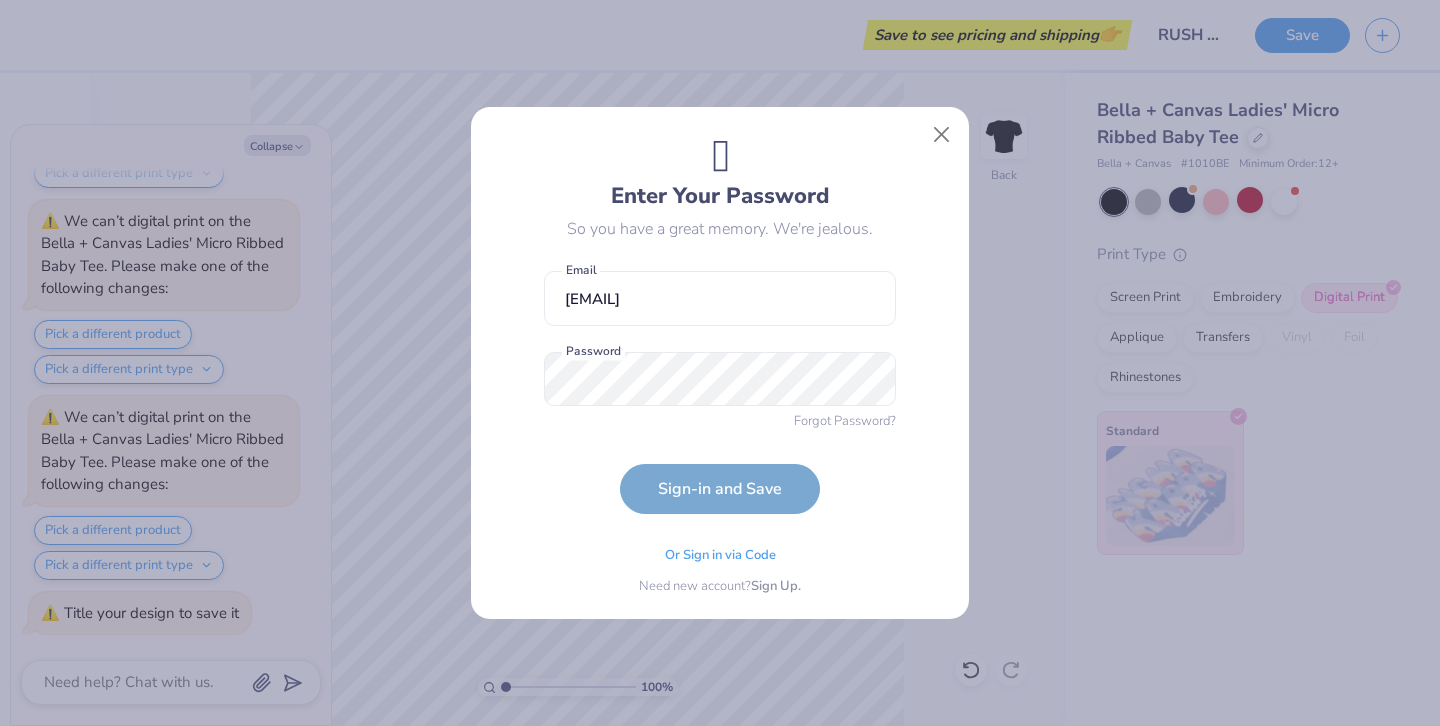 click on "saz.solialanie@gmail.com Email Password is a required field Password Forgot Password? Sign-in and Save" at bounding box center [720, 387] 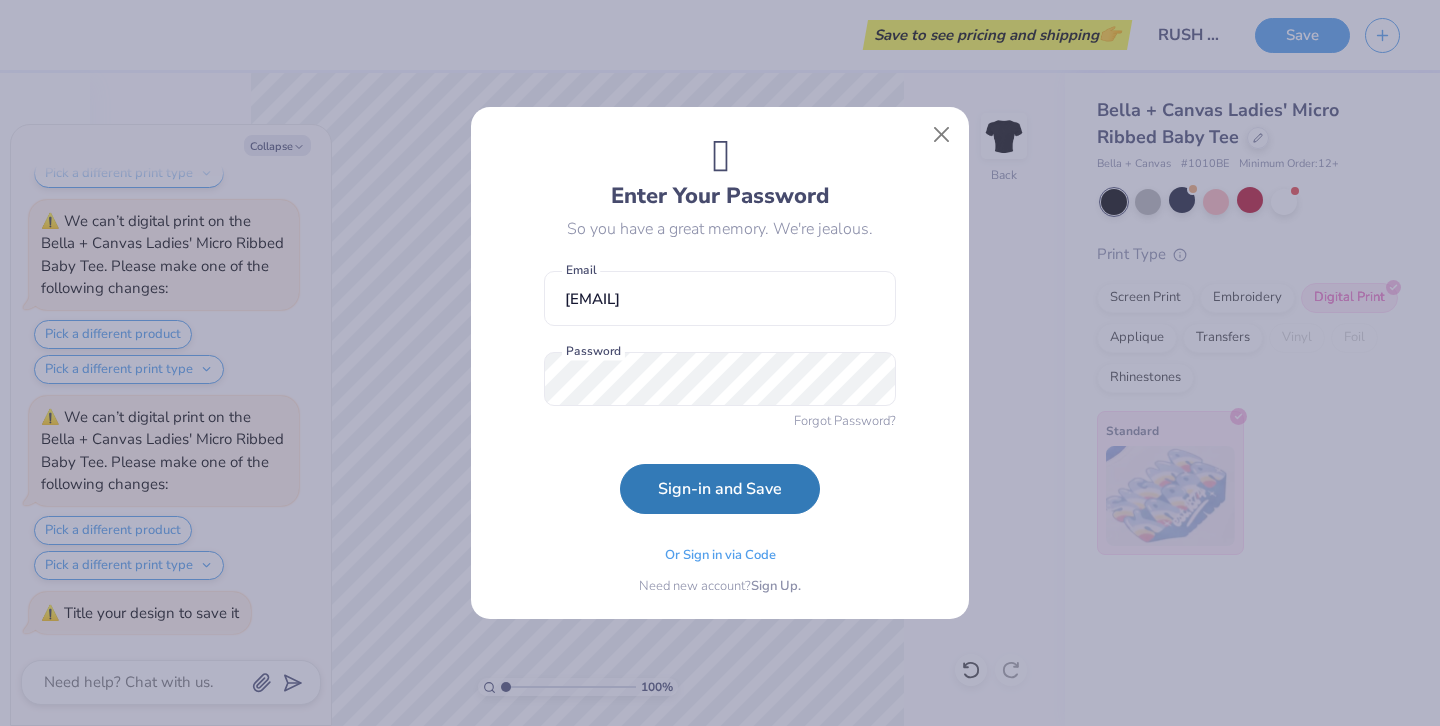 click on "Sign-in and Save" at bounding box center [720, 489] 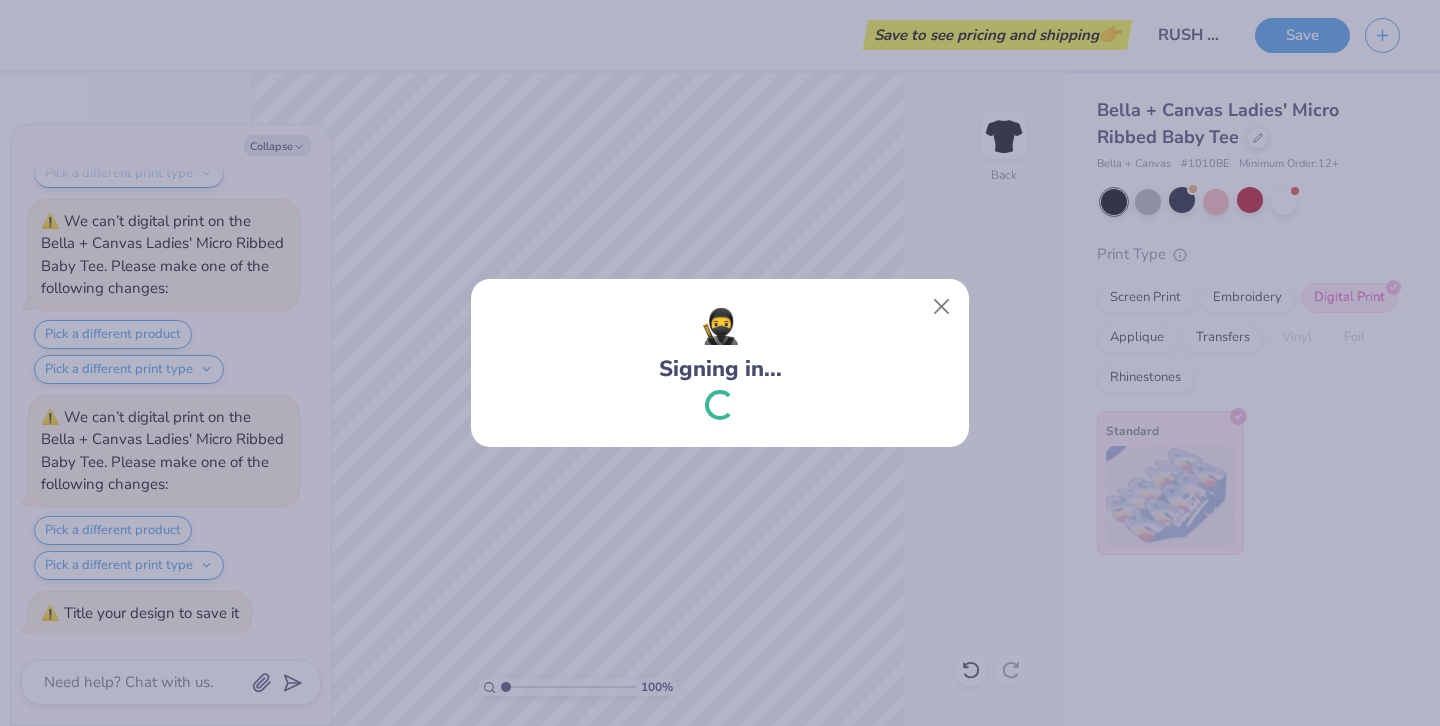 scroll, scrollTop: 6235, scrollLeft: 0, axis: vertical 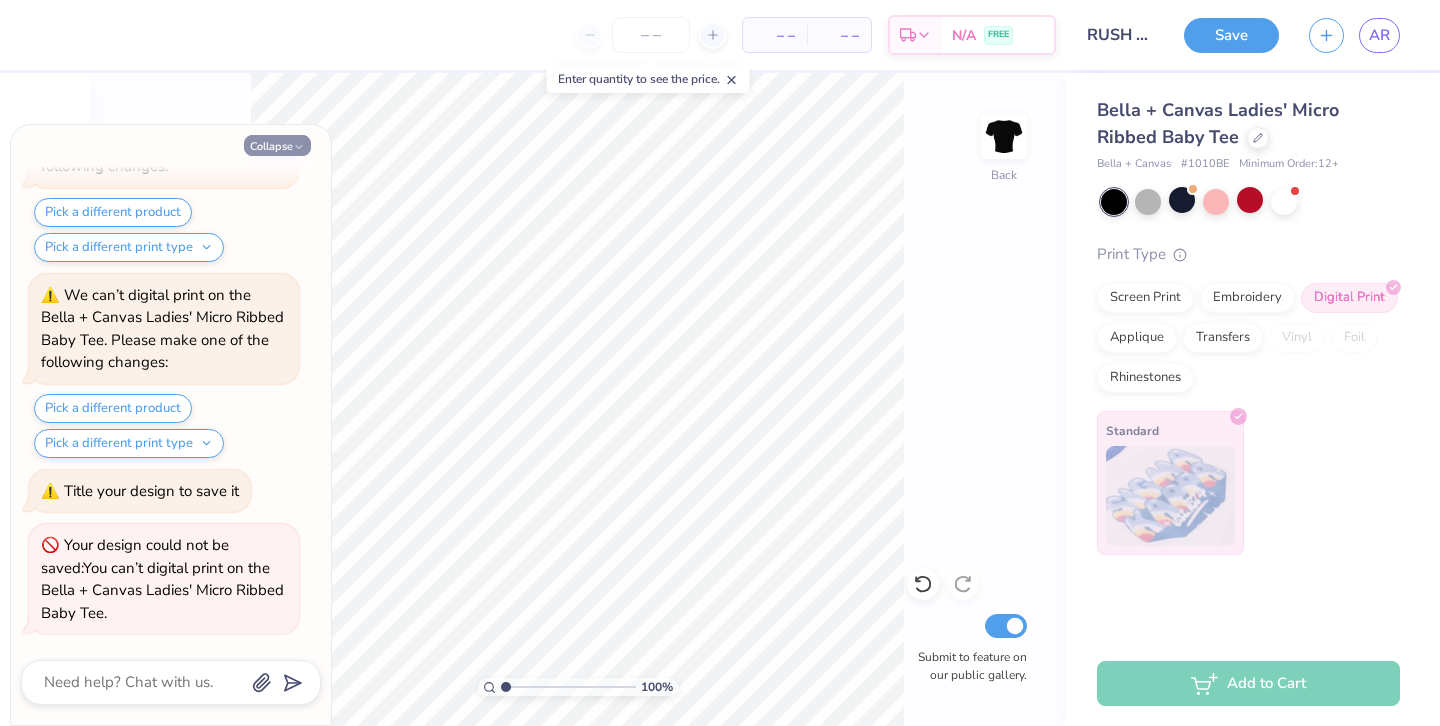 click on "Collapse" at bounding box center (277, 145) 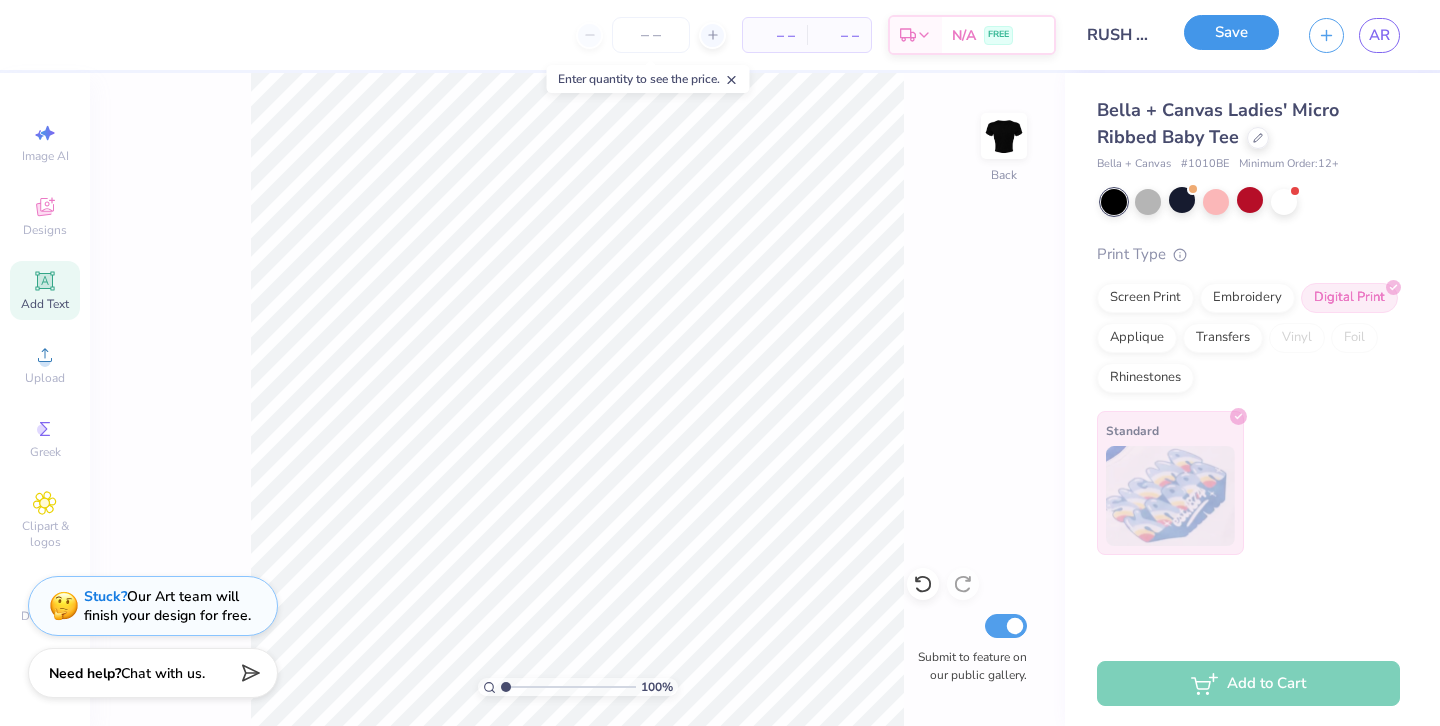 click on "Save" at bounding box center (1231, 32) 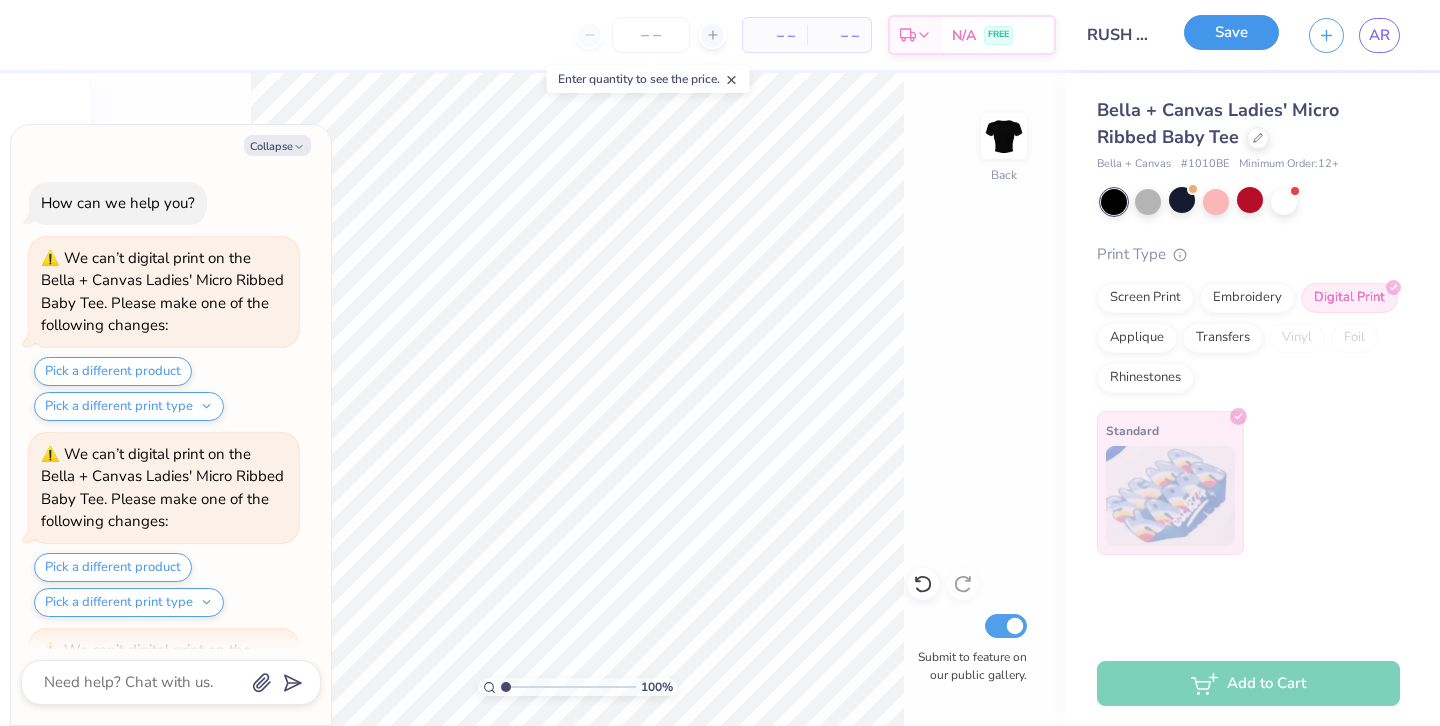 scroll, scrollTop: 6357, scrollLeft: 0, axis: vertical 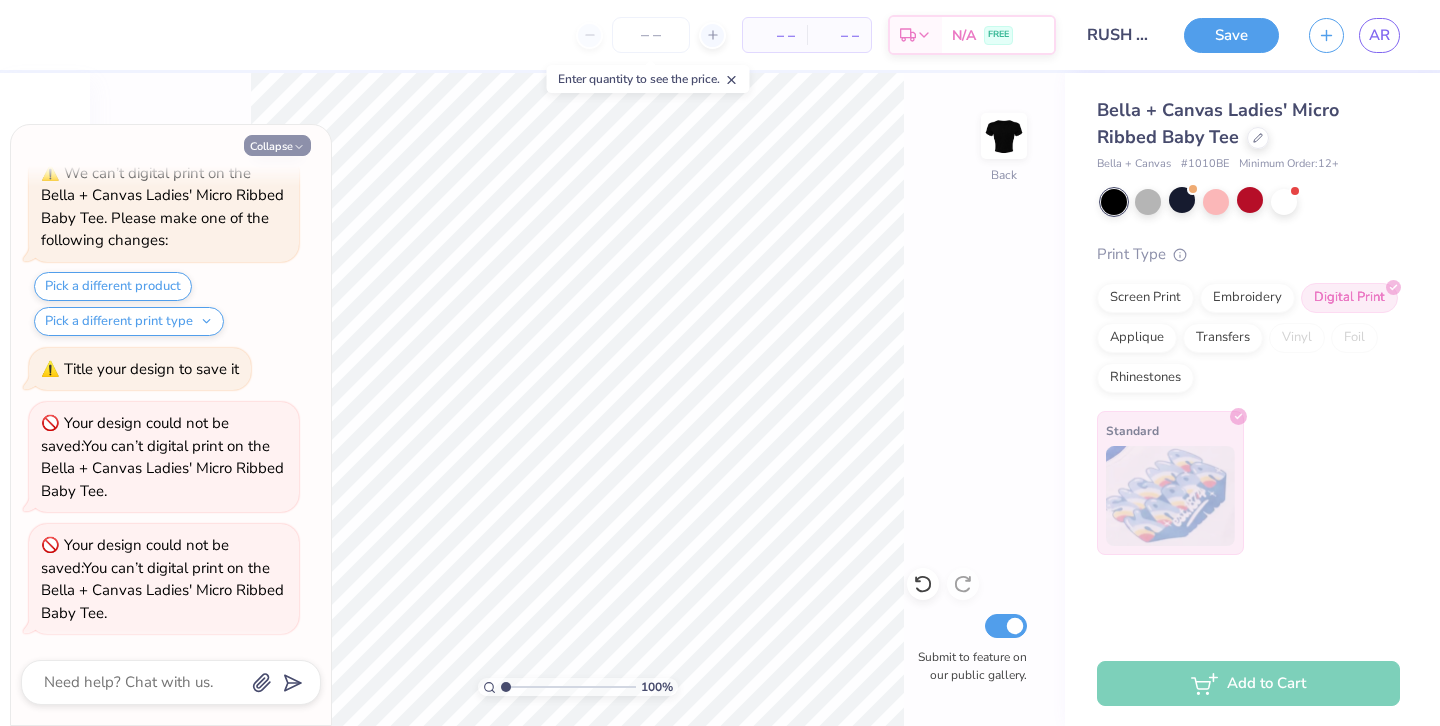 click 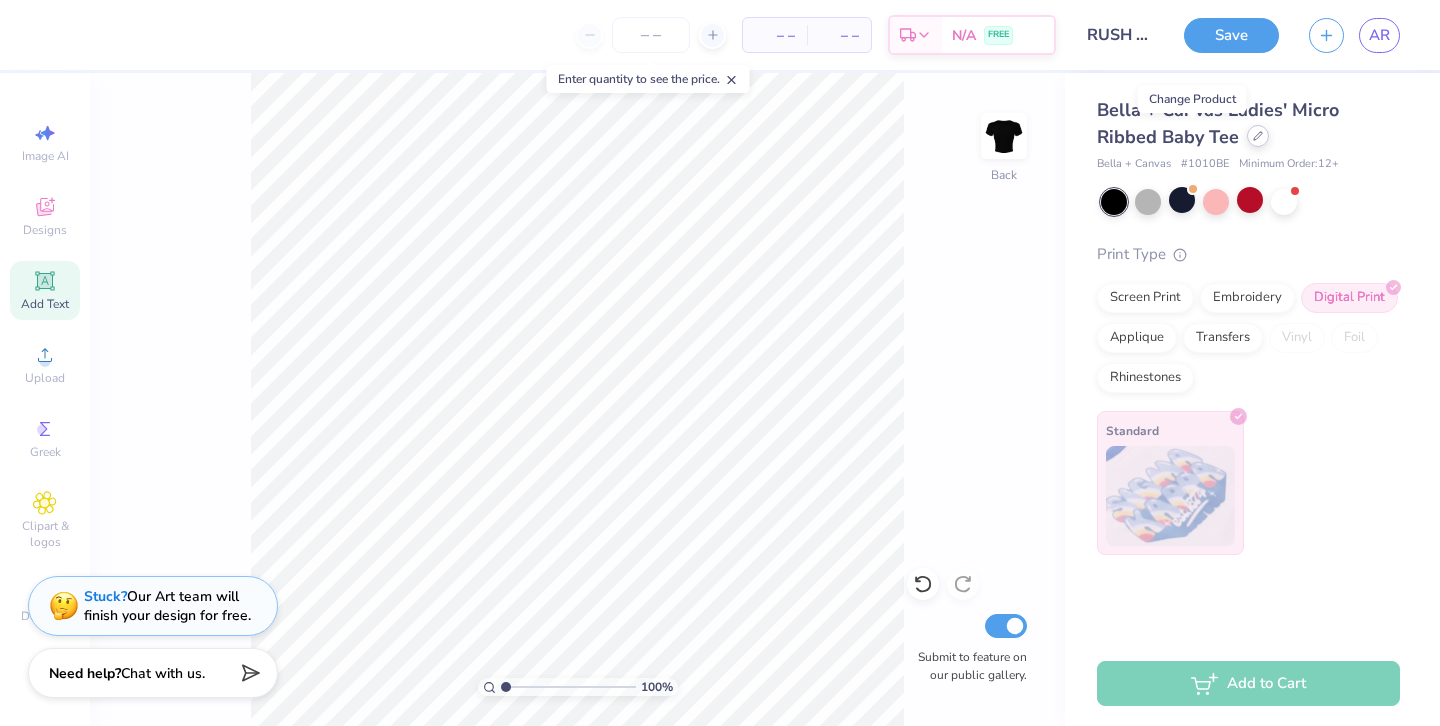 click at bounding box center [1258, 136] 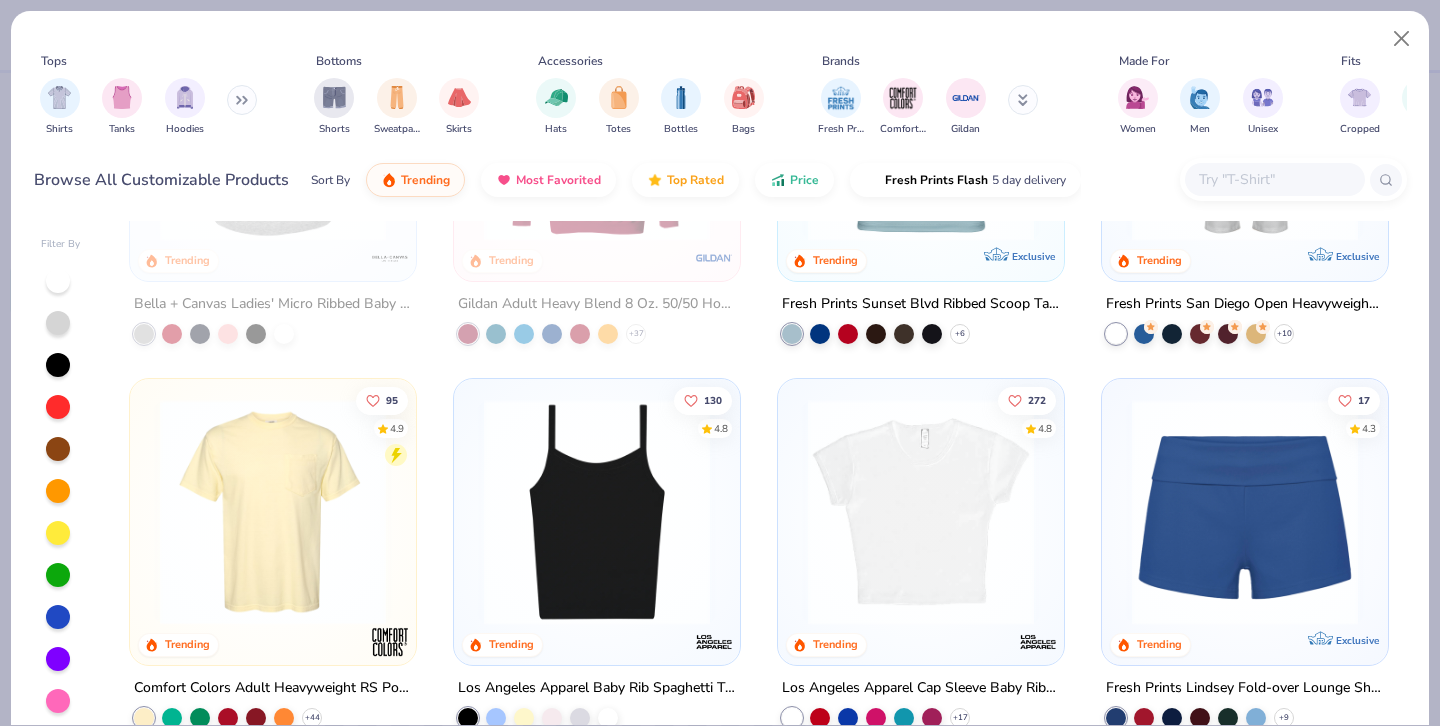 scroll, scrollTop: 1157, scrollLeft: 0, axis: vertical 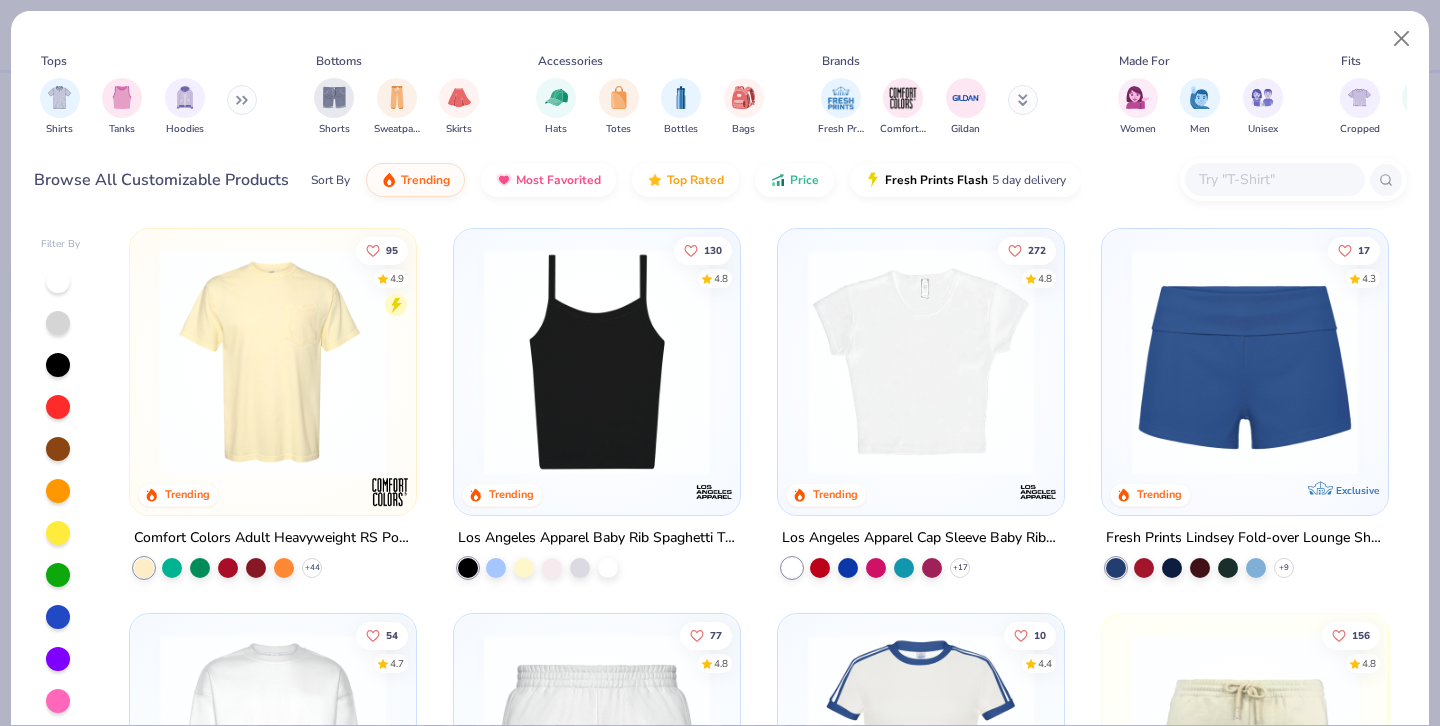 click at bounding box center (921, 362) 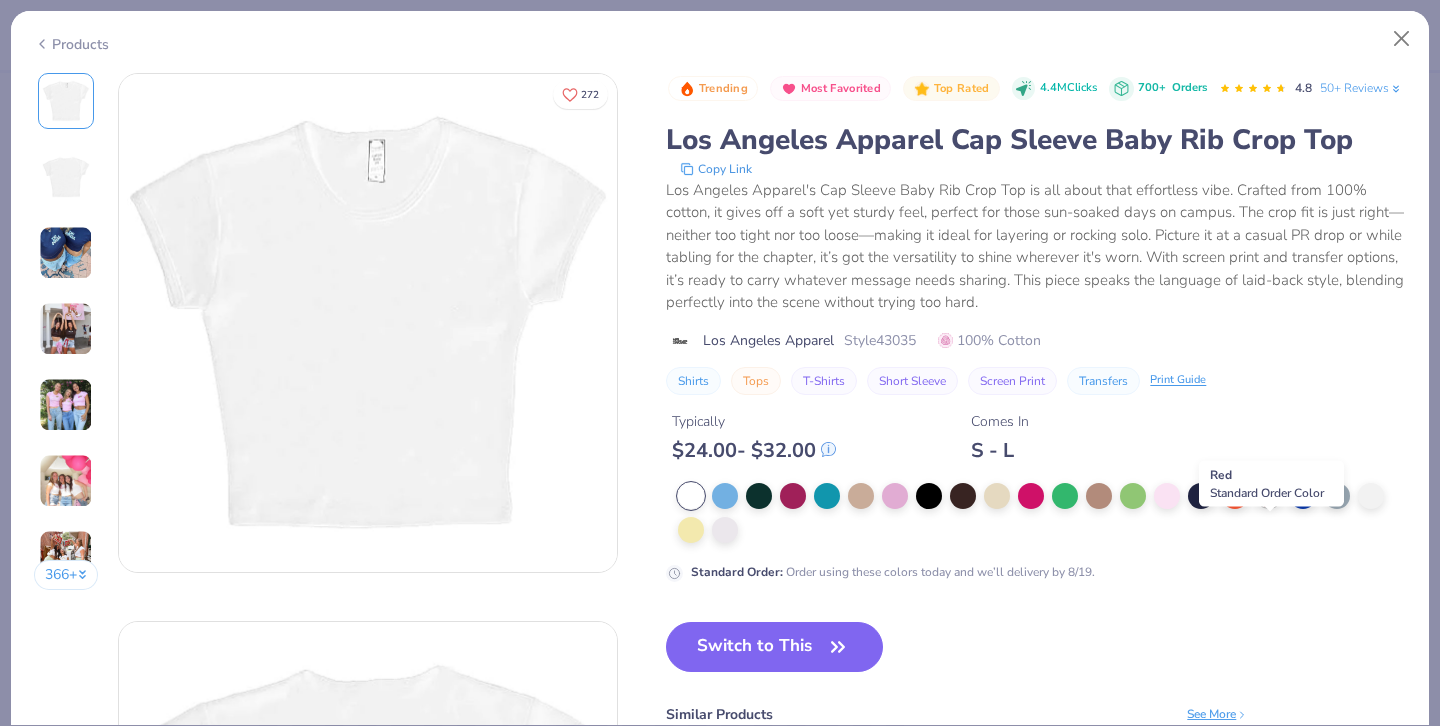click at bounding box center (1269, 494) 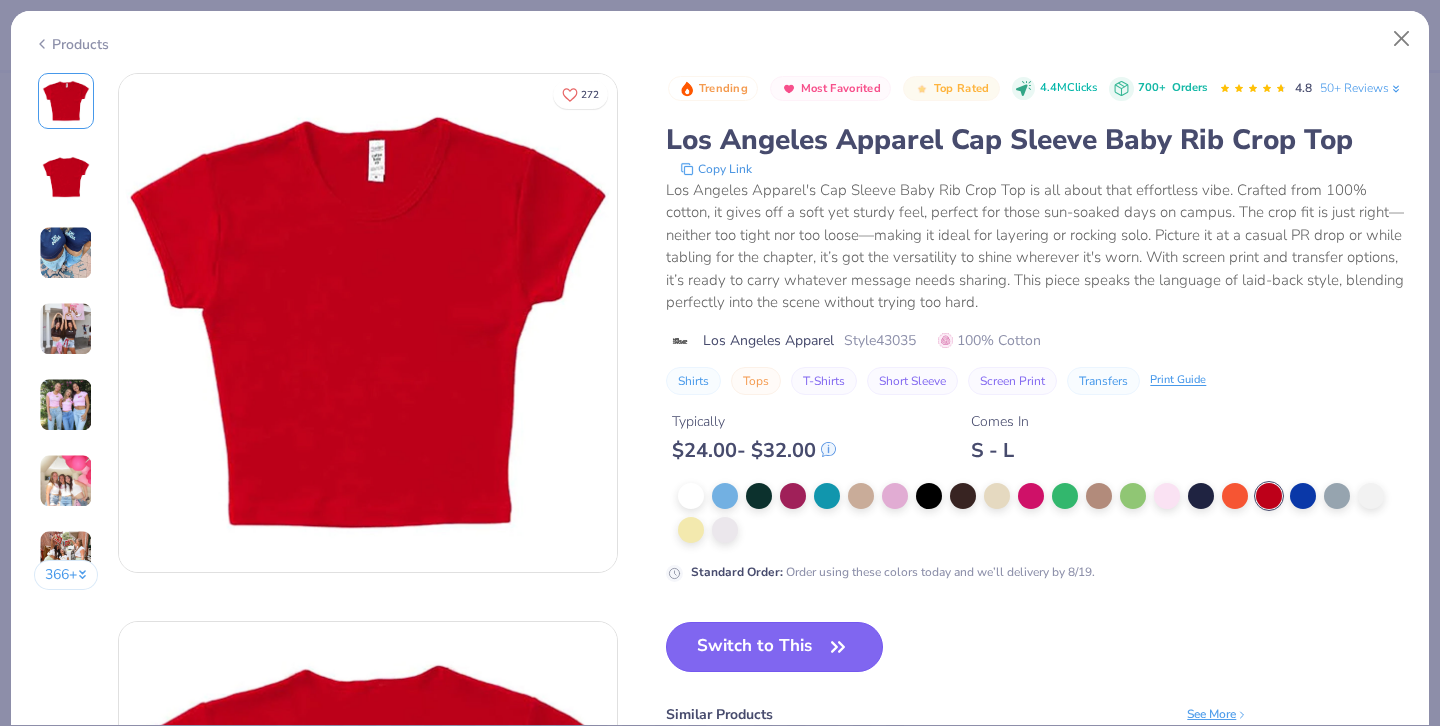 click 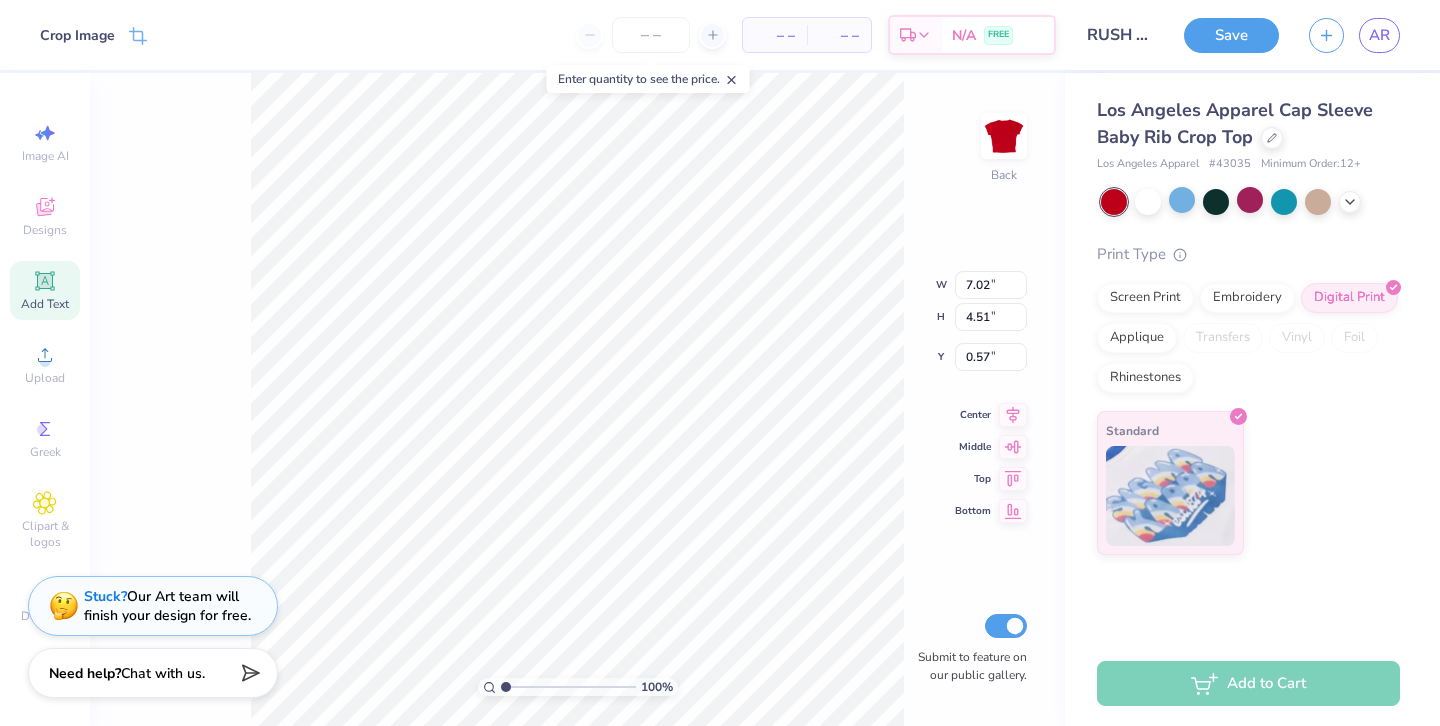 type on "0.50" 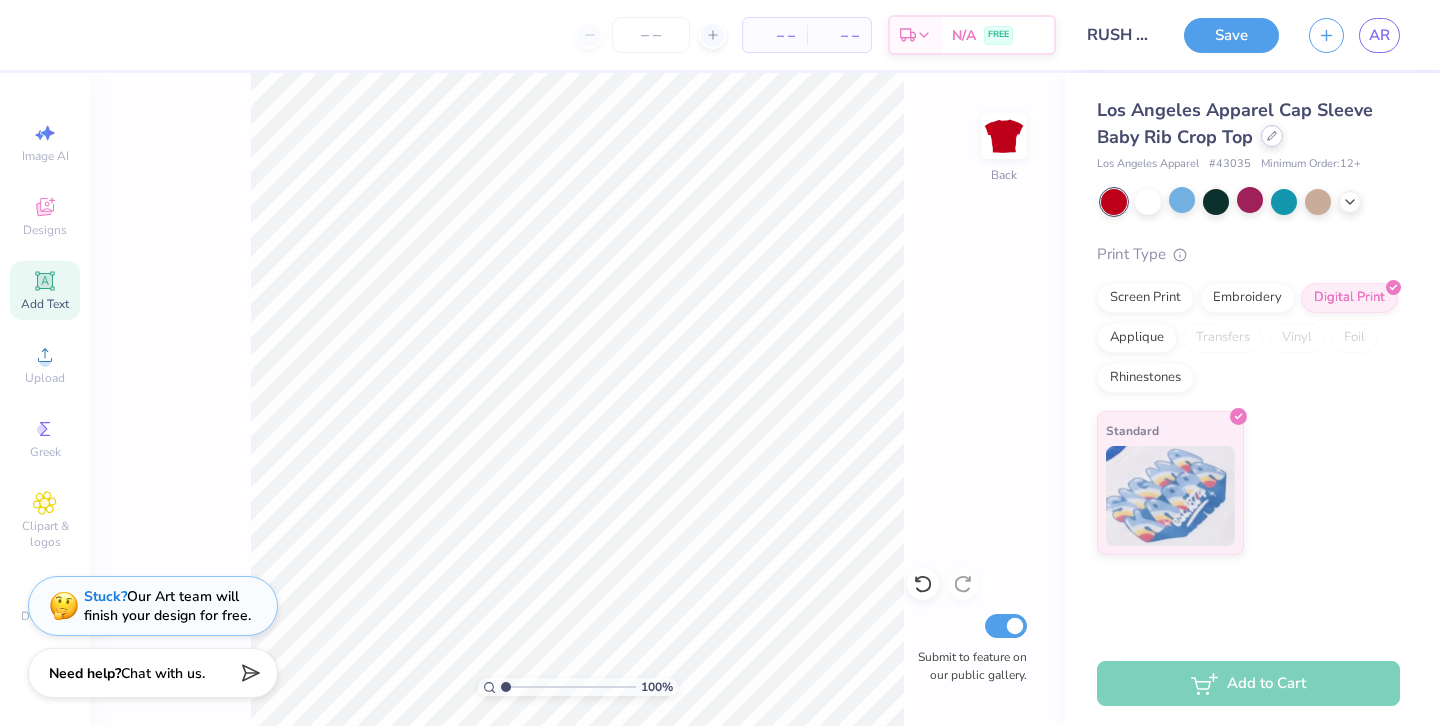 click at bounding box center (1272, 136) 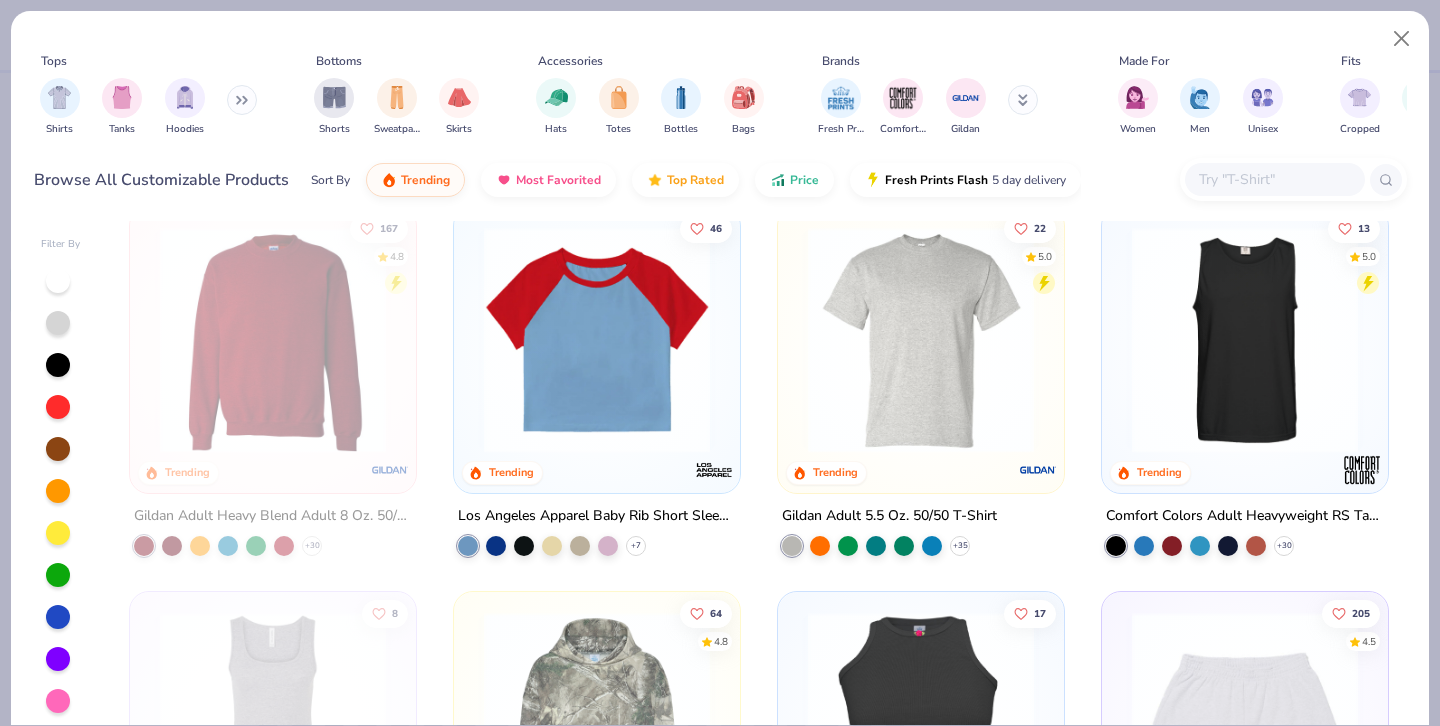 scroll, scrollTop: 3089, scrollLeft: 0, axis: vertical 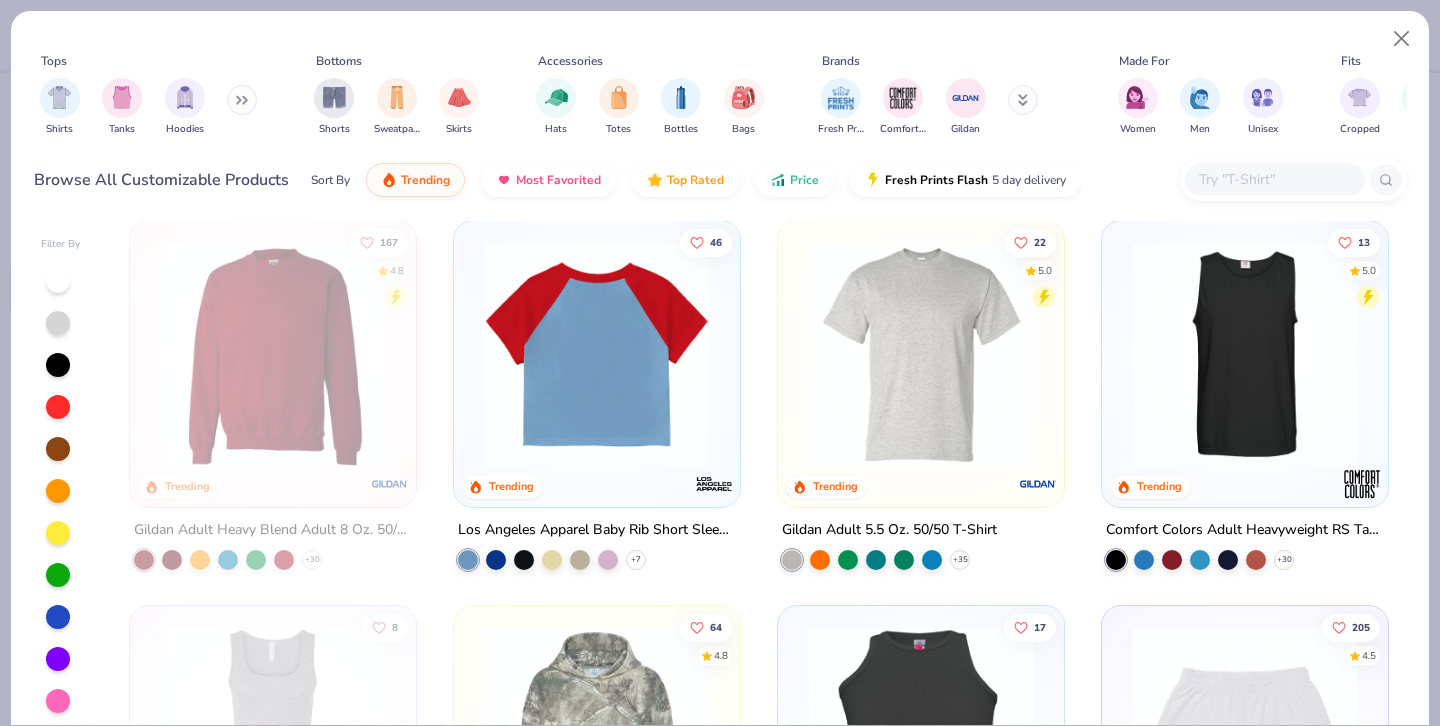 click at bounding box center [351, 354] 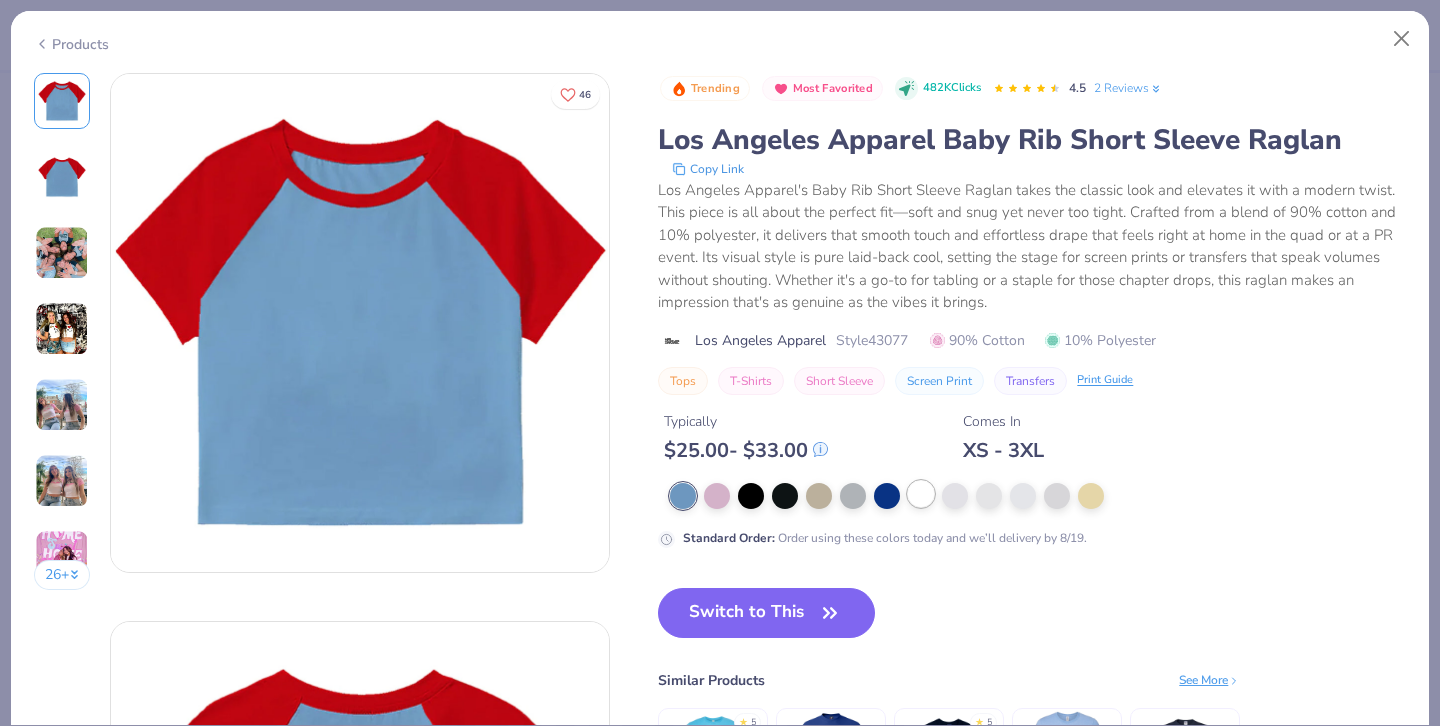 click at bounding box center (921, 494) 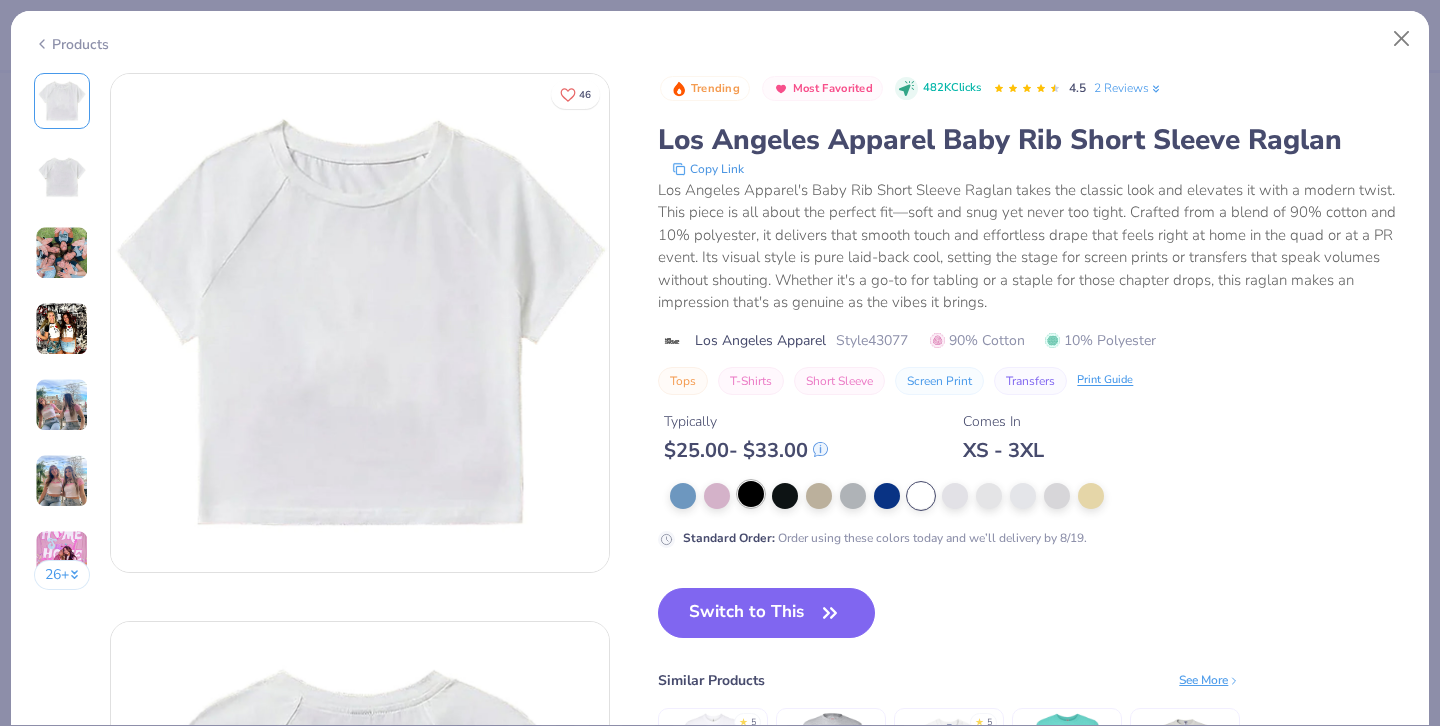 click at bounding box center (751, 494) 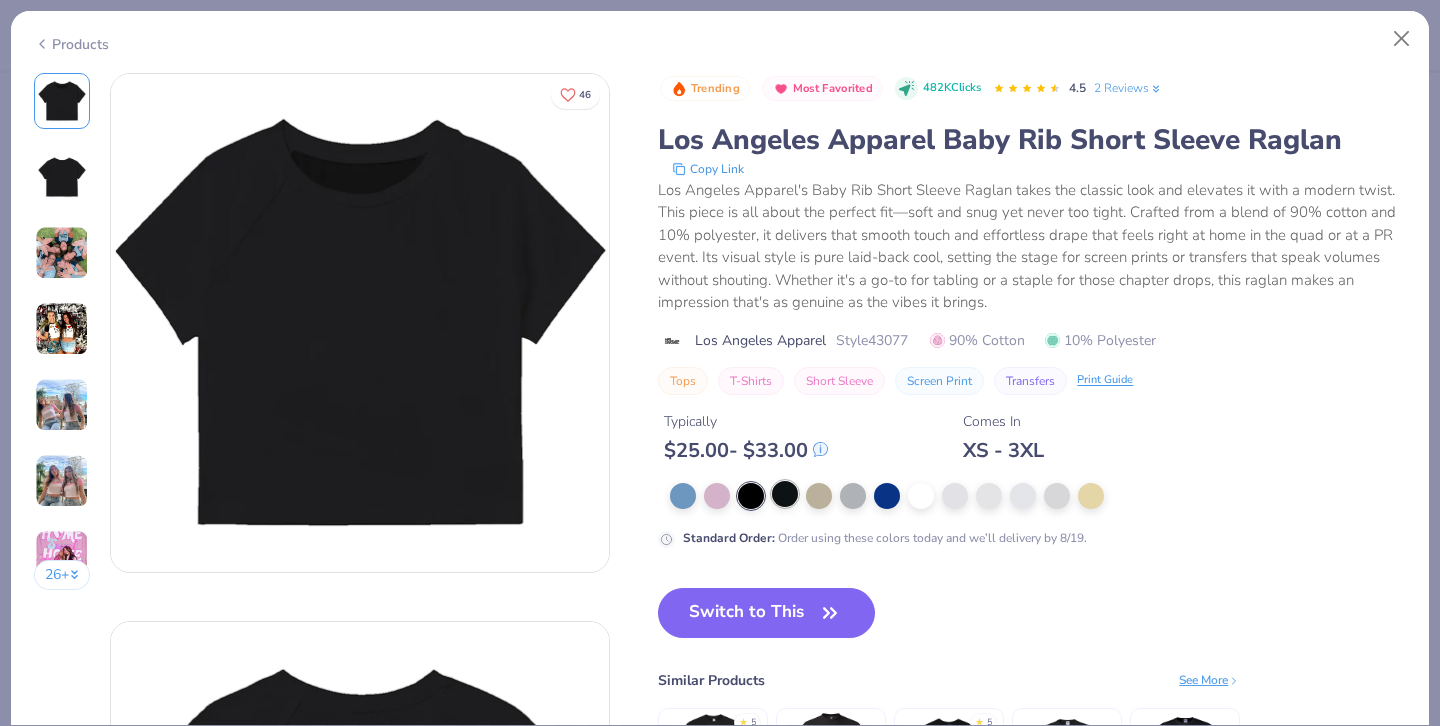 click at bounding box center (785, 494) 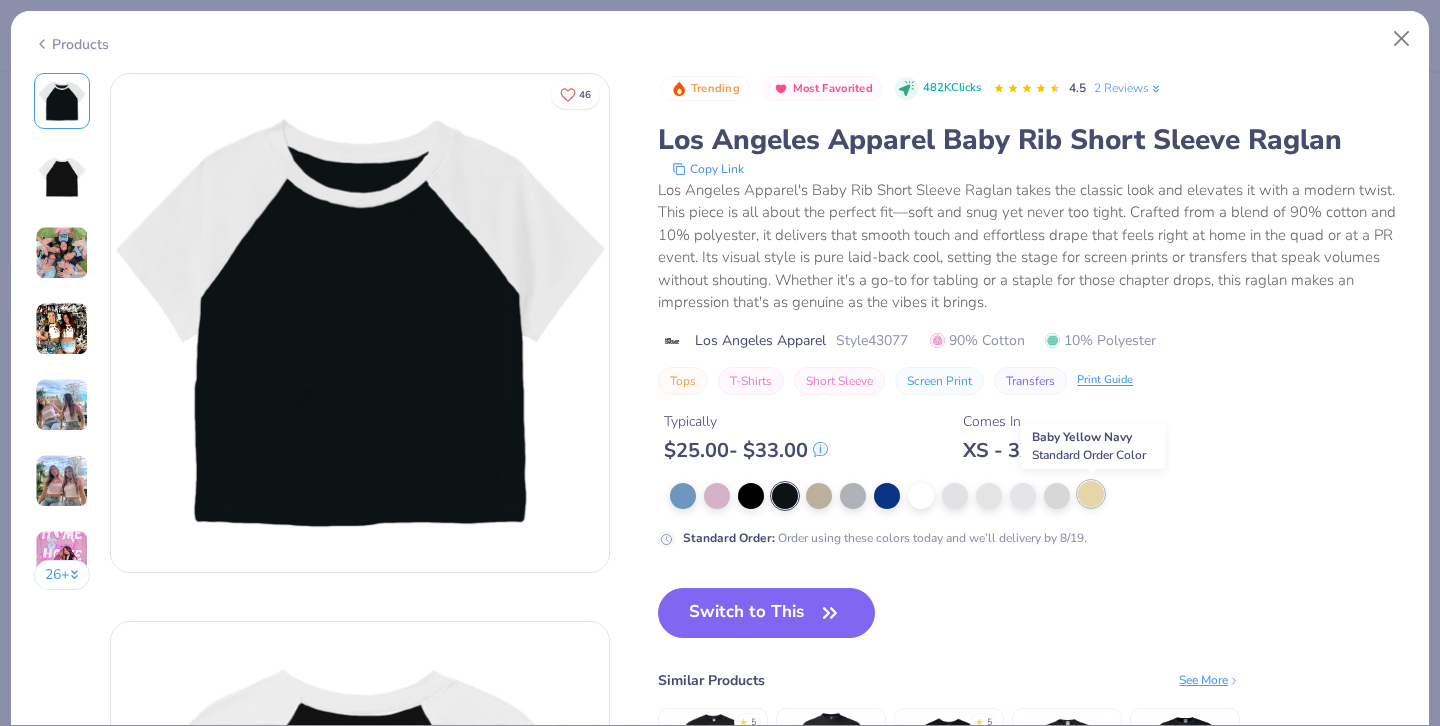 click at bounding box center [1091, 494] 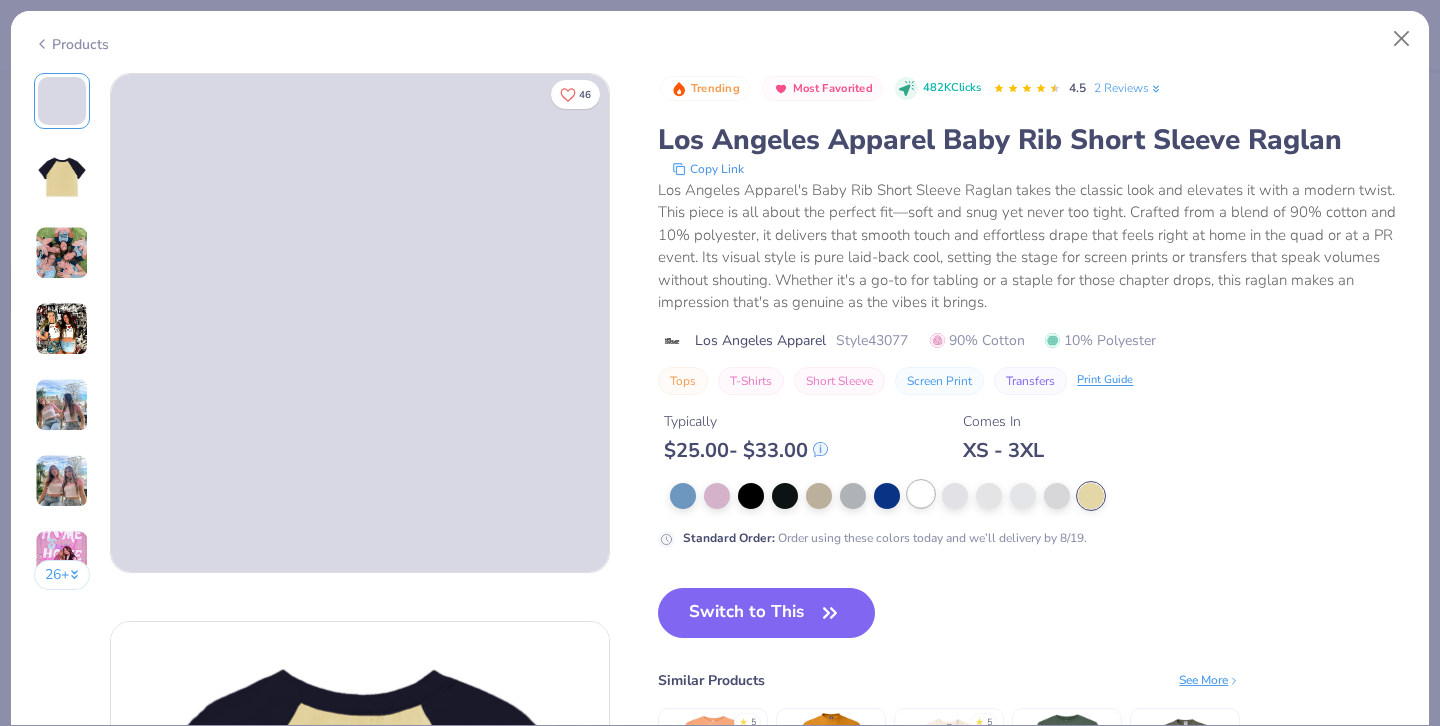 click at bounding box center [921, 494] 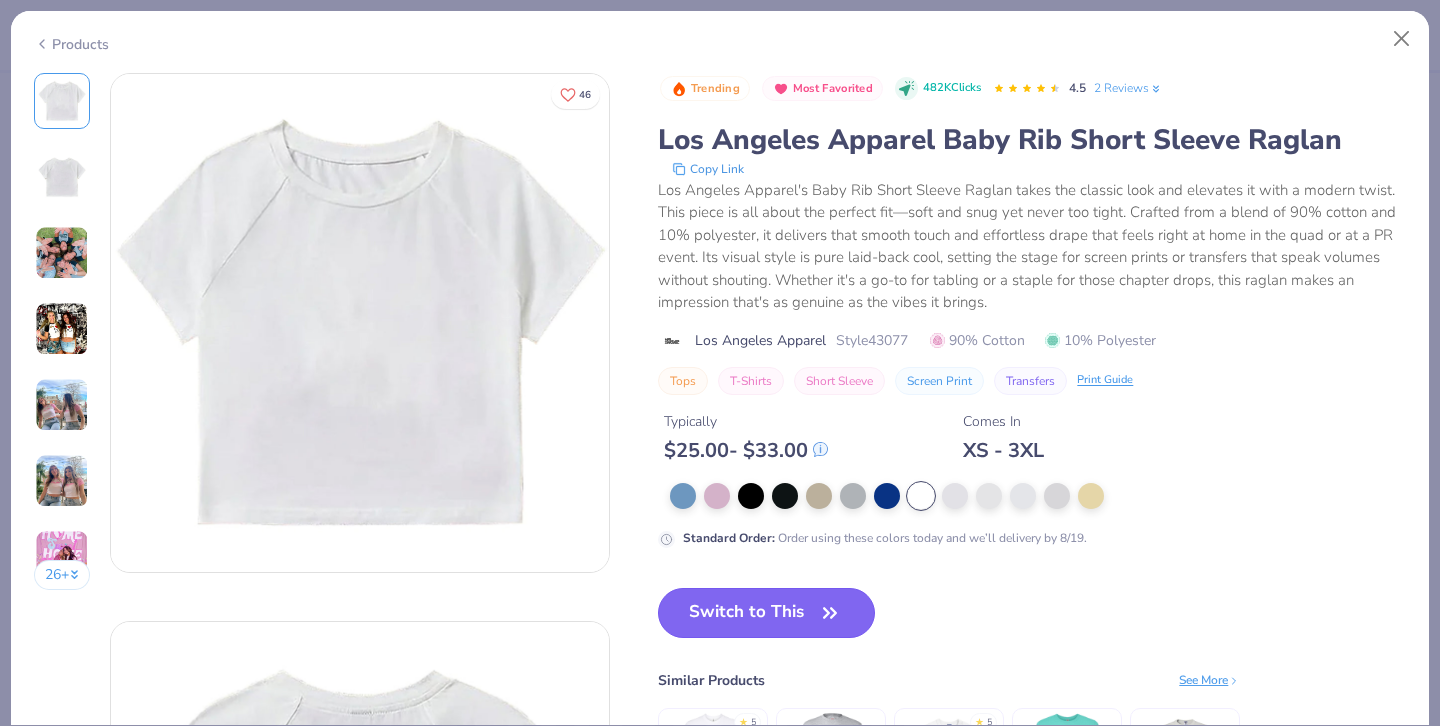 click 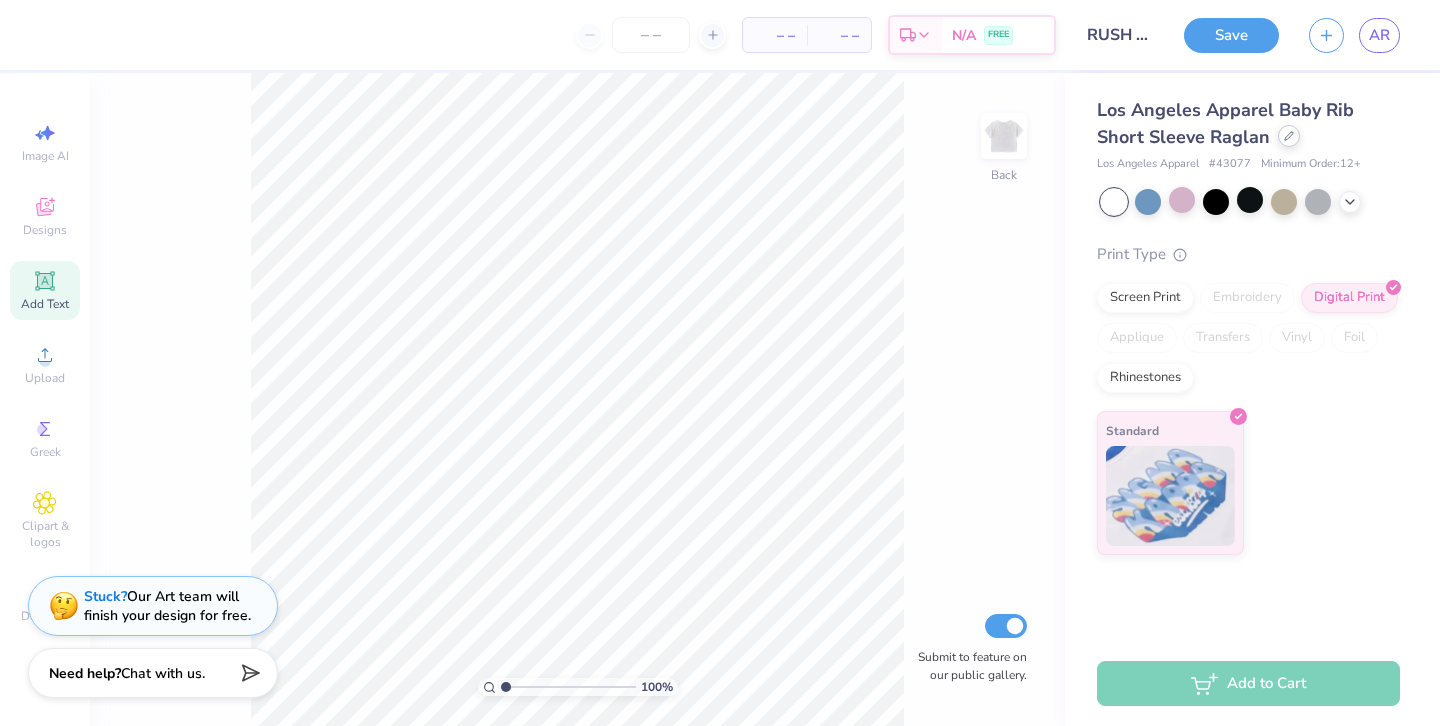 click 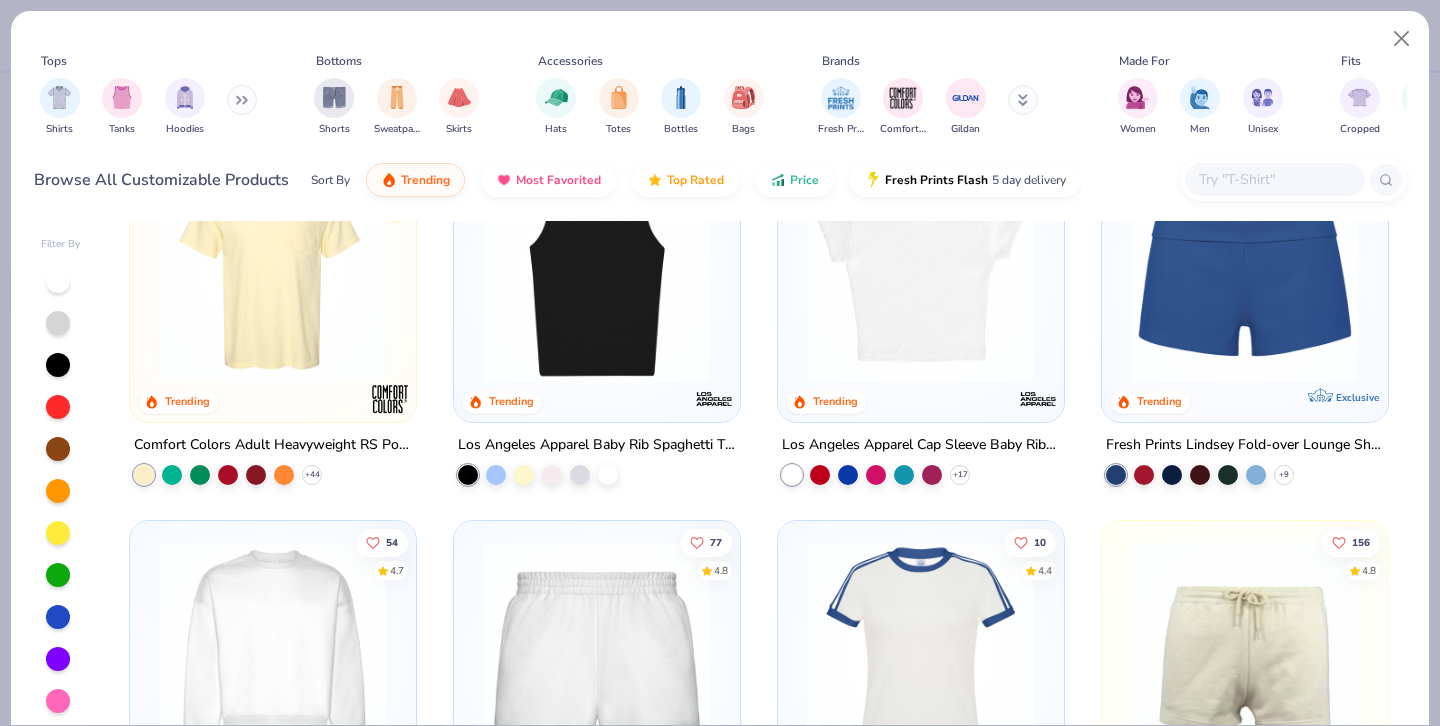 scroll, scrollTop: 1278, scrollLeft: 0, axis: vertical 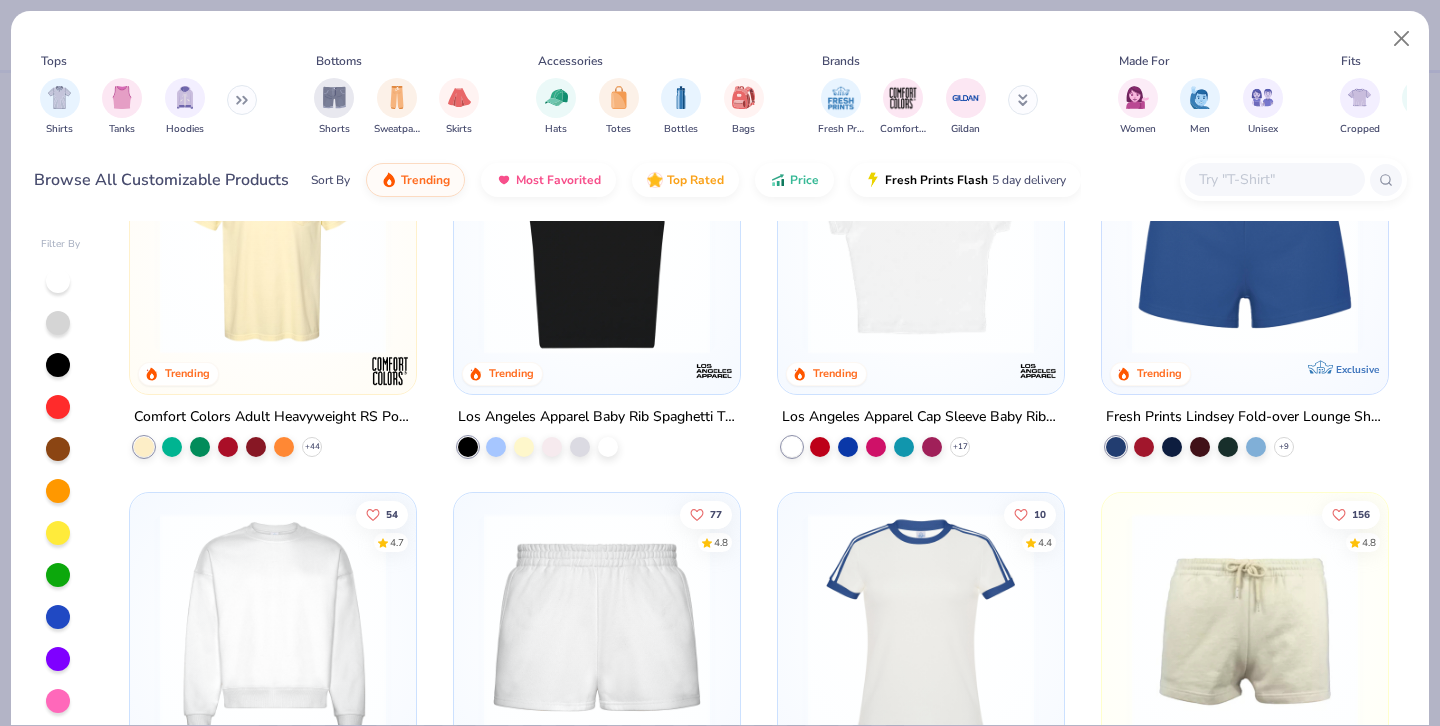 click at bounding box center [921, 241] 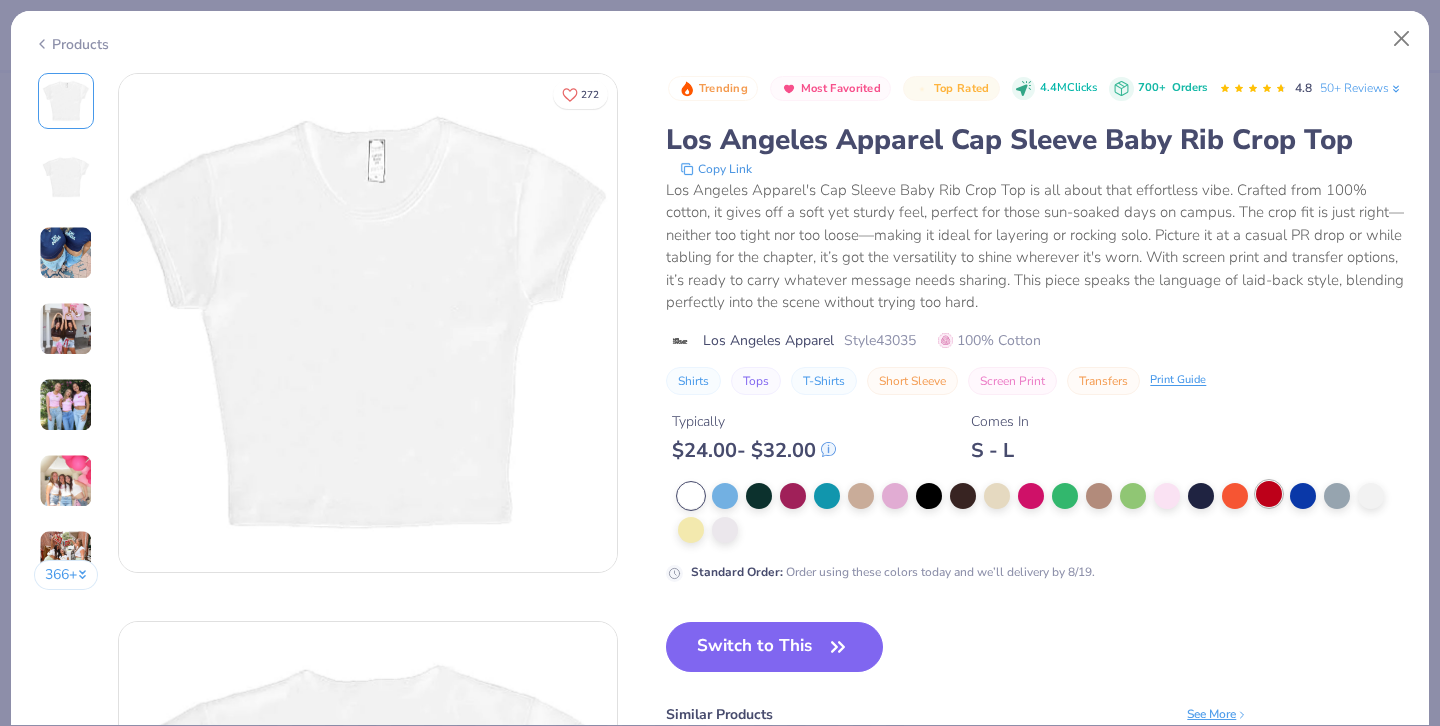 click at bounding box center [1269, 494] 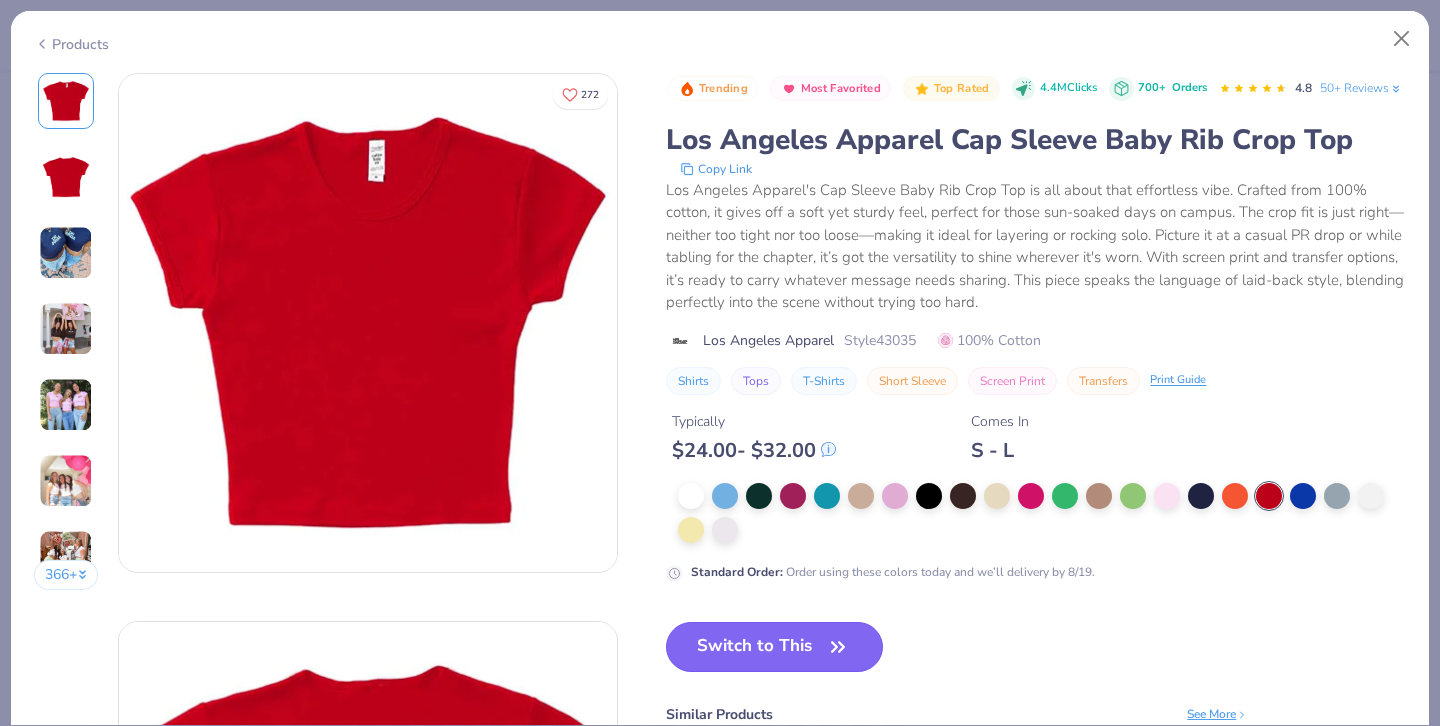 click on "Switch to This" at bounding box center [774, 647] 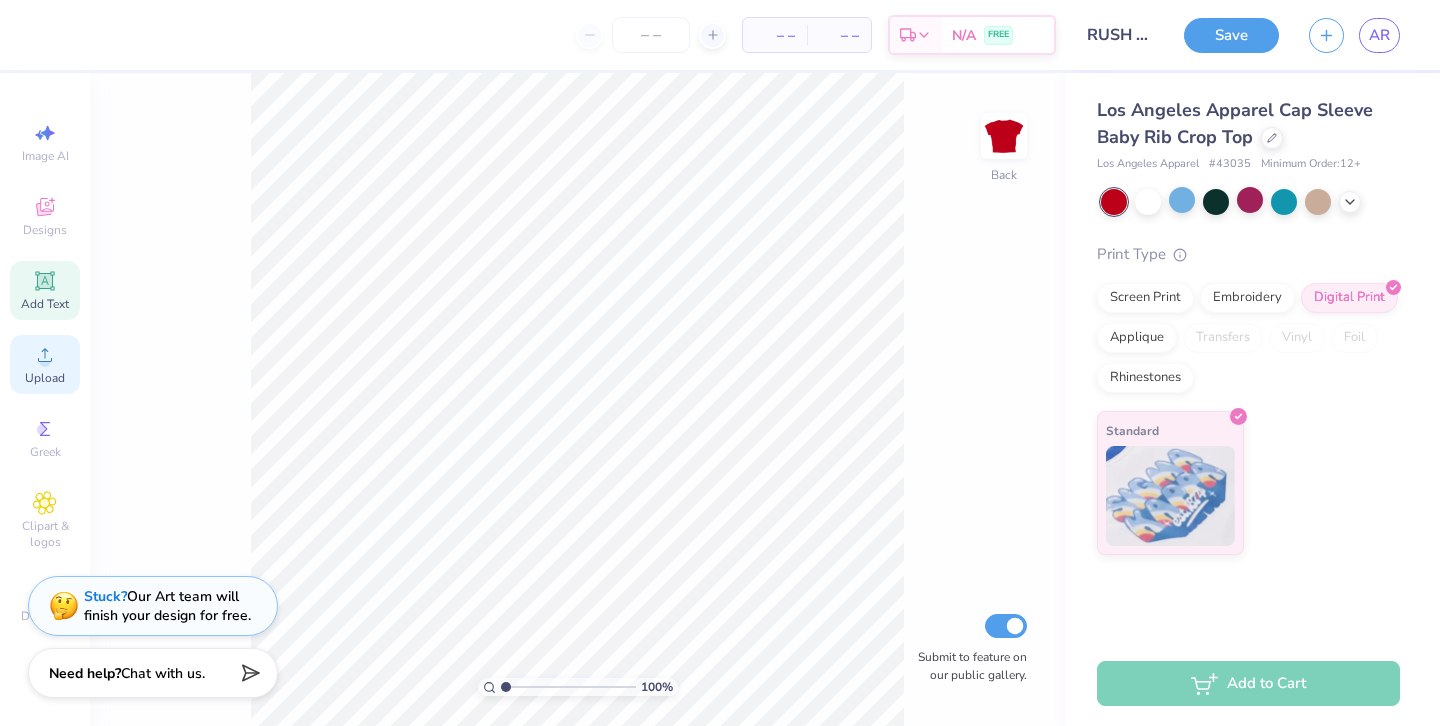 click 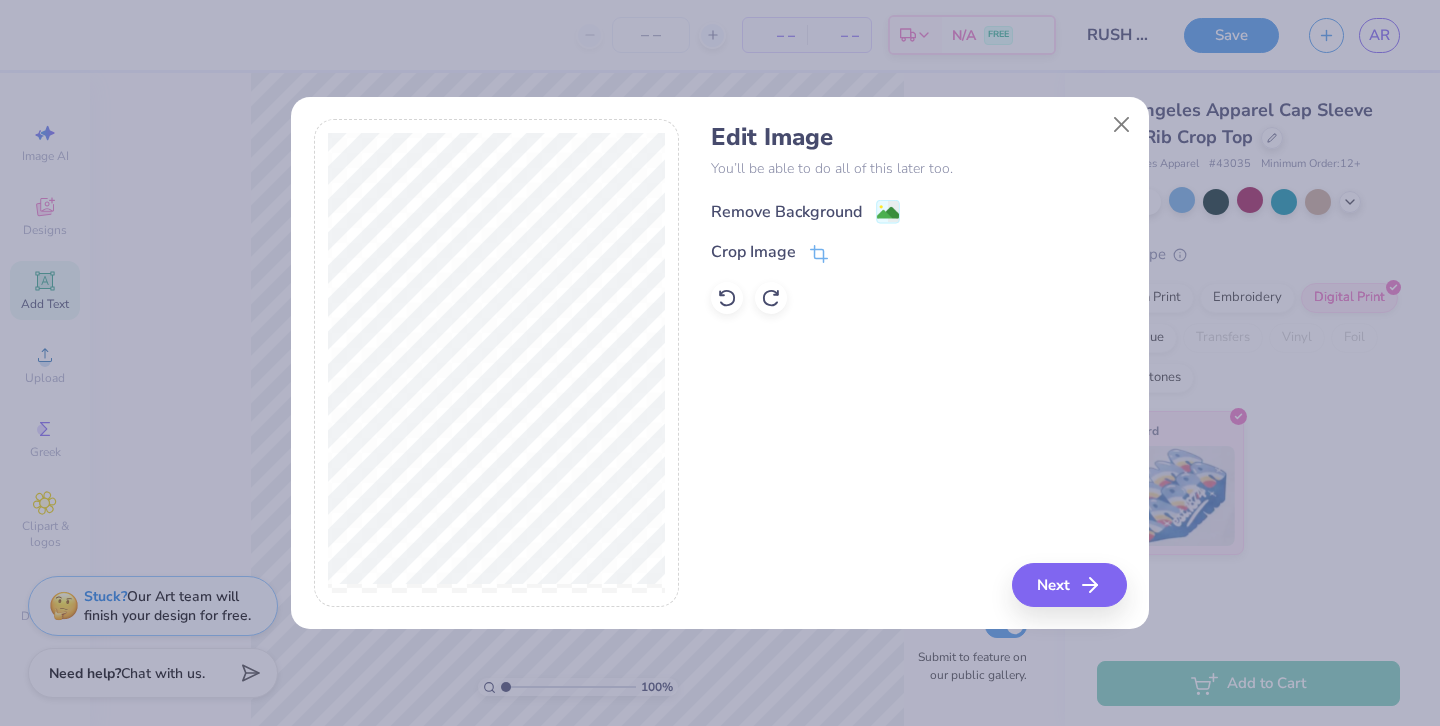 click on "Remove Background" at bounding box center [786, 212] 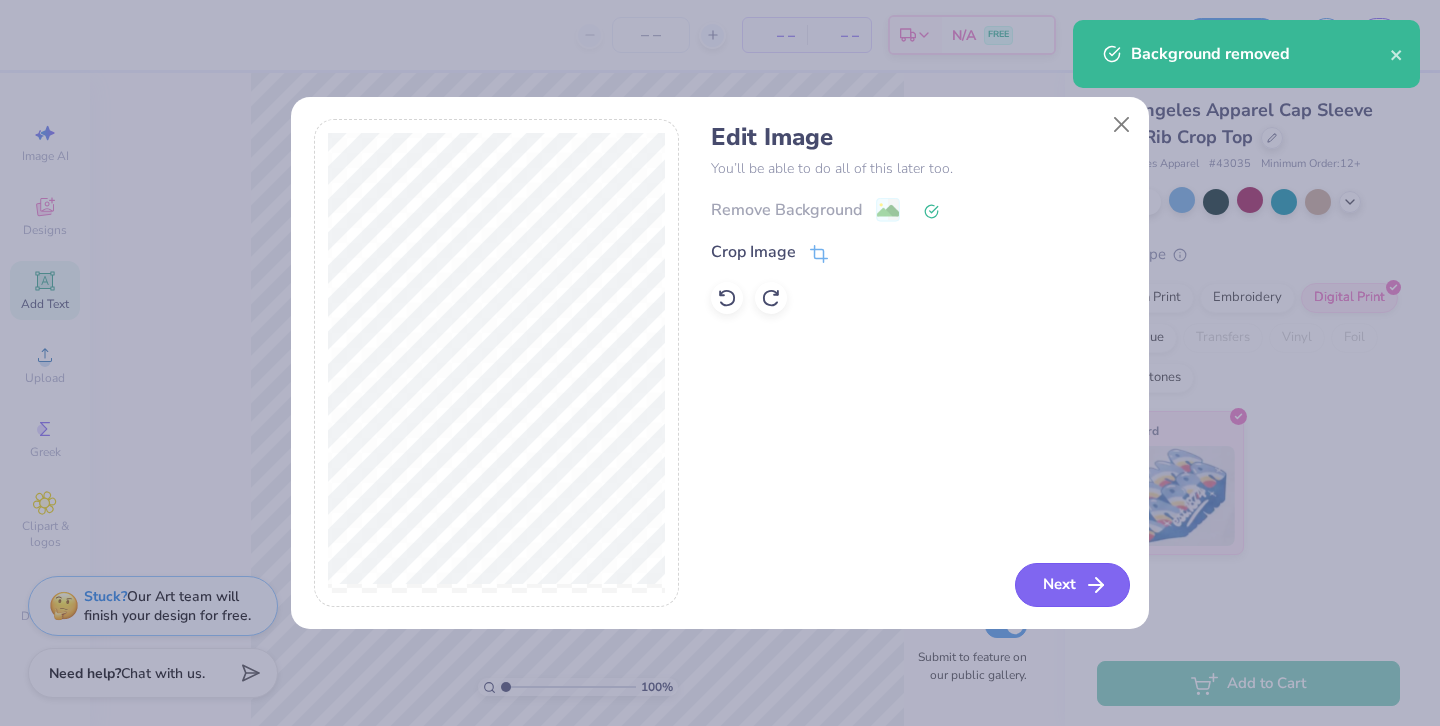 click on "Next" at bounding box center [1072, 585] 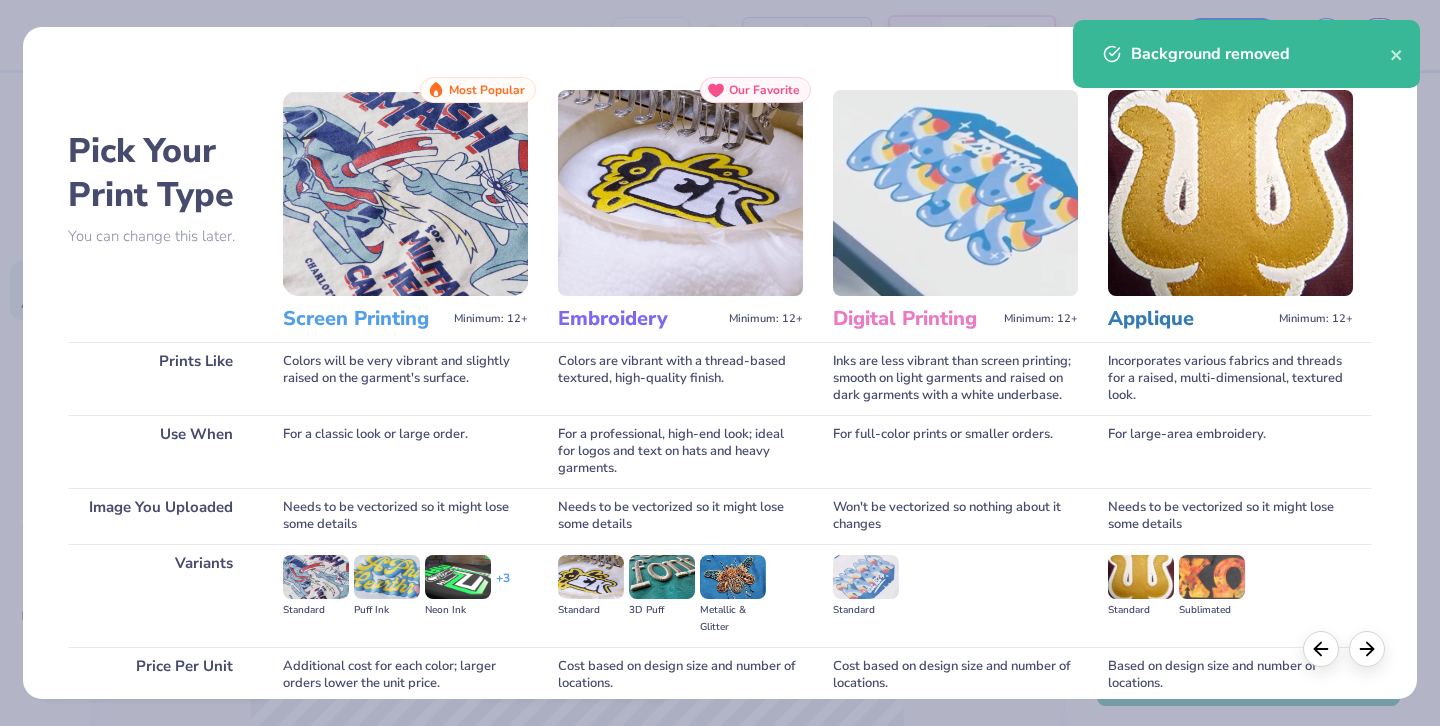 scroll, scrollTop: 171, scrollLeft: 0, axis: vertical 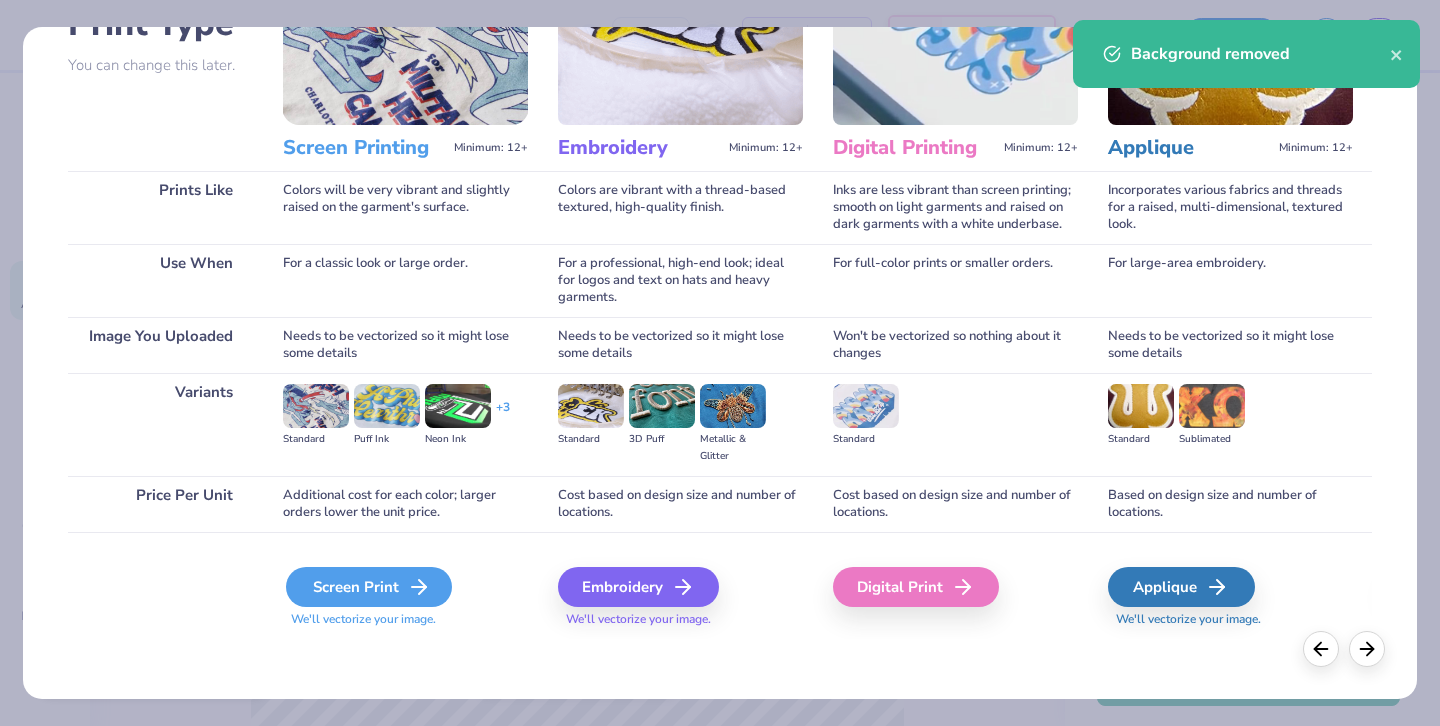click on "Screen Print" at bounding box center [369, 587] 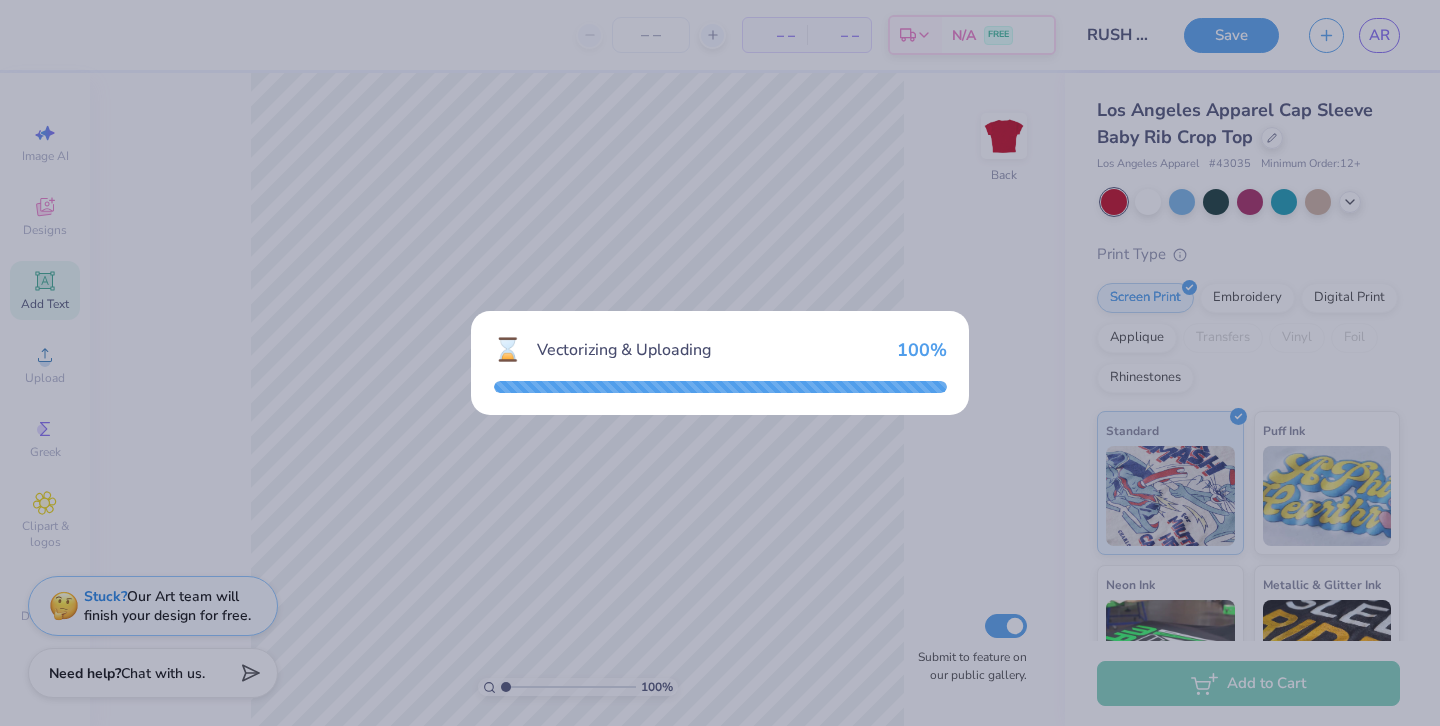 scroll, scrollTop: 0, scrollLeft: 0, axis: both 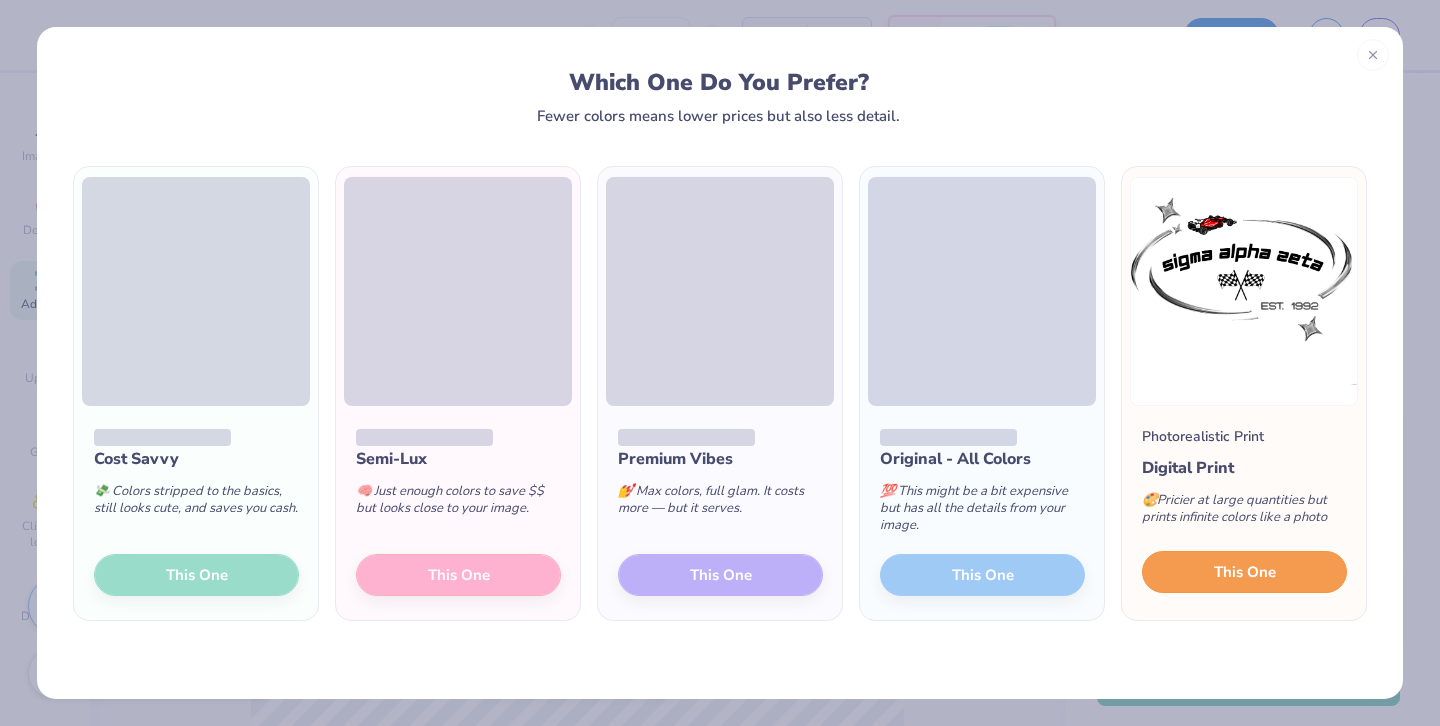 click on "This One" at bounding box center [1245, 572] 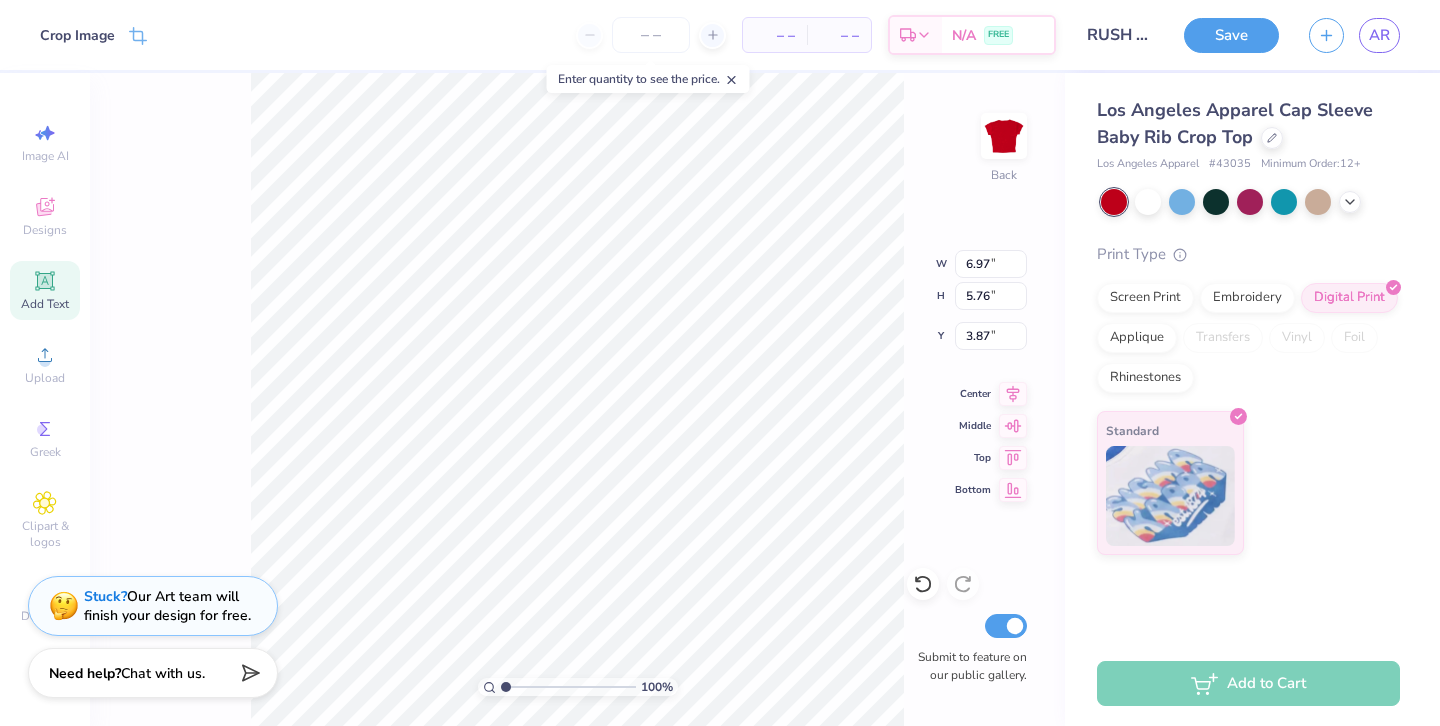 type on "0.76" 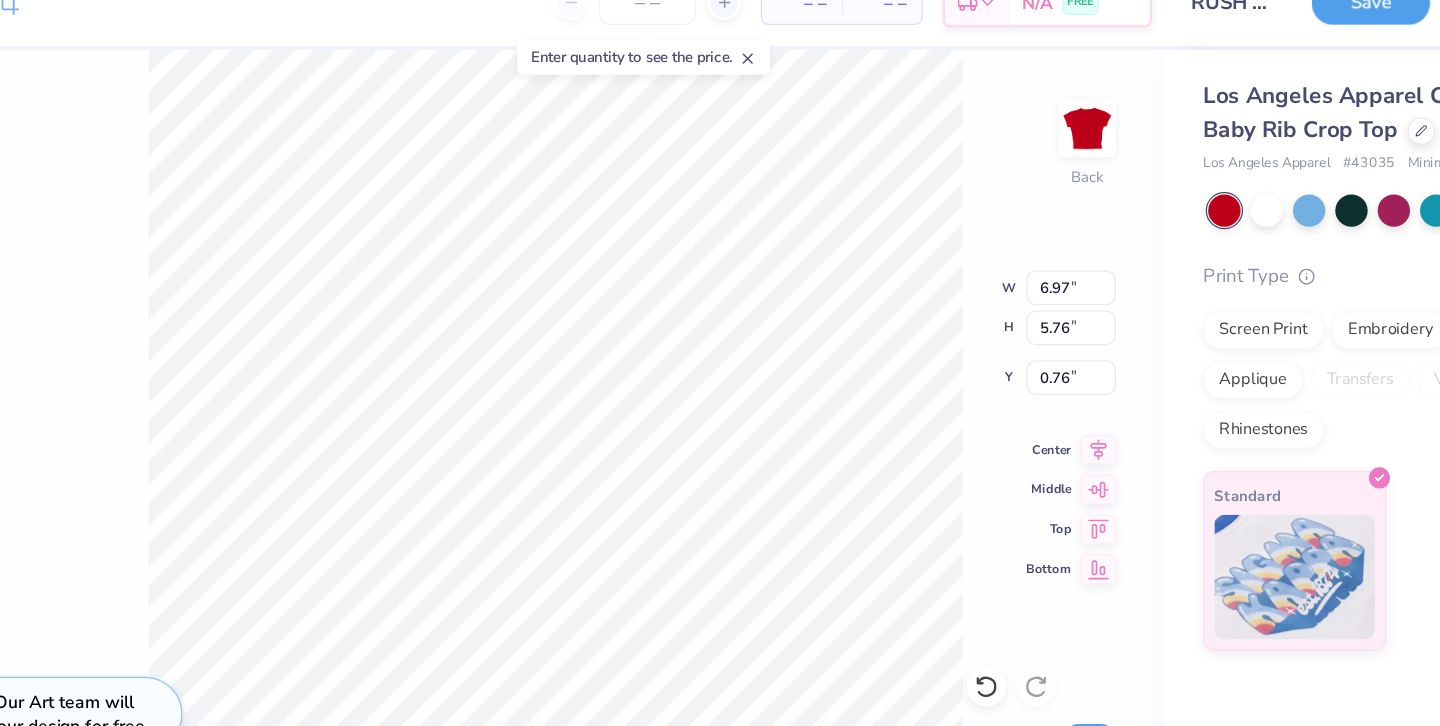 type on "1.25" 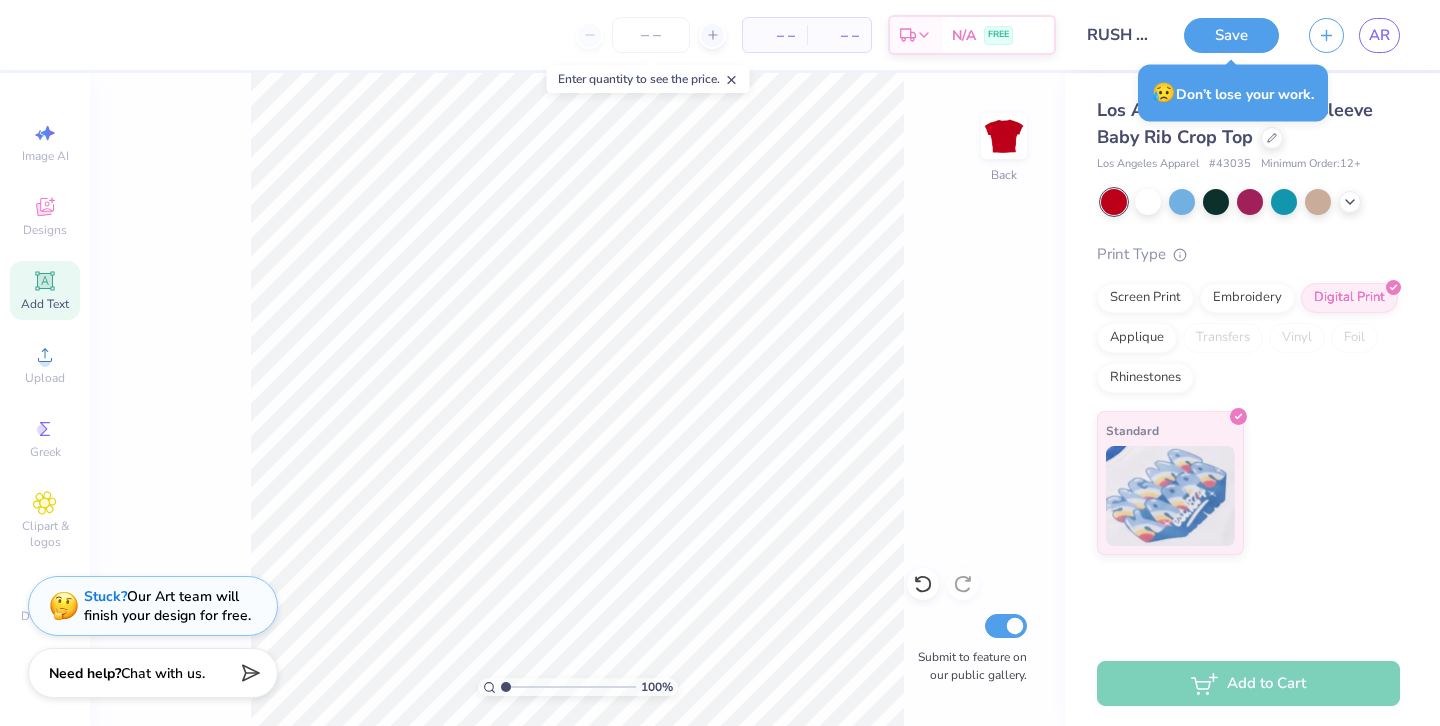 click on "Los Angeles Apparel Cap Sleeve Baby Rib Crop Top Los Angeles Apparel # 43035 Minimum Order:  12 +   Print Type Screen Print Embroidery Digital Print Applique Transfers Vinyl Foil Rhinestones Standard" at bounding box center [1252, 314] 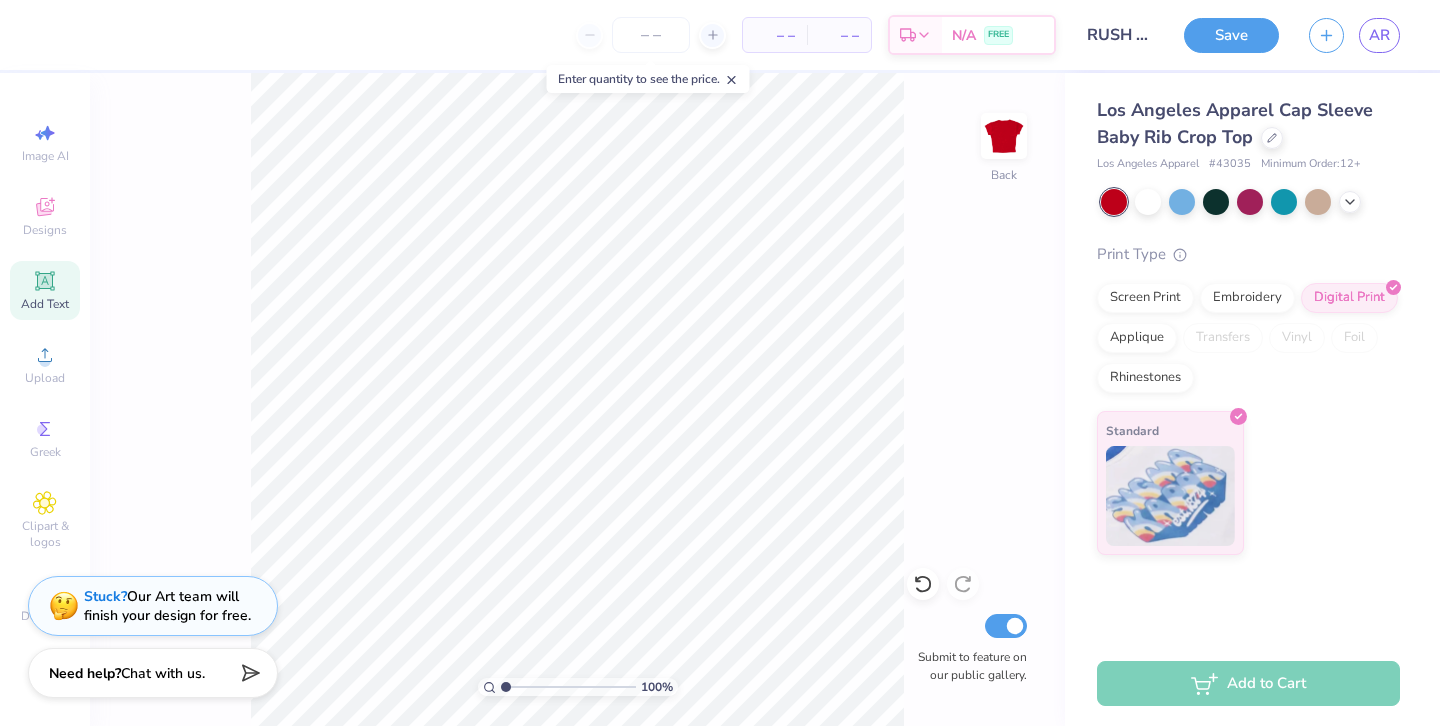 scroll, scrollTop: 0, scrollLeft: 0, axis: both 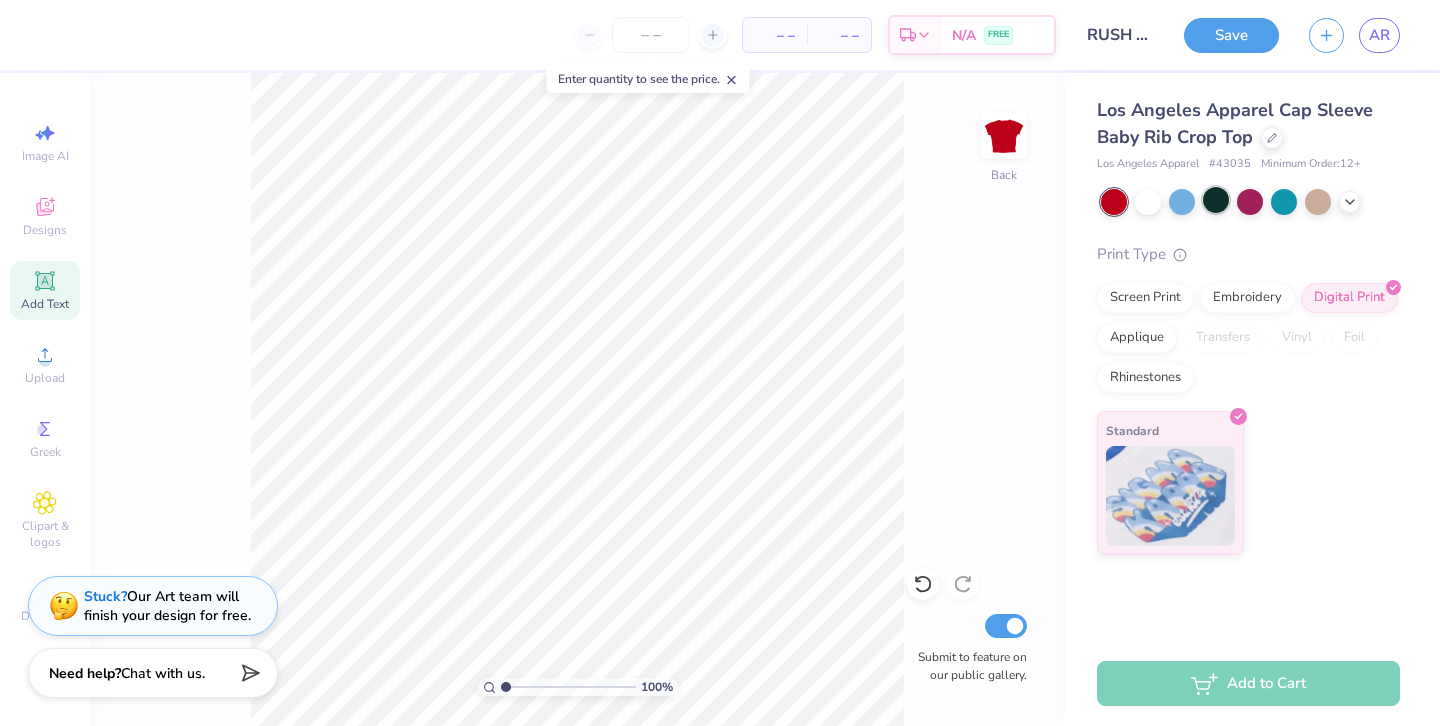 click at bounding box center (1216, 200) 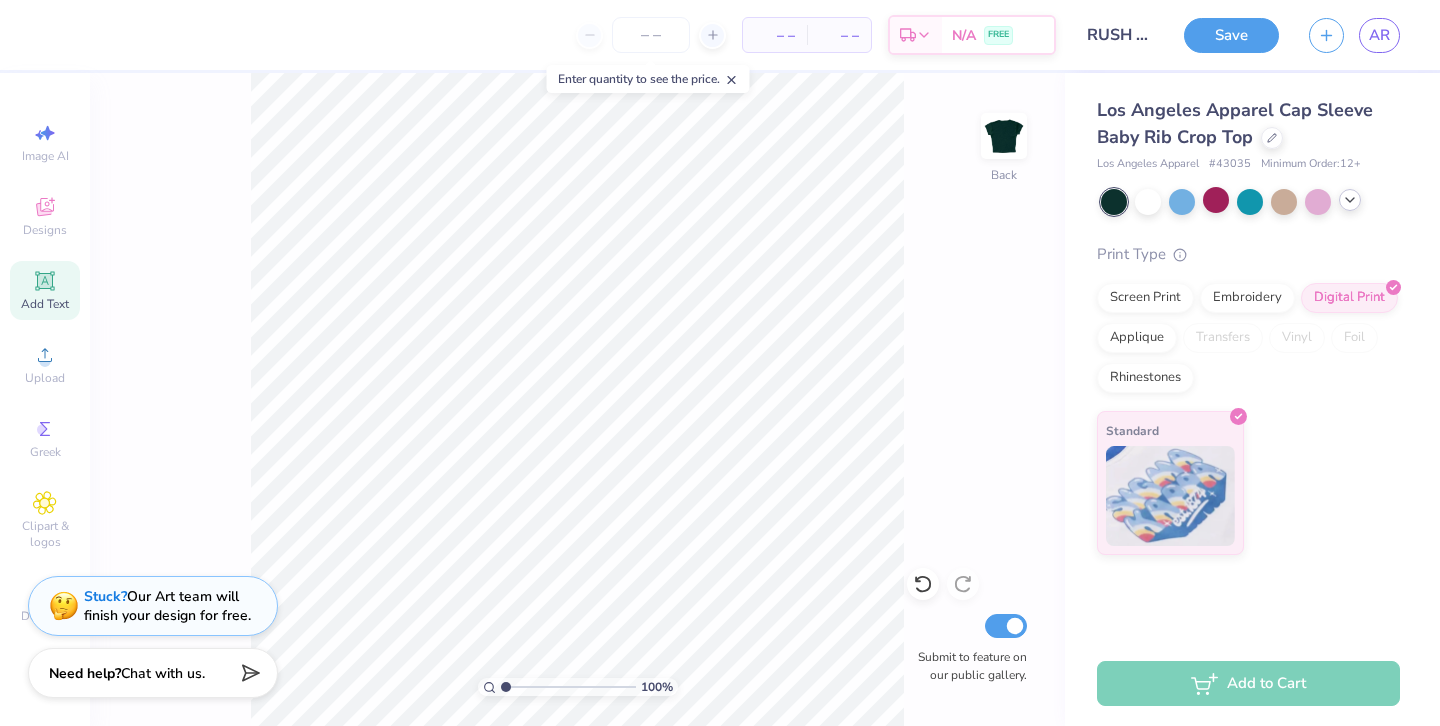 click 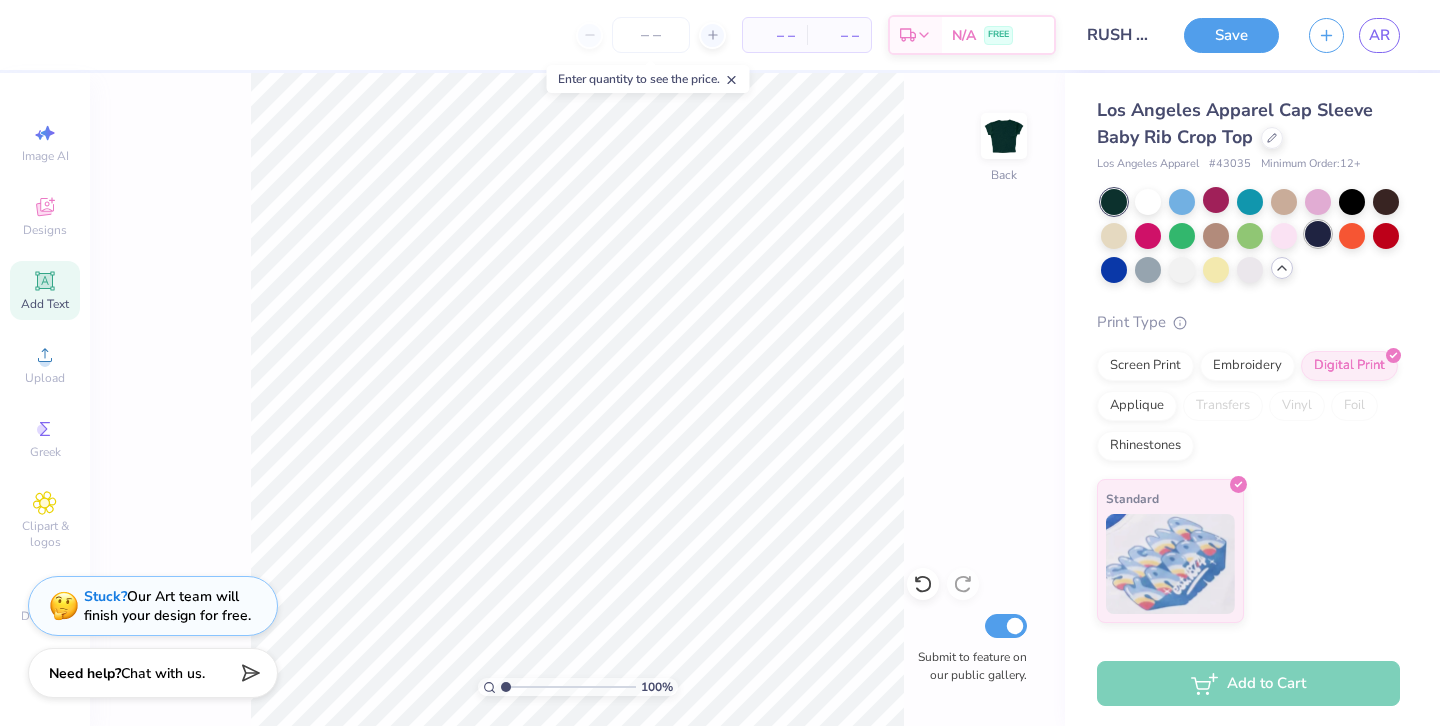 click at bounding box center (1318, 234) 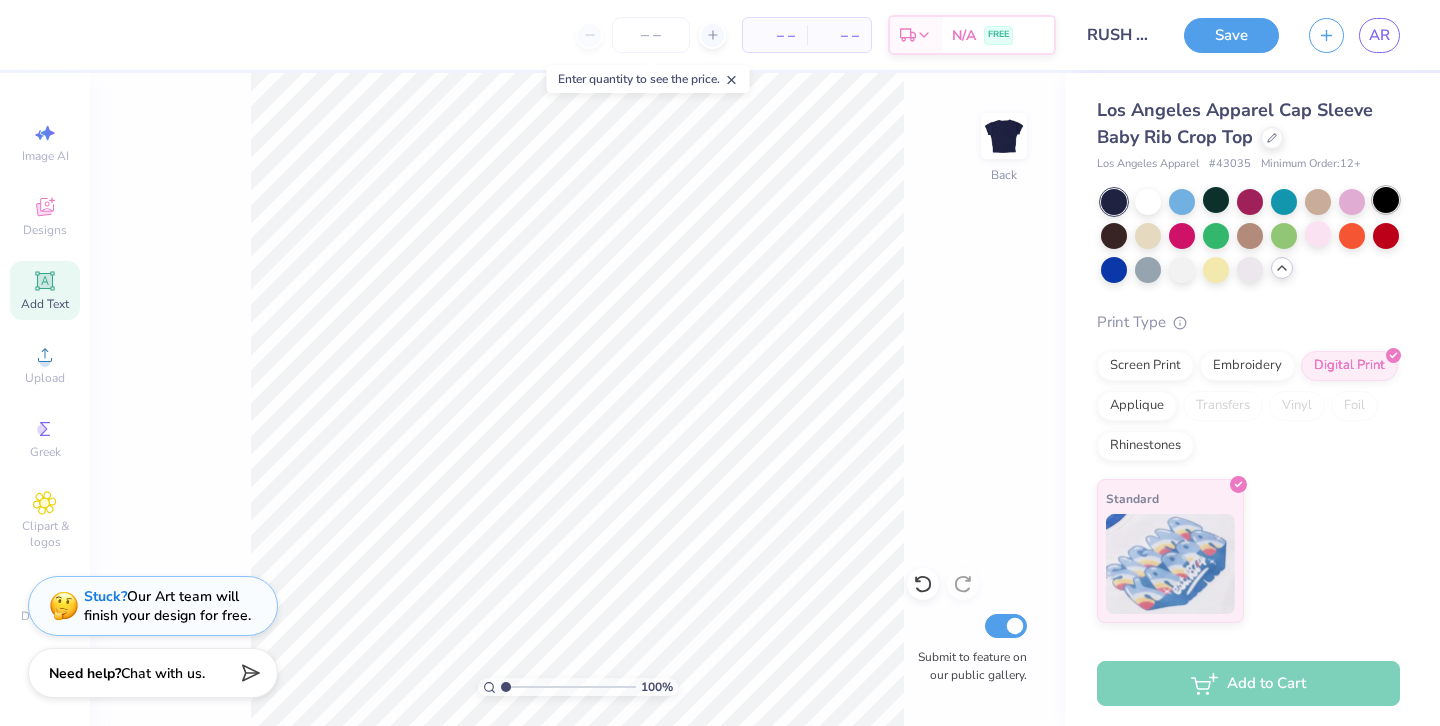 click at bounding box center (1386, 200) 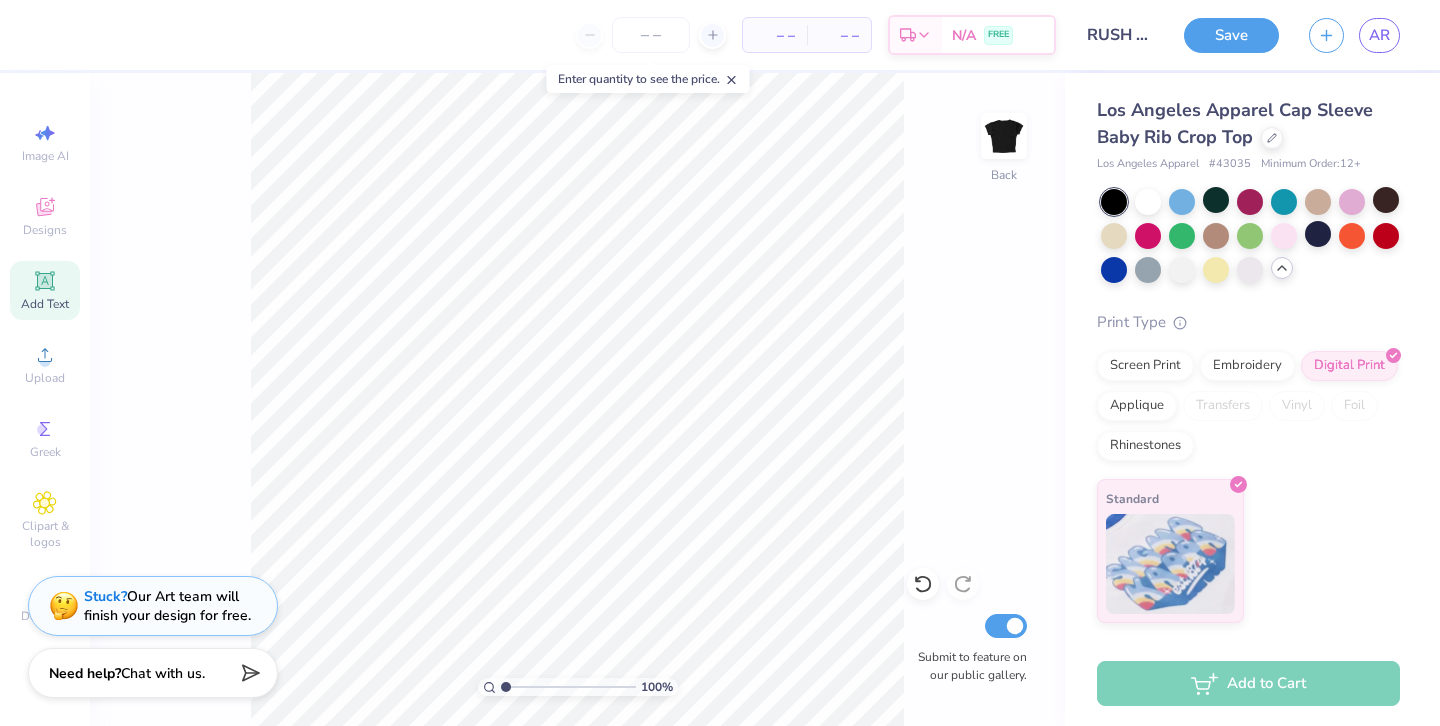 click on "Minimum Order:  12 +" at bounding box center (1311, 164) 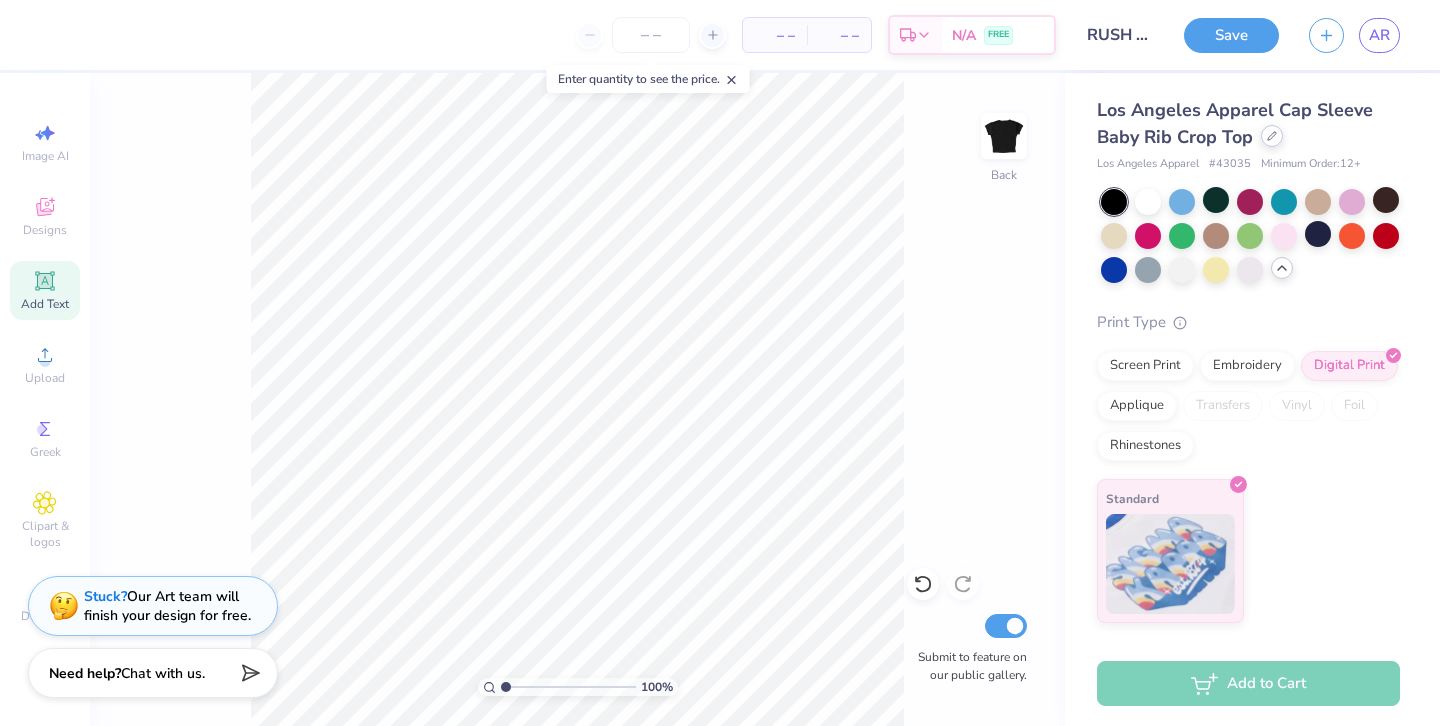 click 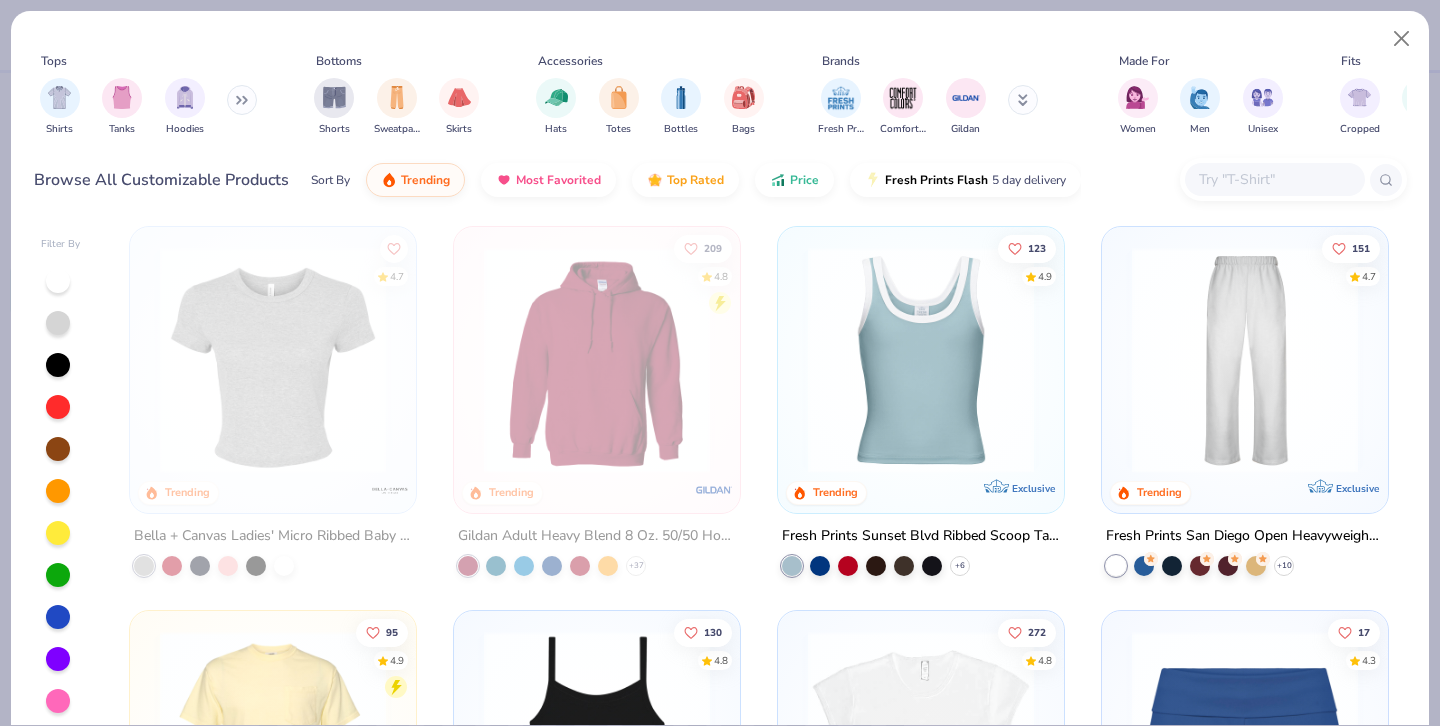 scroll, scrollTop: 736, scrollLeft: 0, axis: vertical 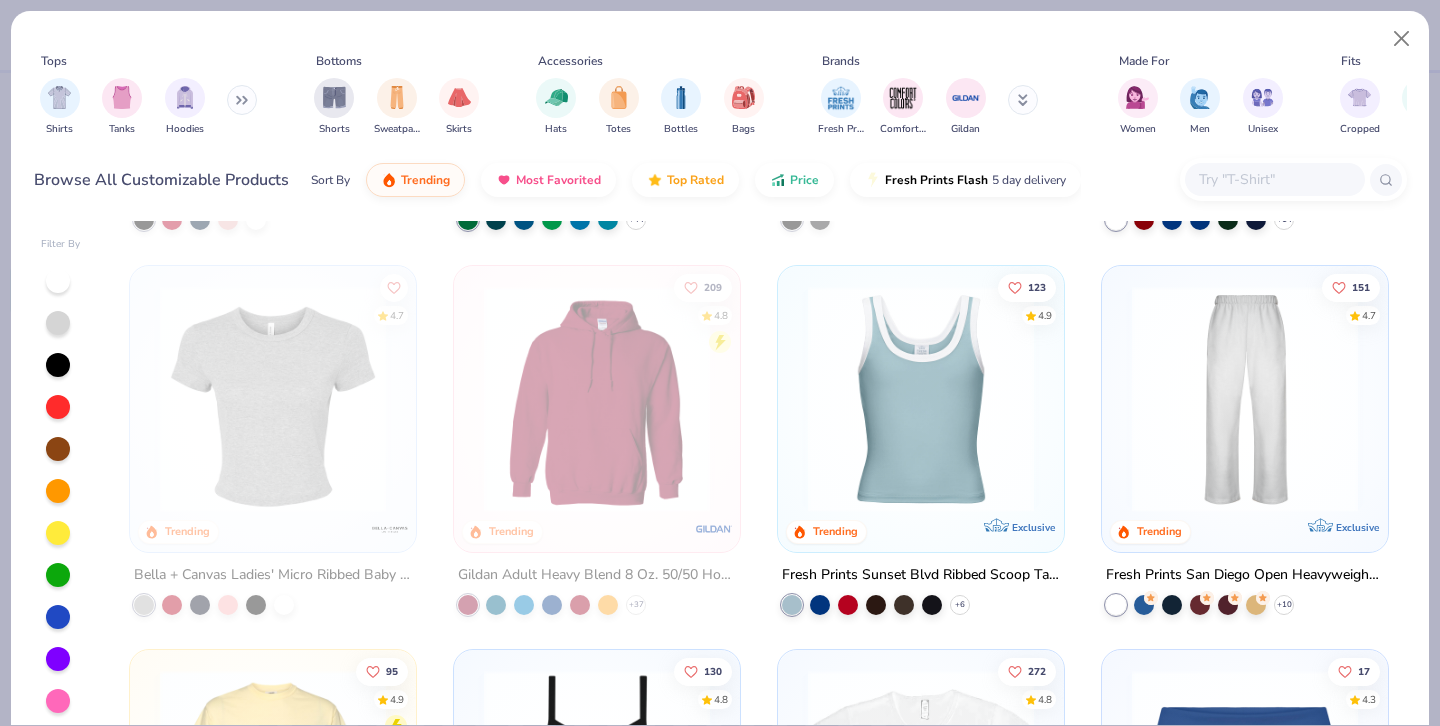 click at bounding box center (273, 398) 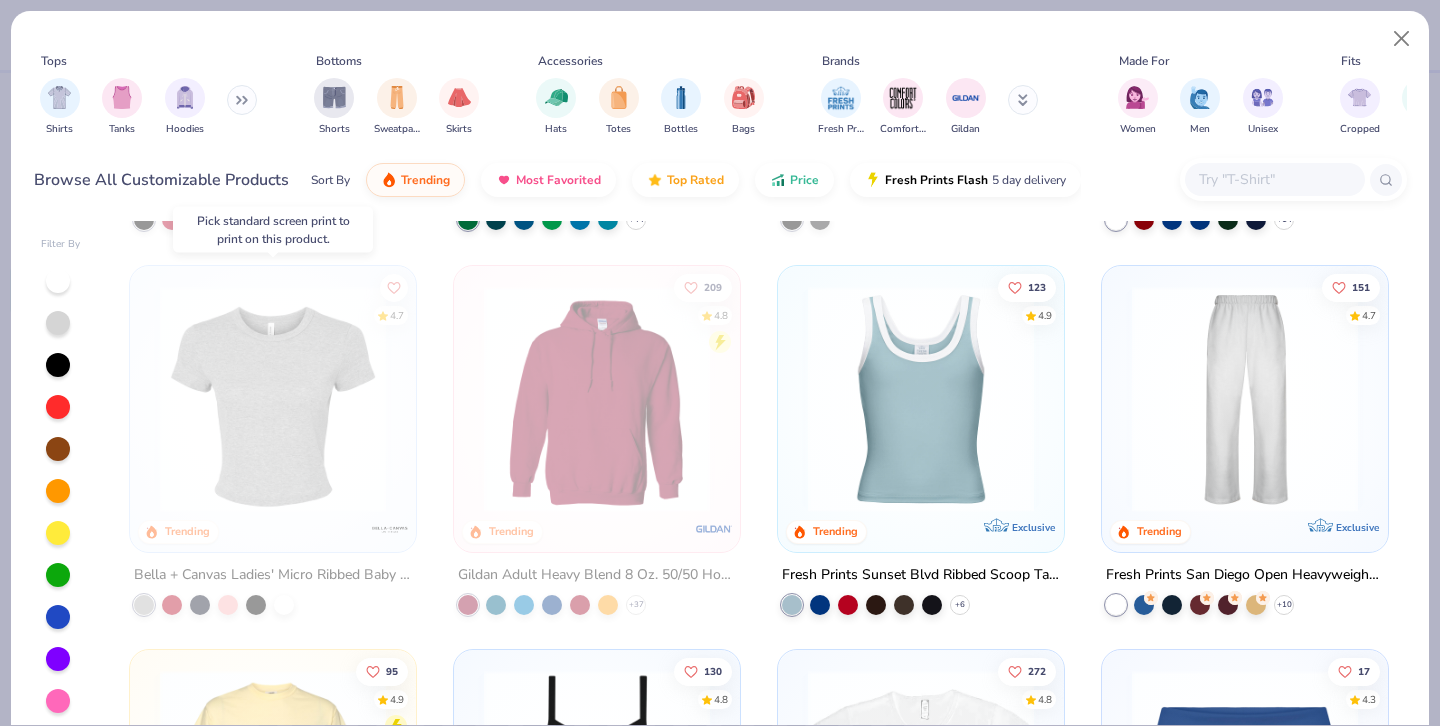 click at bounding box center [273, 398] 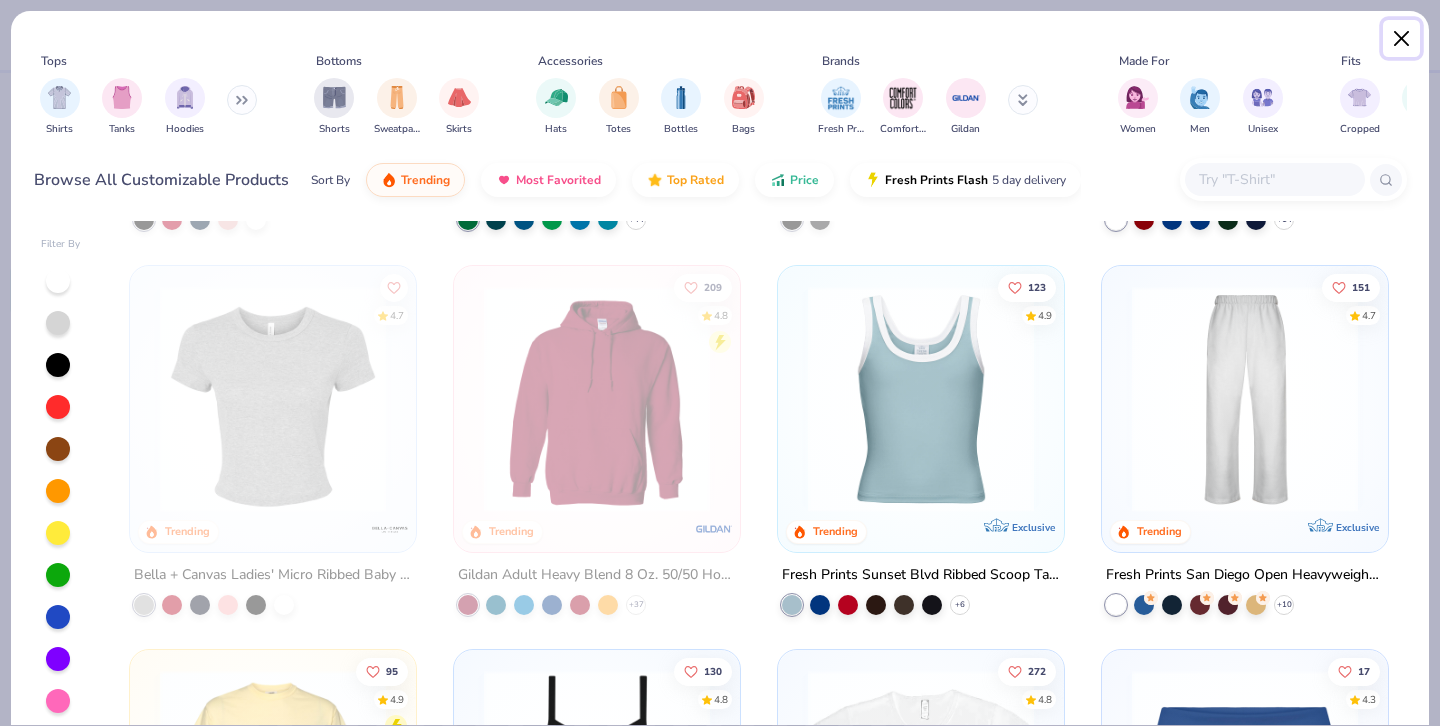 click at bounding box center (1402, 39) 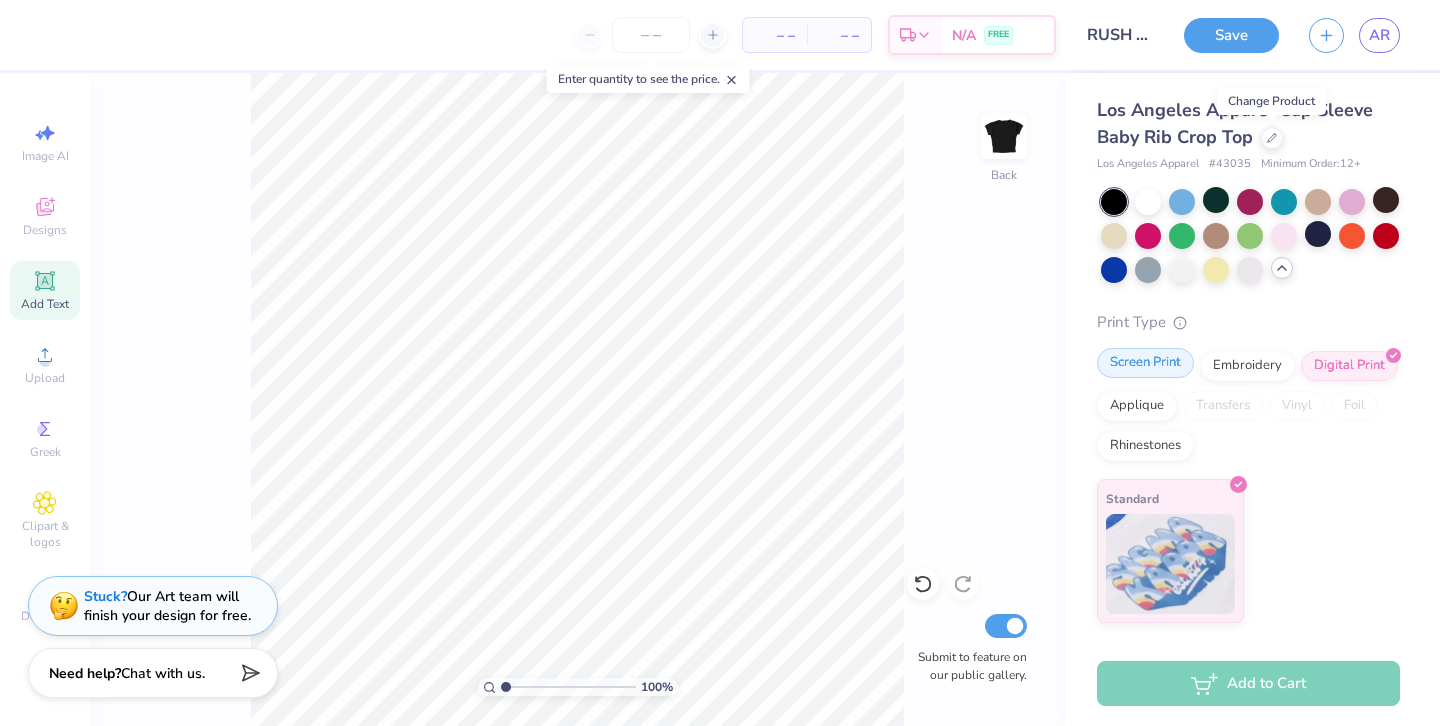 click on "Screen Print" at bounding box center (1145, 363) 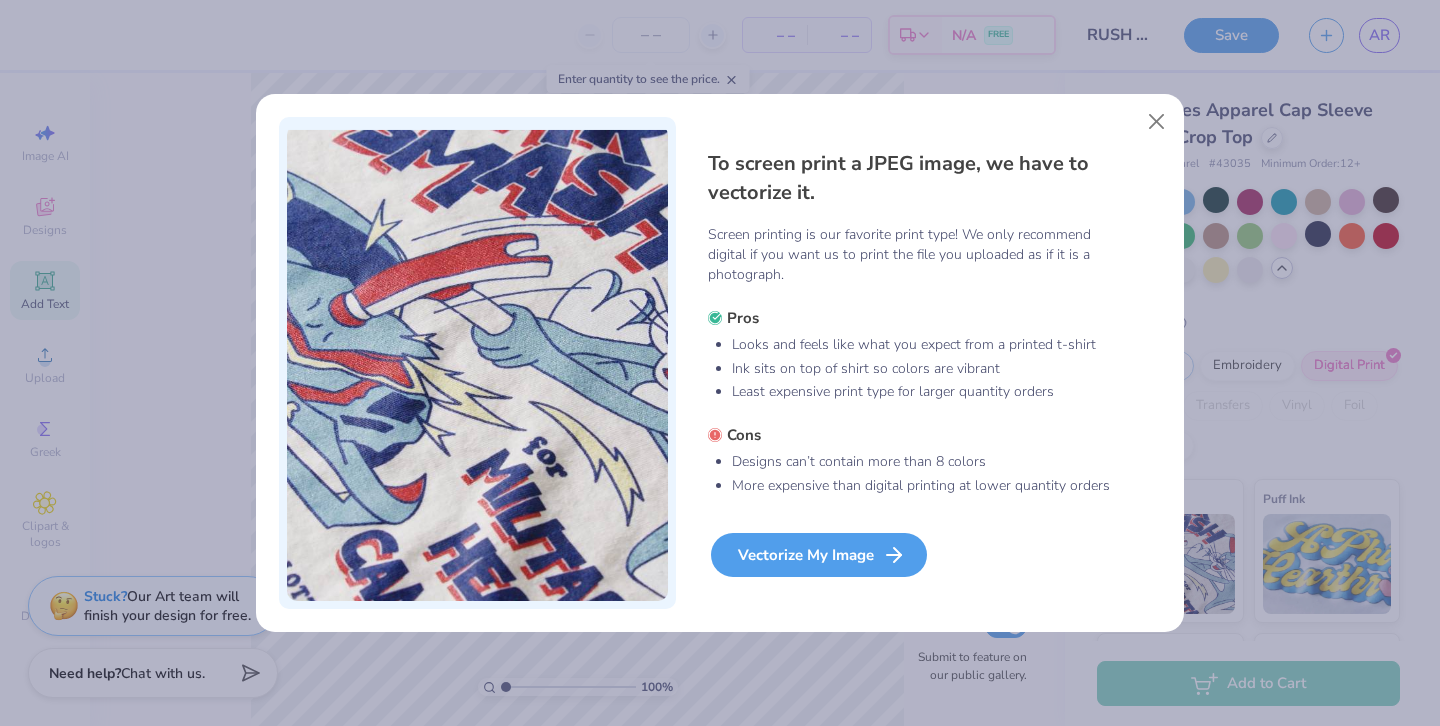 click on "Vectorize My Image" at bounding box center [819, 555] 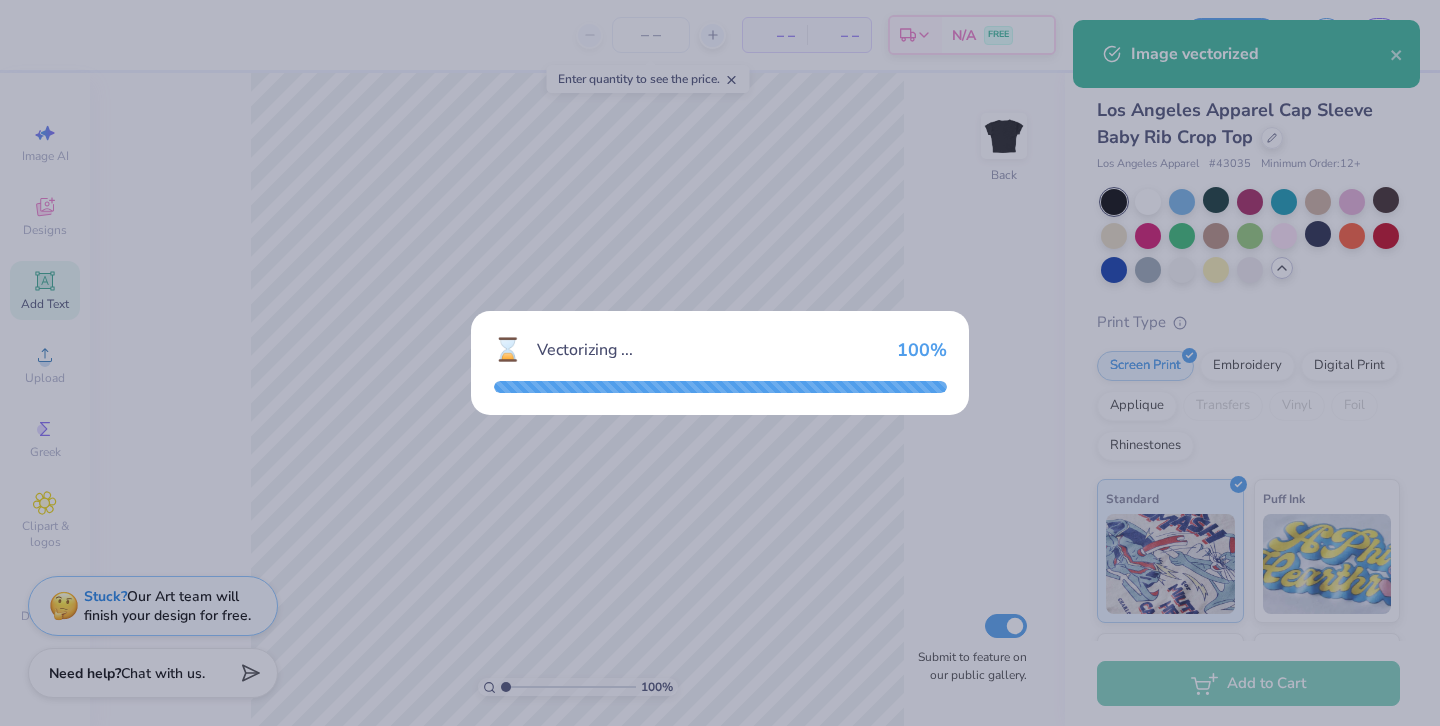 type on "x" 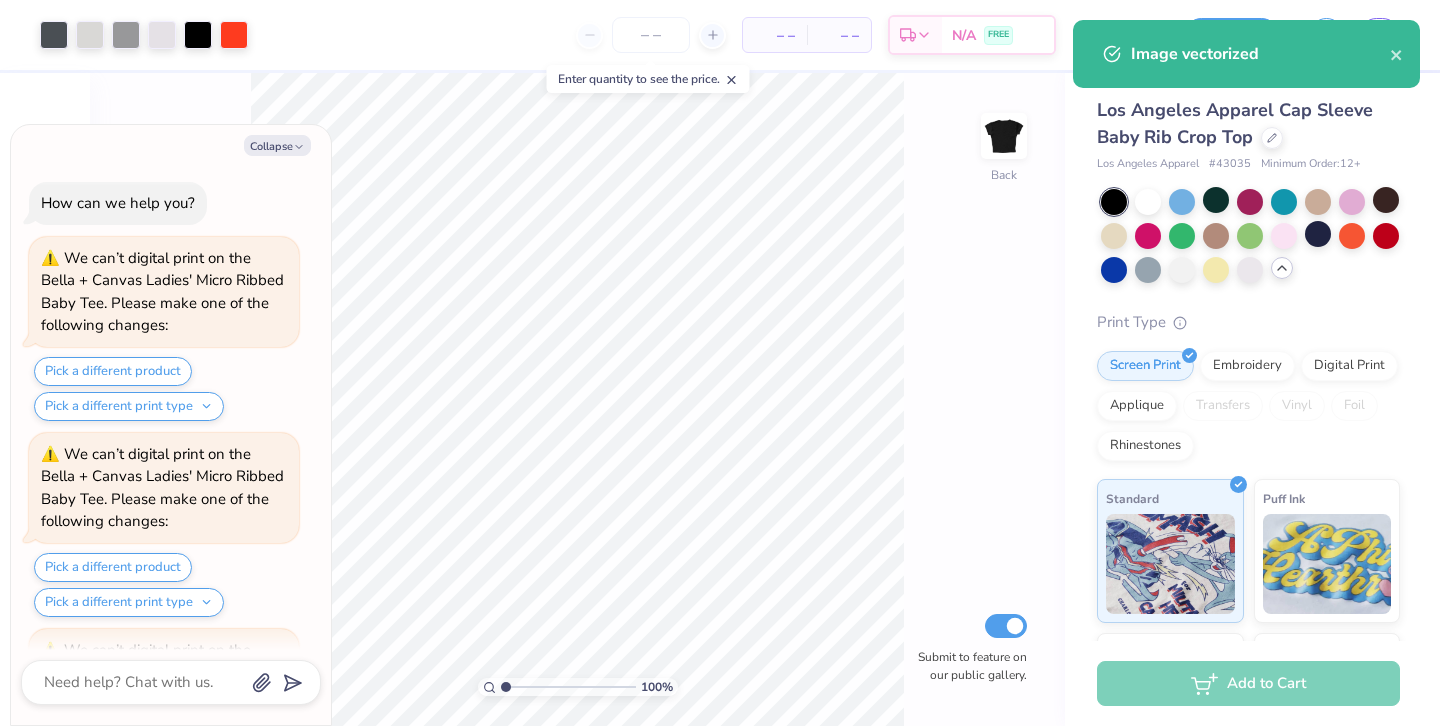 scroll, scrollTop: 6488, scrollLeft: 0, axis: vertical 